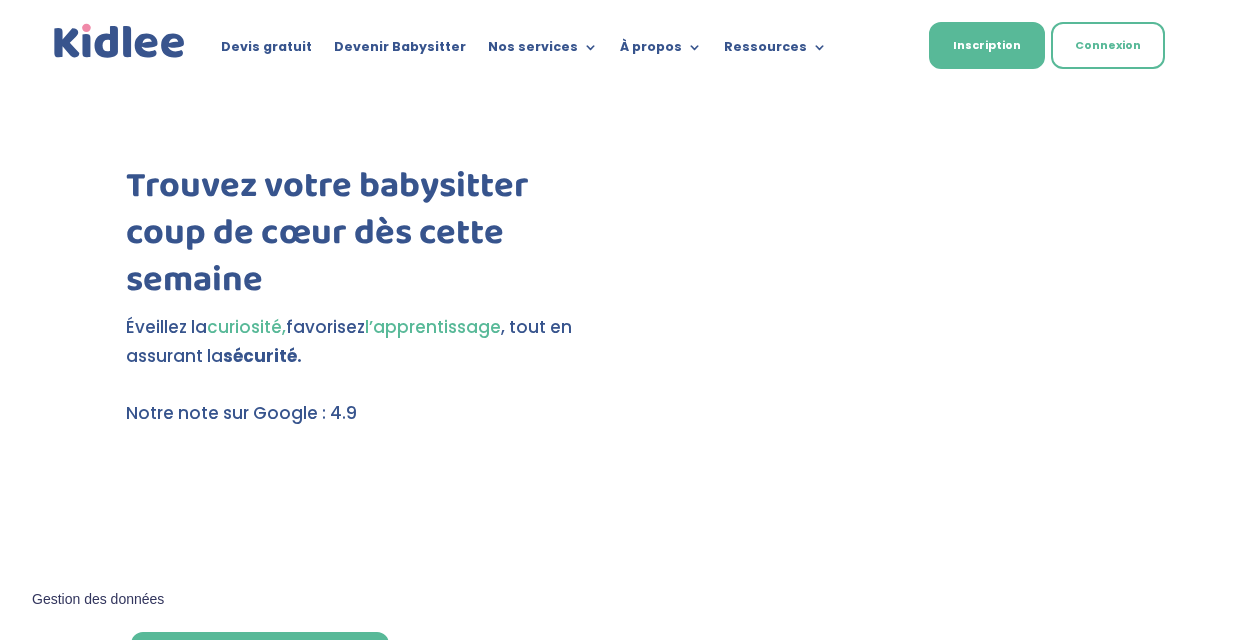 scroll, scrollTop: 0, scrollLeft: 0, axis: both 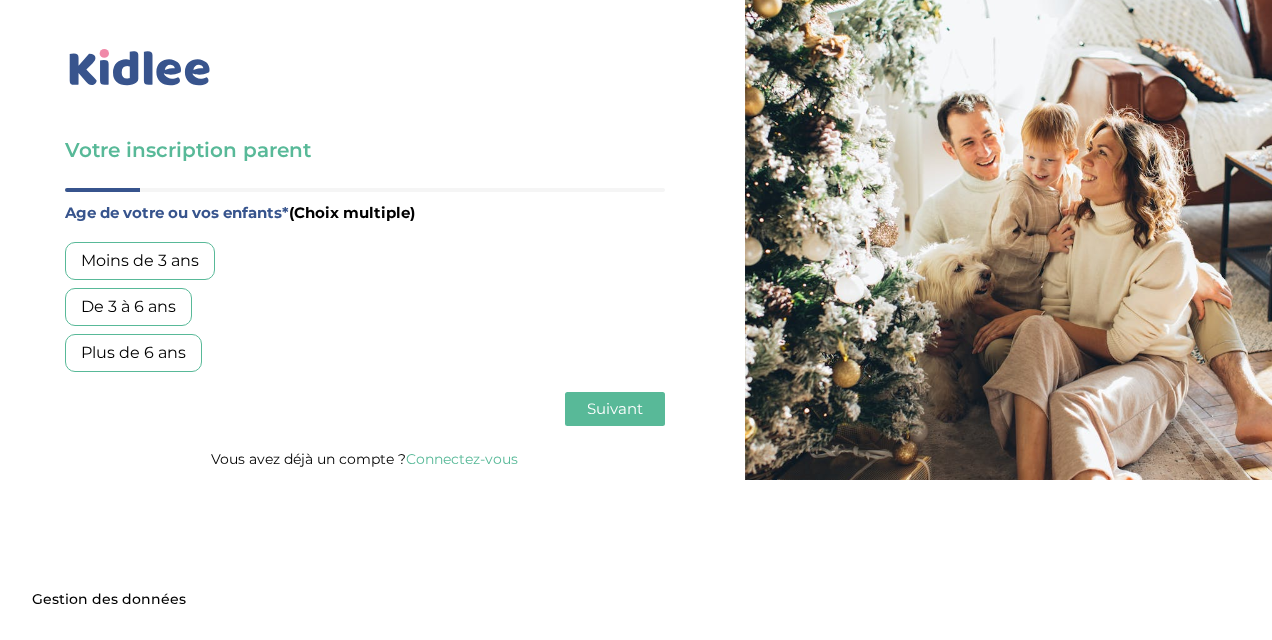 click on "De 3 à 6 ans" at bounding box center [128, 307] 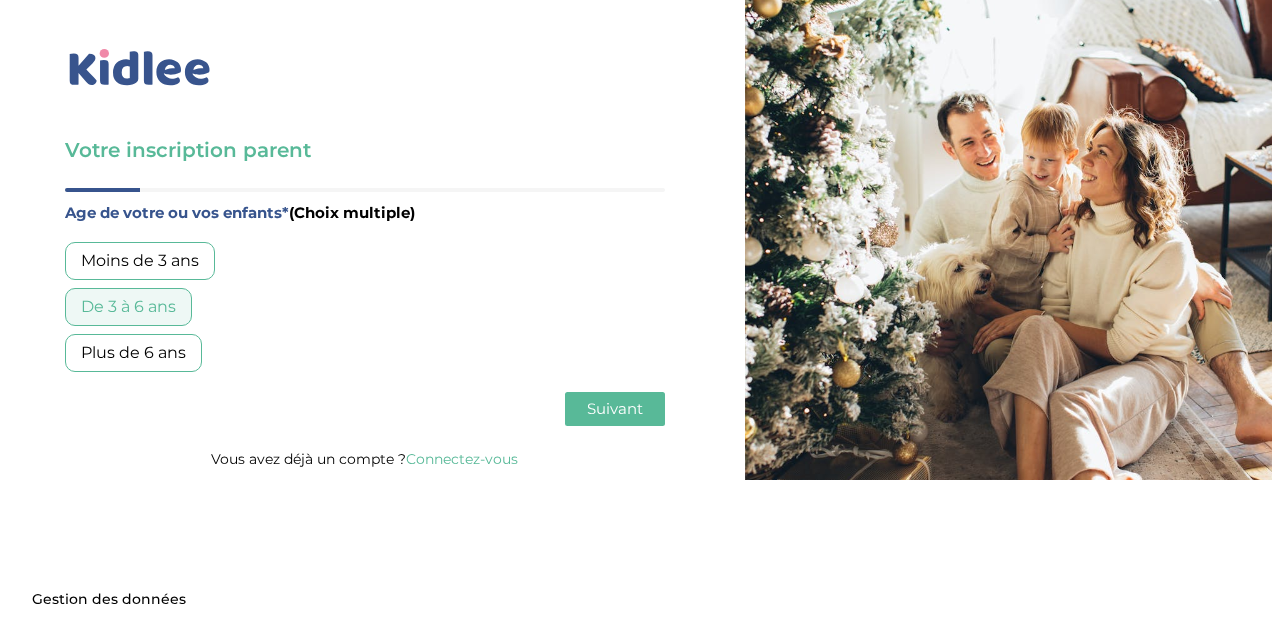 click on "Plus de 6 ans" at bounding box center [133, 353] 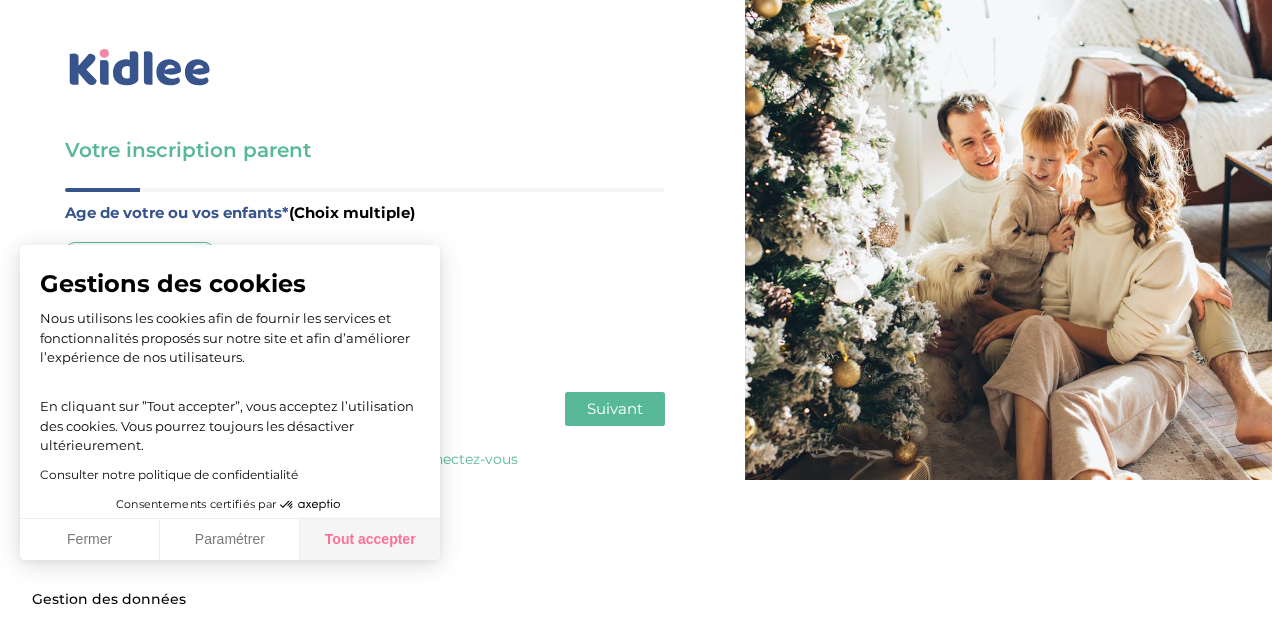 click on "Tout accepter" at bounding box center (370, 540) 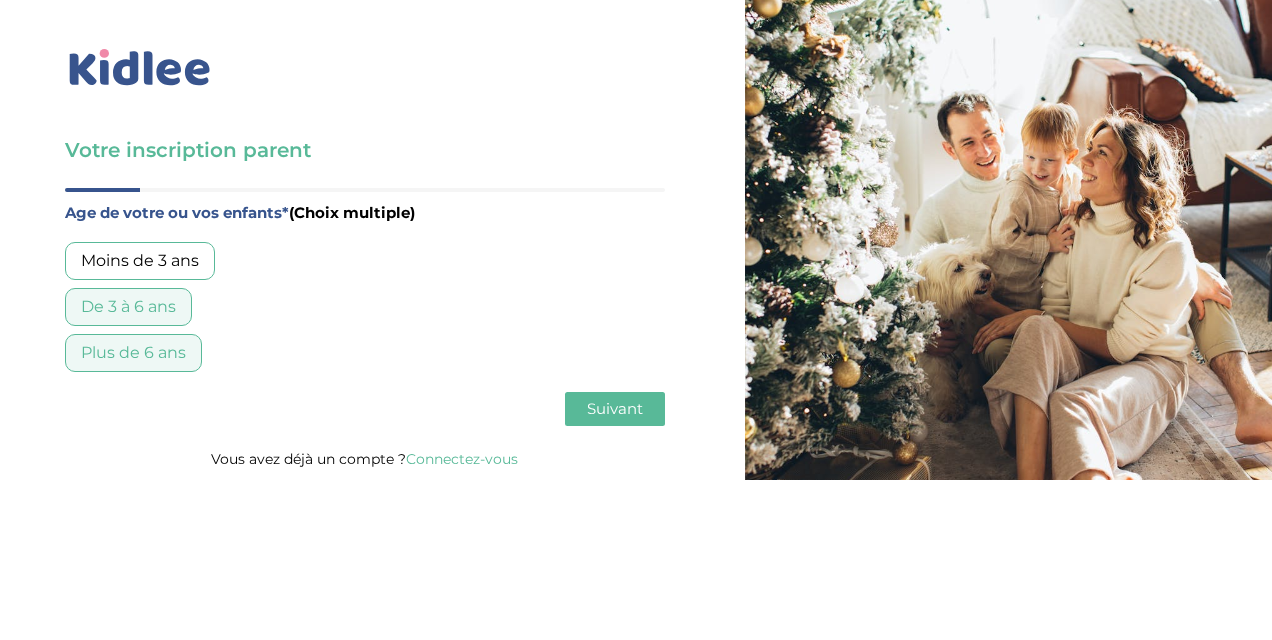 click on "Plus de 6 ans" at bounding box center [133, 353] 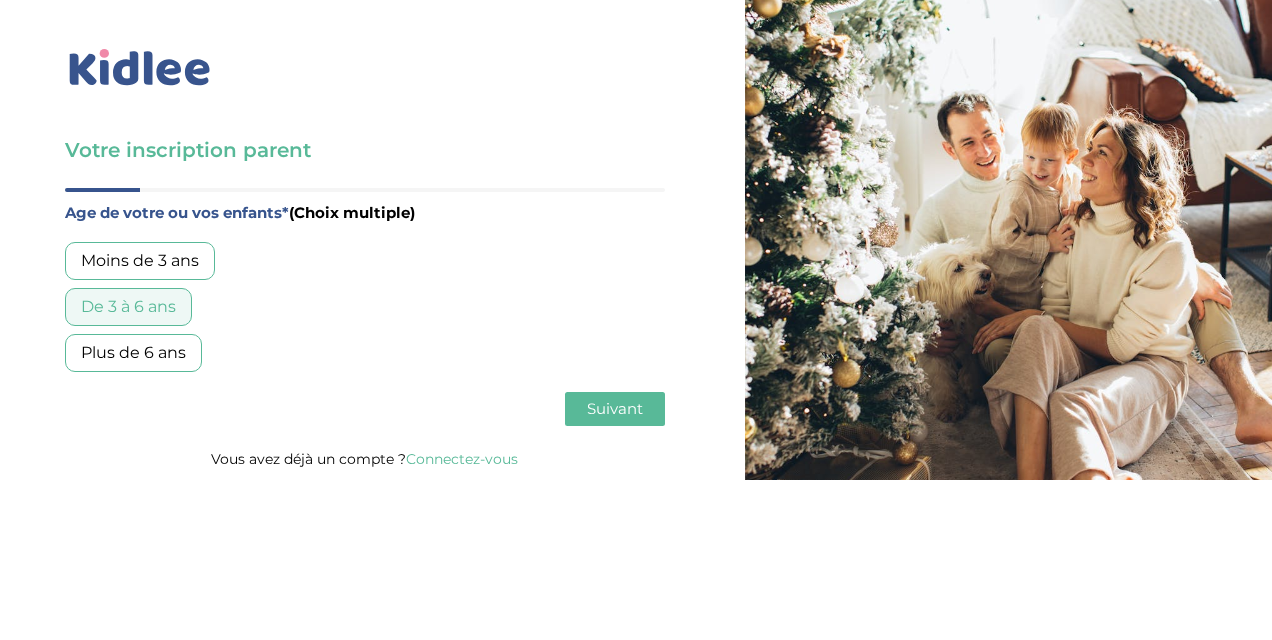 click on "Suivant" at bounding box center (615, 408) 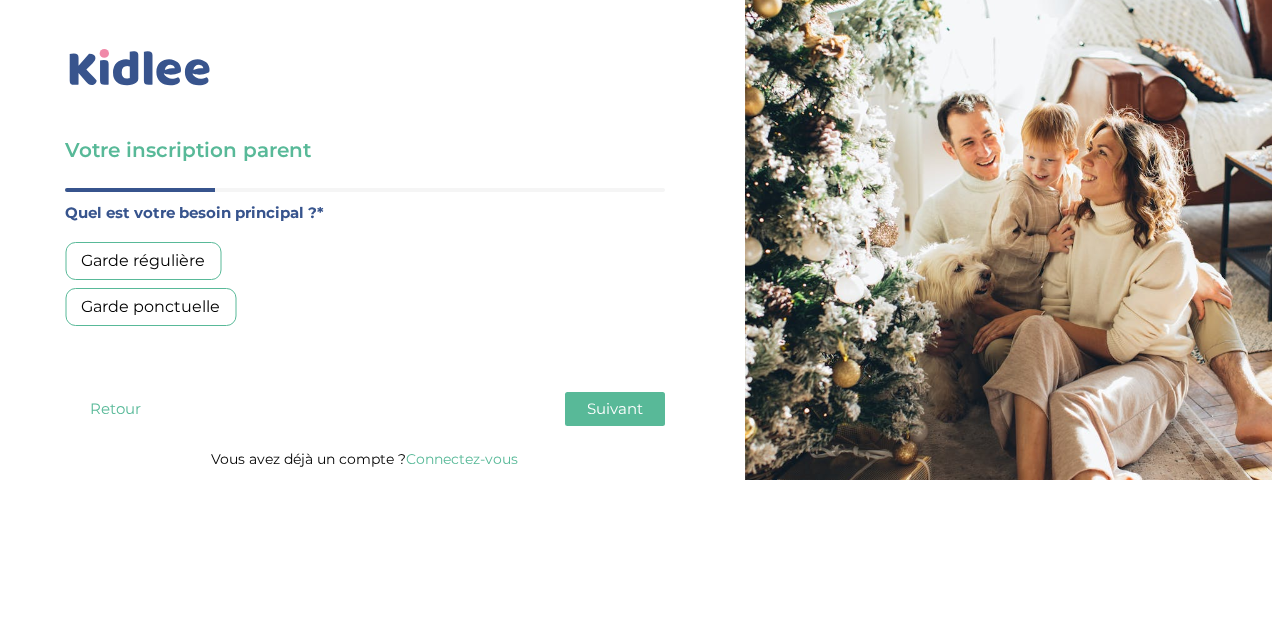 click on "Garde régulière" at bounding box center (143, 261) 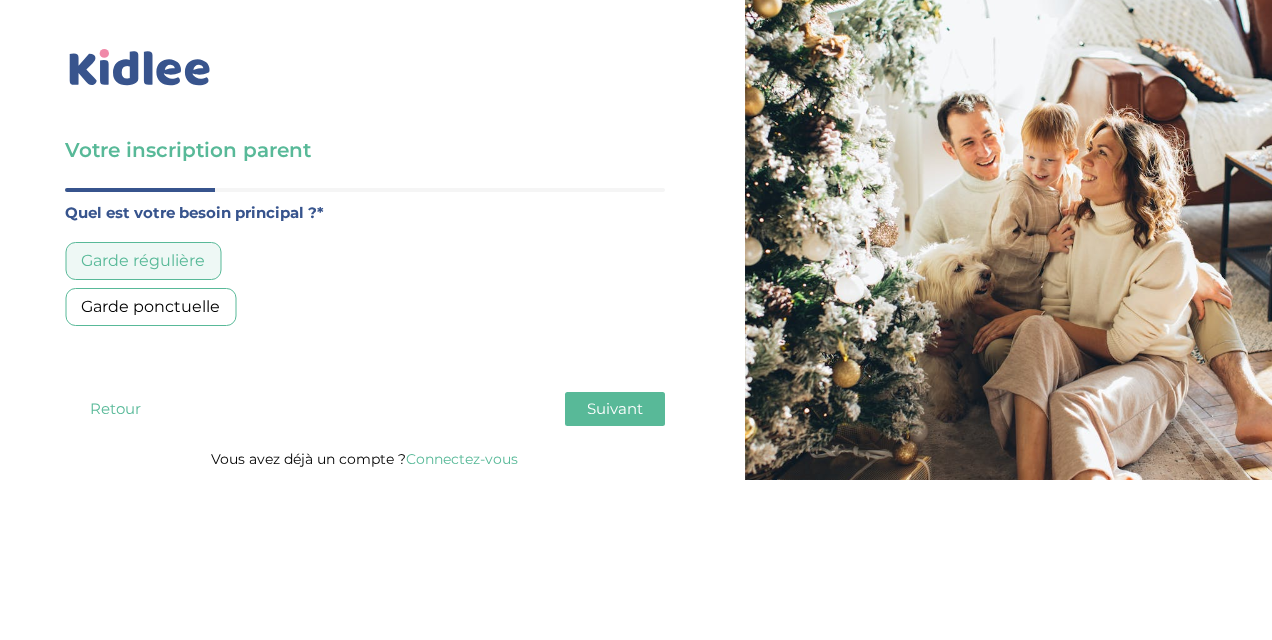 click on "Suivant" at bounding box center [615, 408] 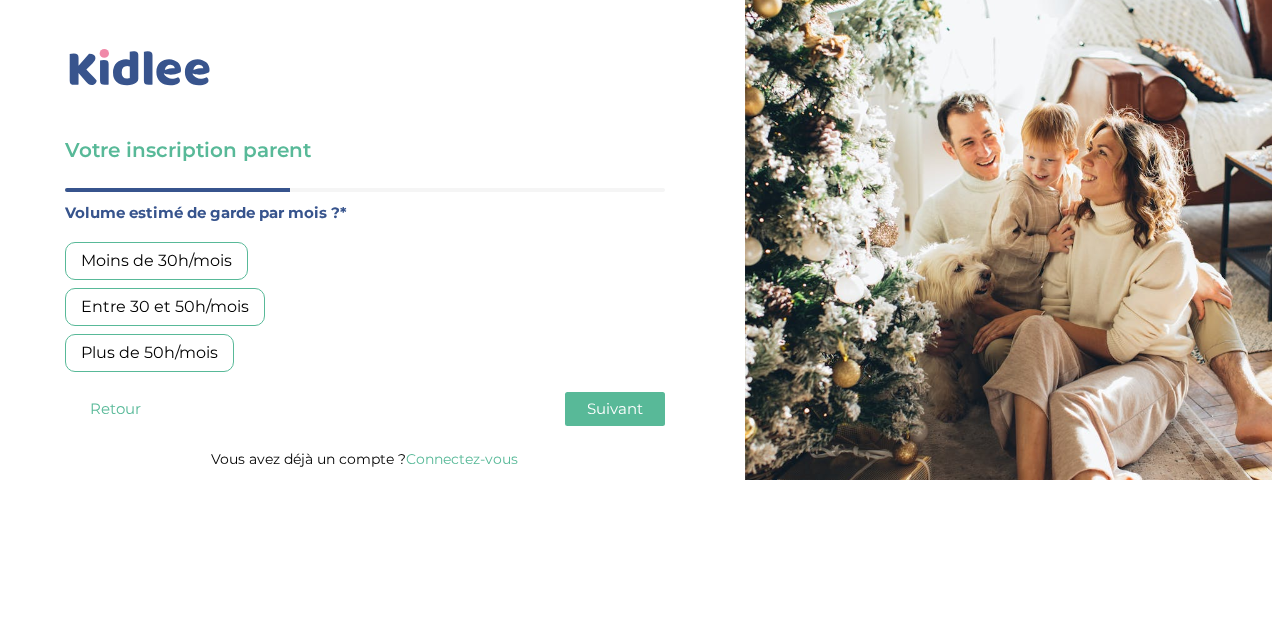 click on "Moins de 30h/mois" at bounding box center [156, 261] 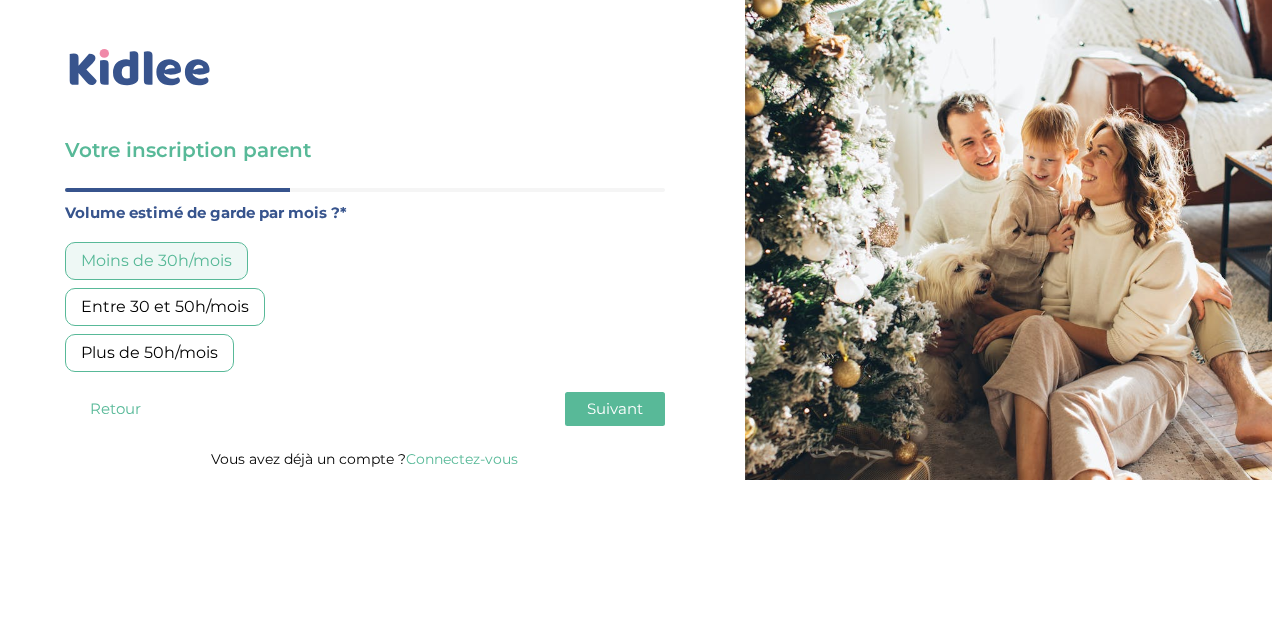 click on "Suivant" at bounding box center (615, 409) 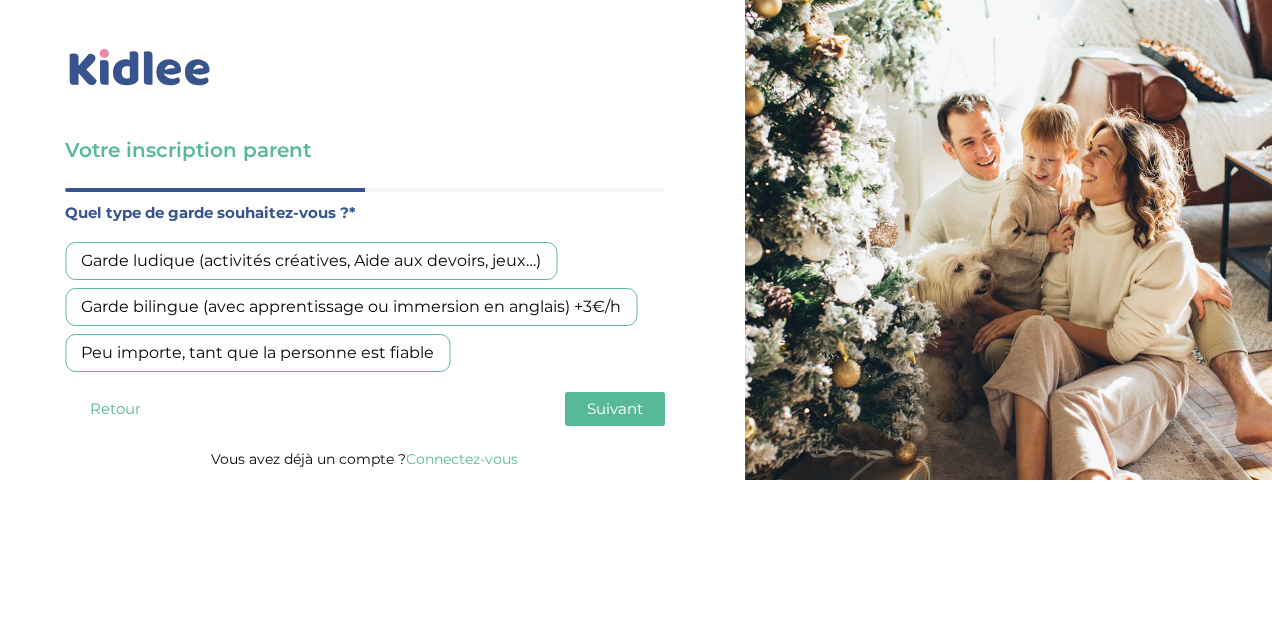 click on "Garde bilingue (avec apprentissage ou immersion en anglais) +3€/h" at bounding box center (351, 307) 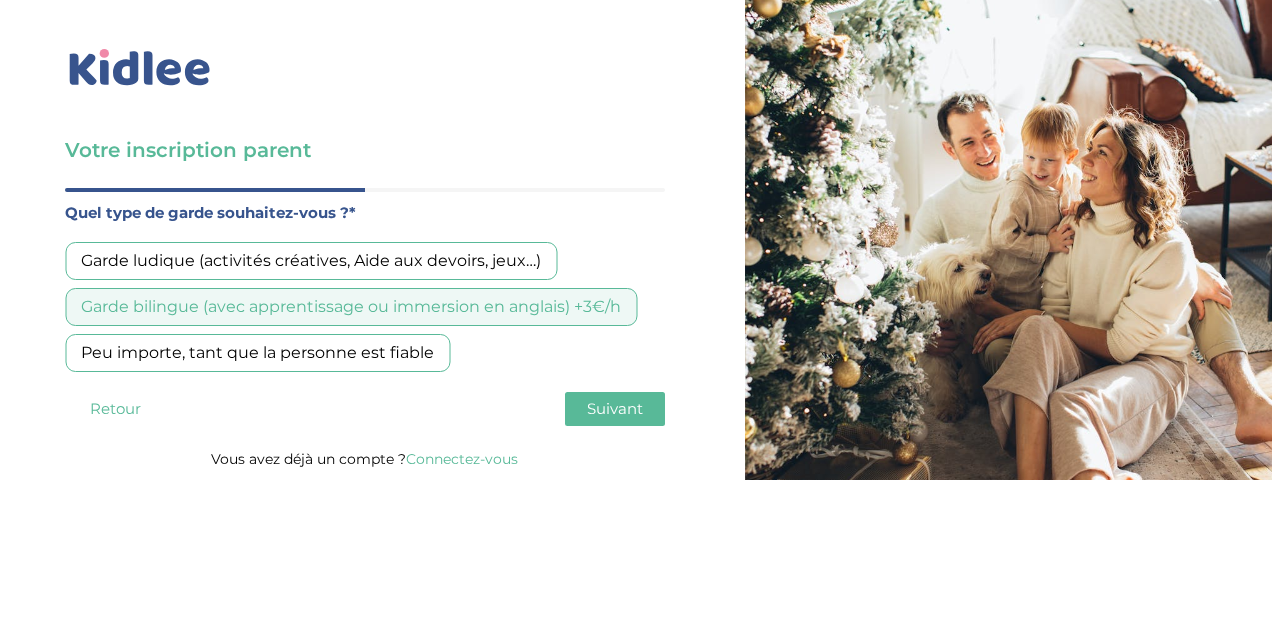 click on "Peu importe, tant que la personne est fiable" at bounding box center [257, 353] 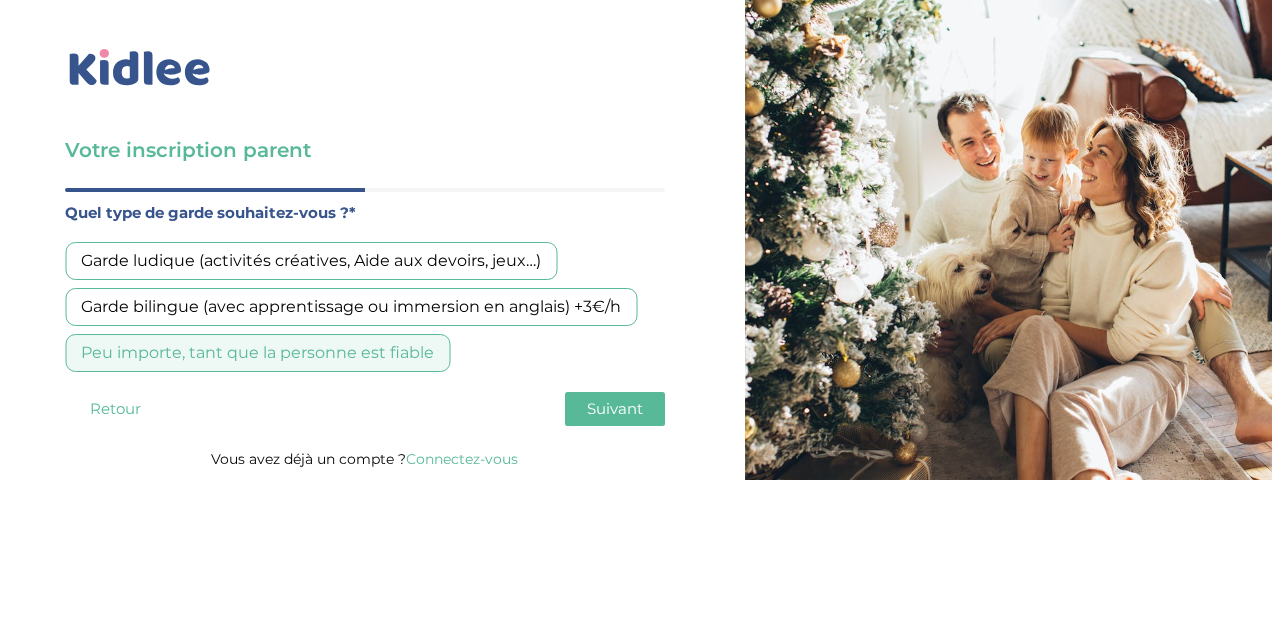 click on "Suivant" at bounding box center (615, 409) 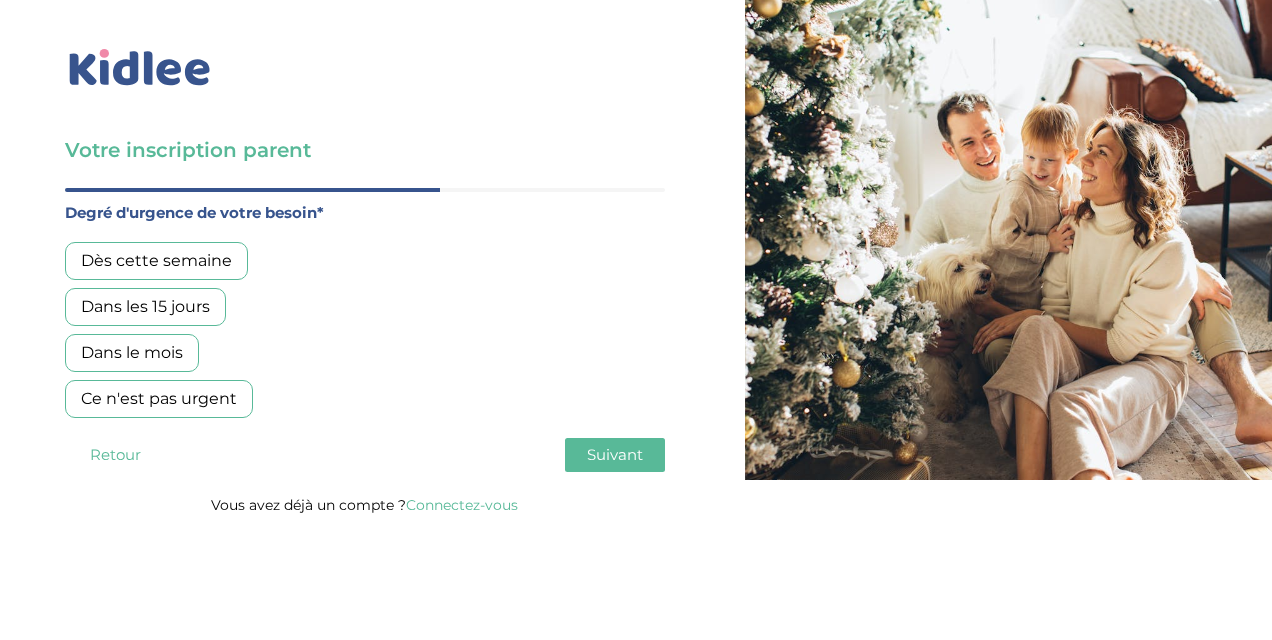 click on "Retour" at bounding box center (115, 455) 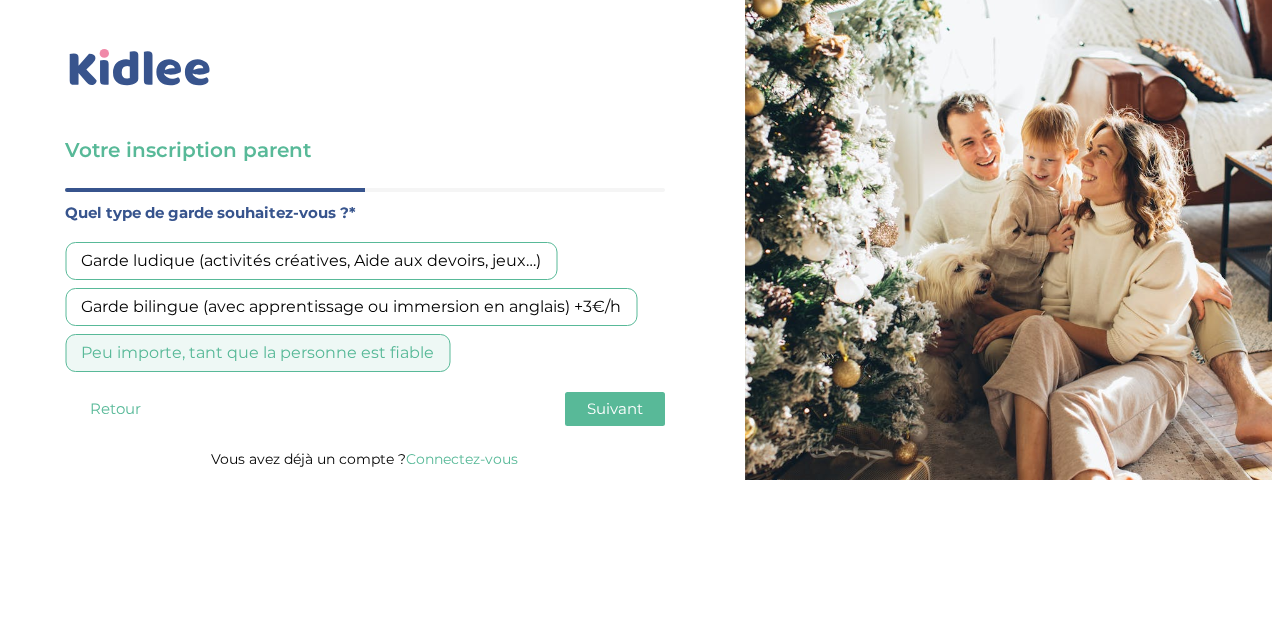 click on "Garde bilingue (avec apprentissage ou immersion en anglais) +3€/h" at bounding box center [351, 307] 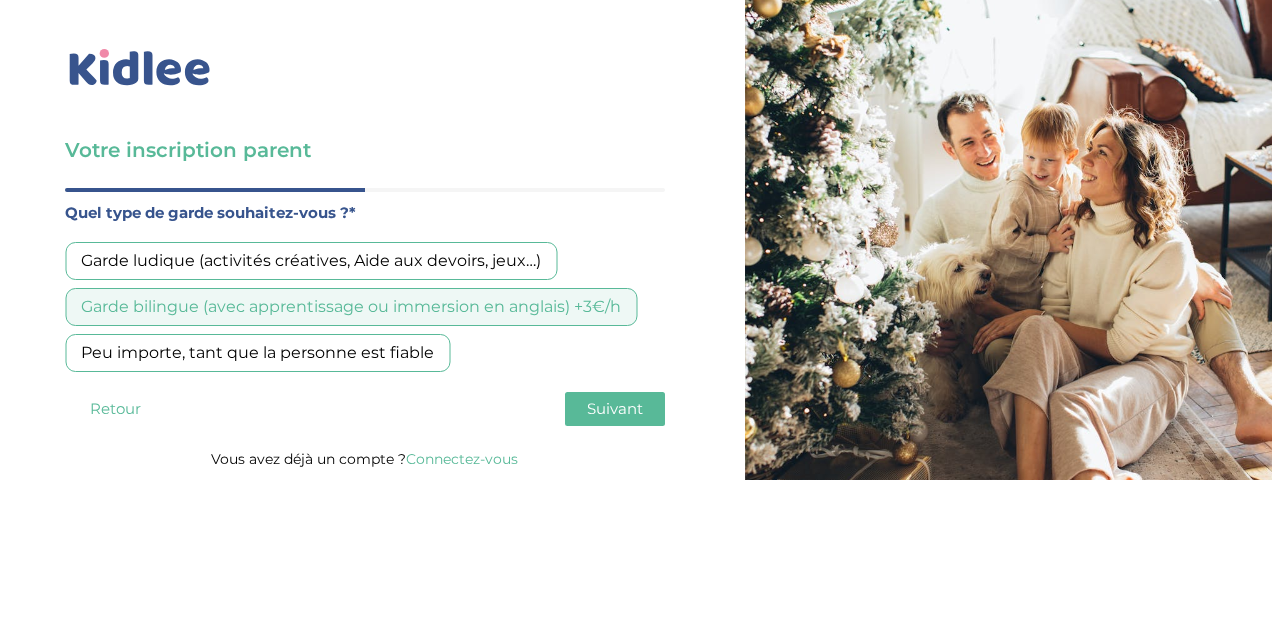 click on "Suivant" at bounding box center (615, 409) 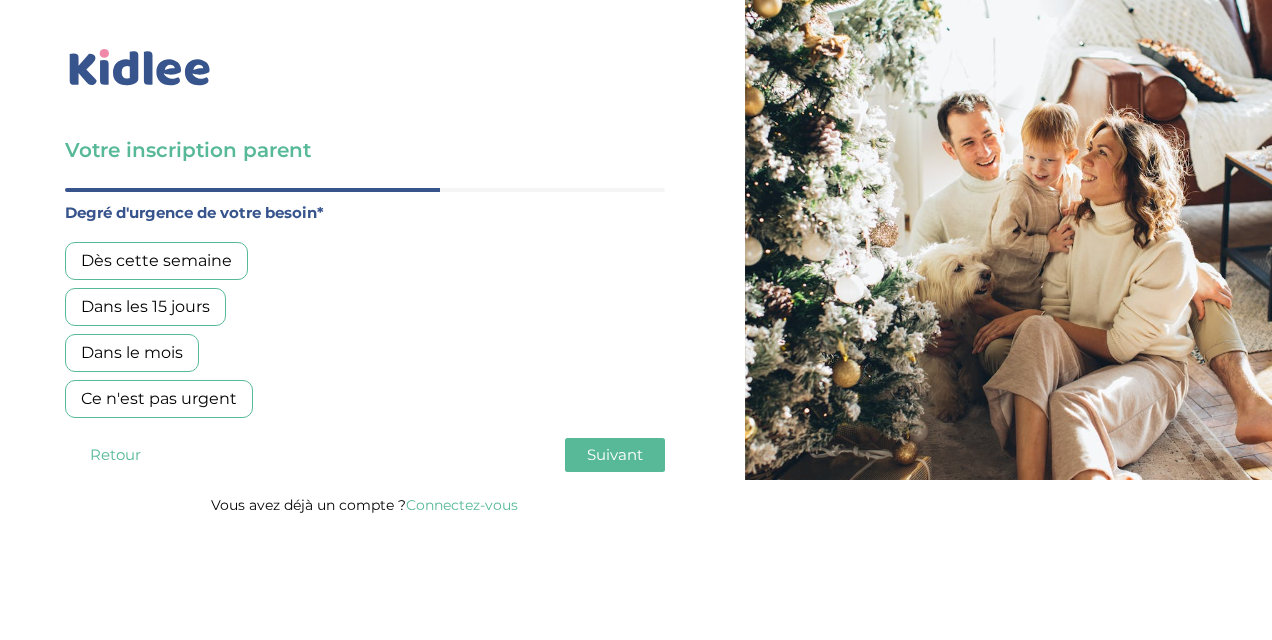 click on "Dans le mois" at bounding box center [132, 353] 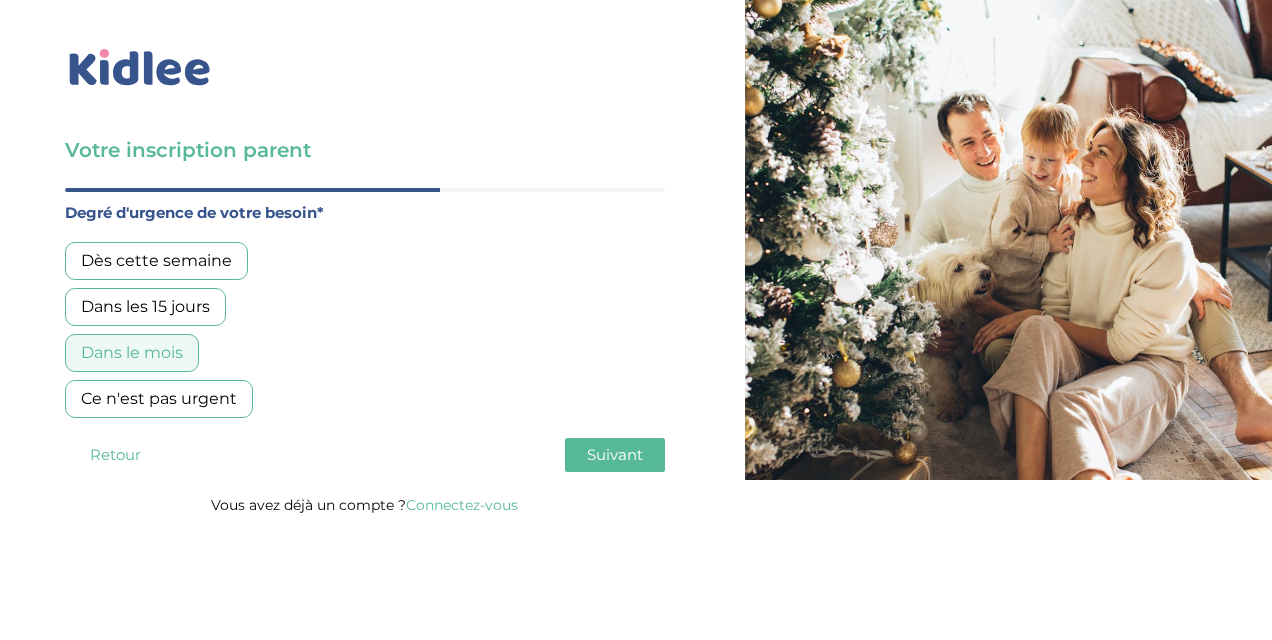 click on "Suivant" at bounding box center (615, 454) 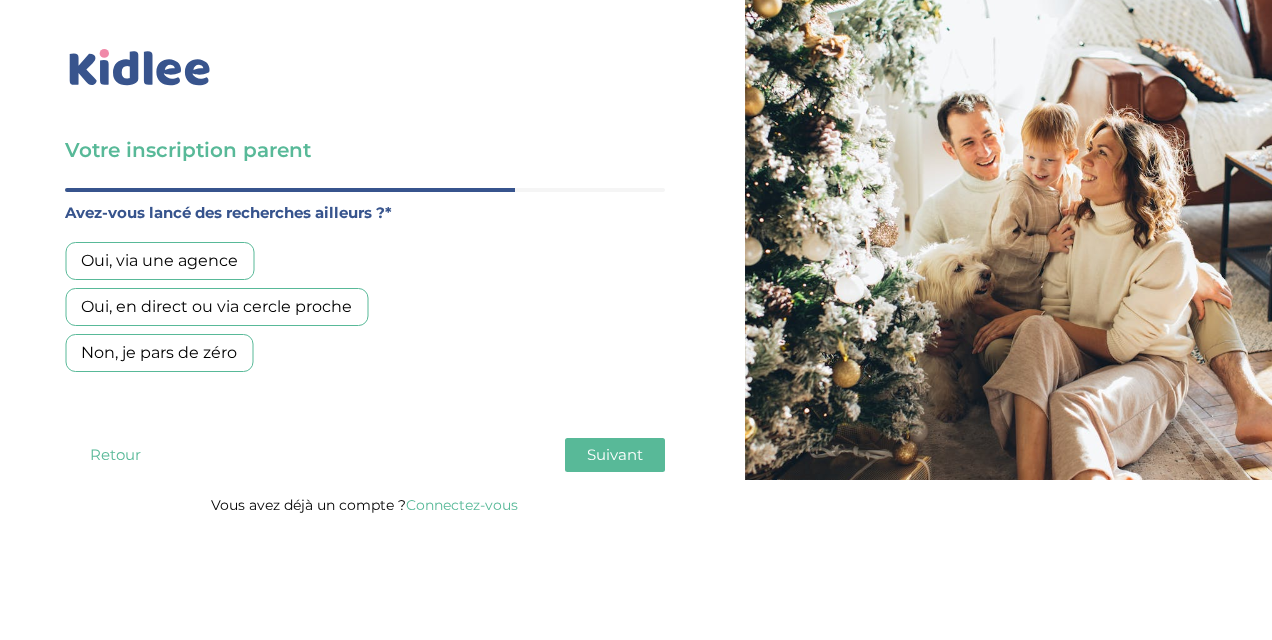 click on "Non, je pars de zéro" at bounding box center [159, 353] 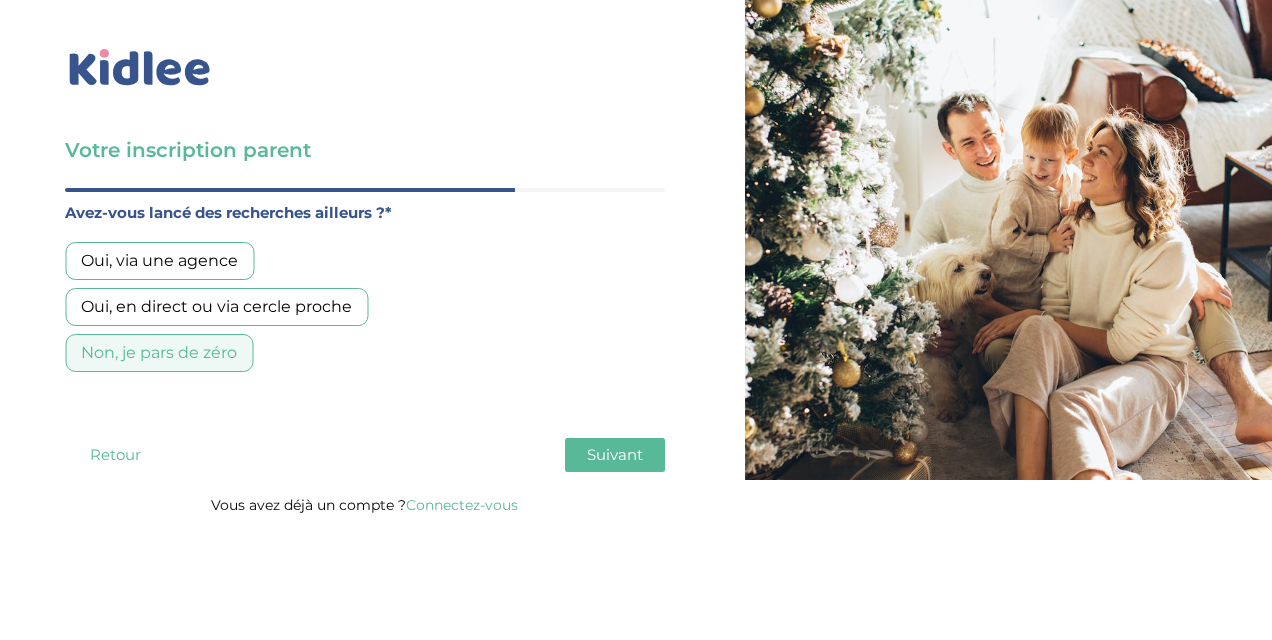 click on "Suivant" at bounding box center [615, 454] 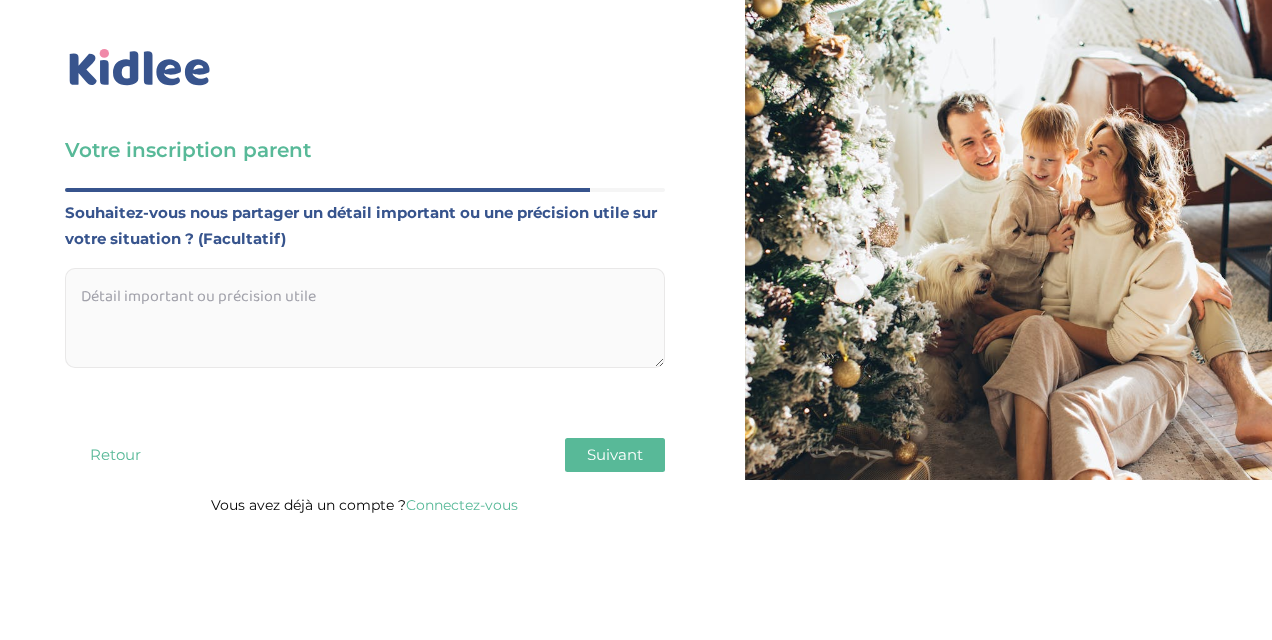 click at bounding box center (365, 318) 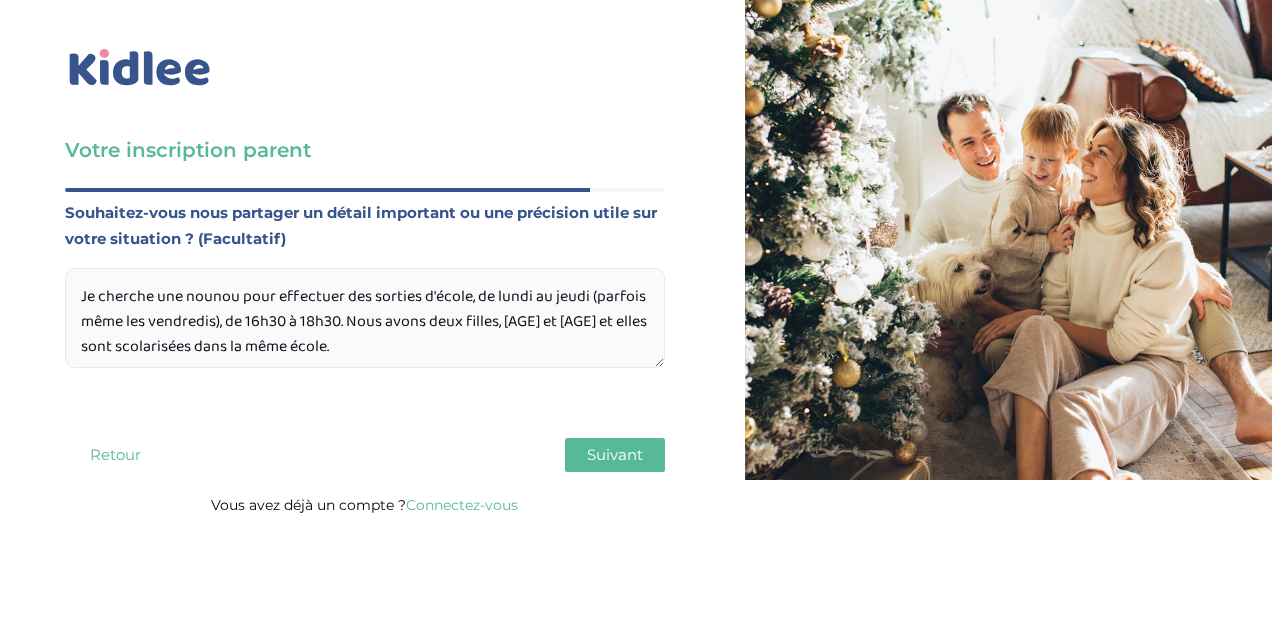 type on "Je cherche une nounou pour effectuer des sorties d'école, de lundi au jeudi (parfois même les vendredis), de 16h30 à 18h30. Nous avons deux filles, 4 et 6 et elles sont scolarisées dans la même école." 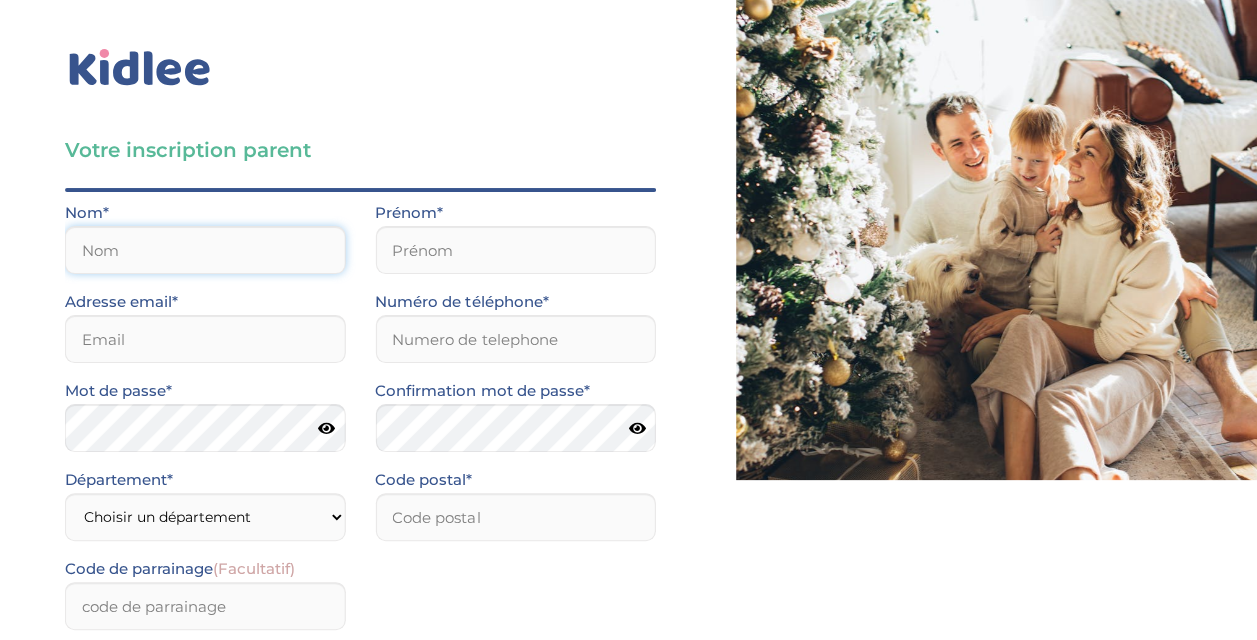 click at bounding box center [205, 250] 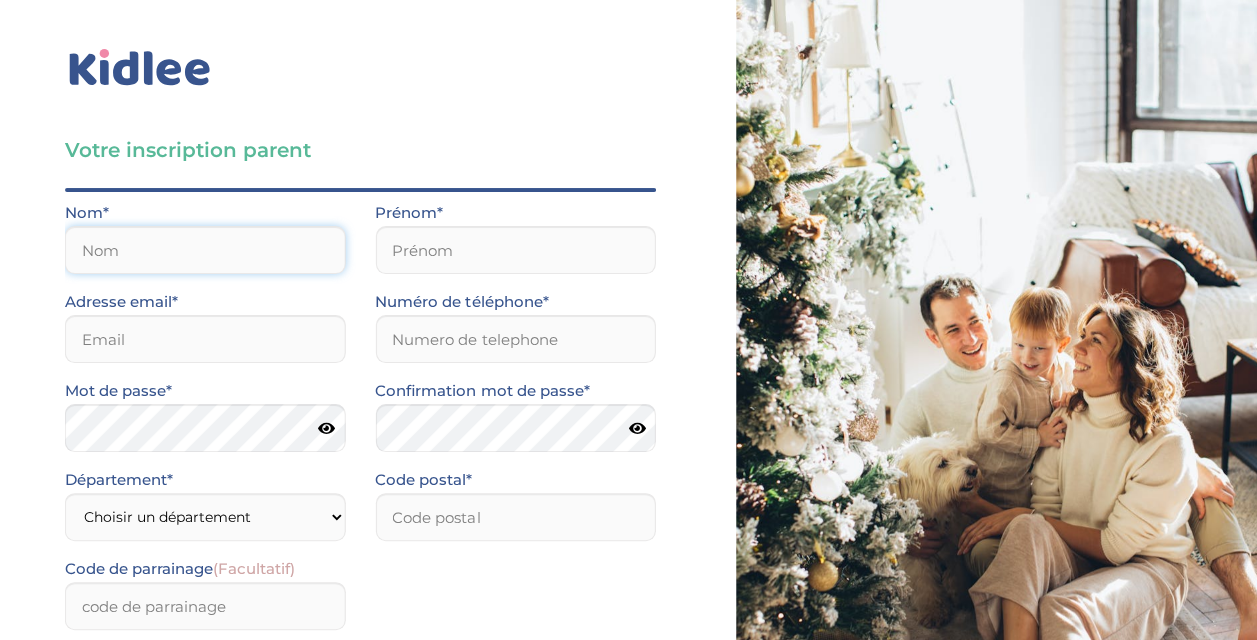 scroll, scrollTop: 227, scrollLeft: 0, axis: vertical 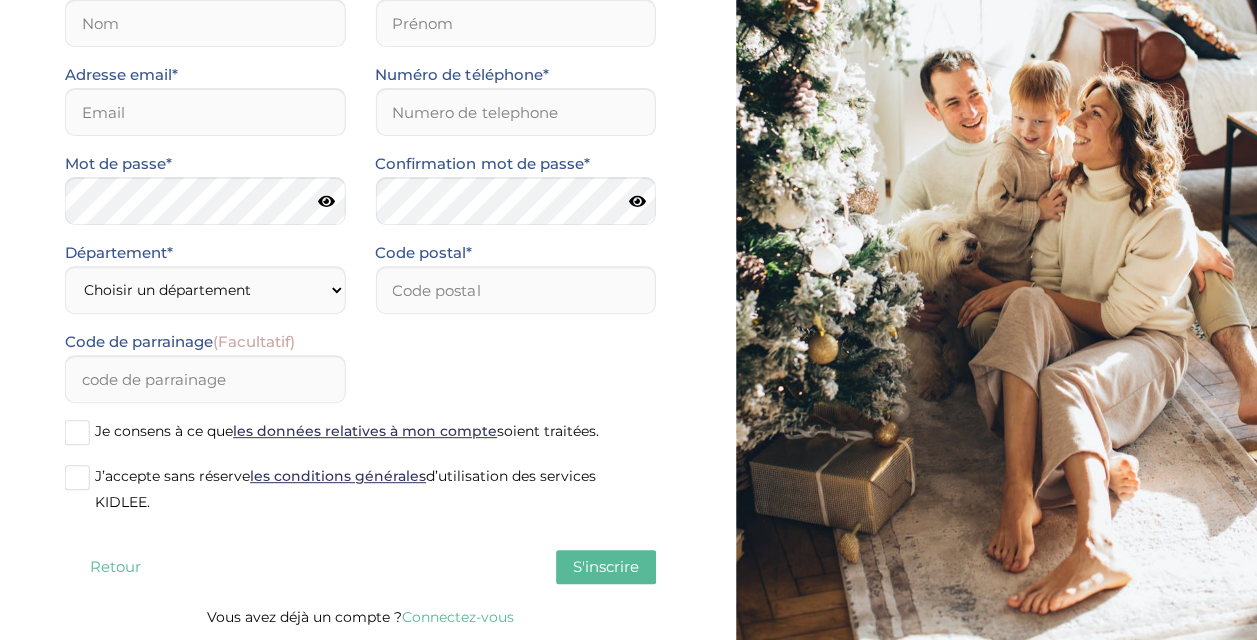 click on "Connectez-vous" at bounding box center (458, 617) 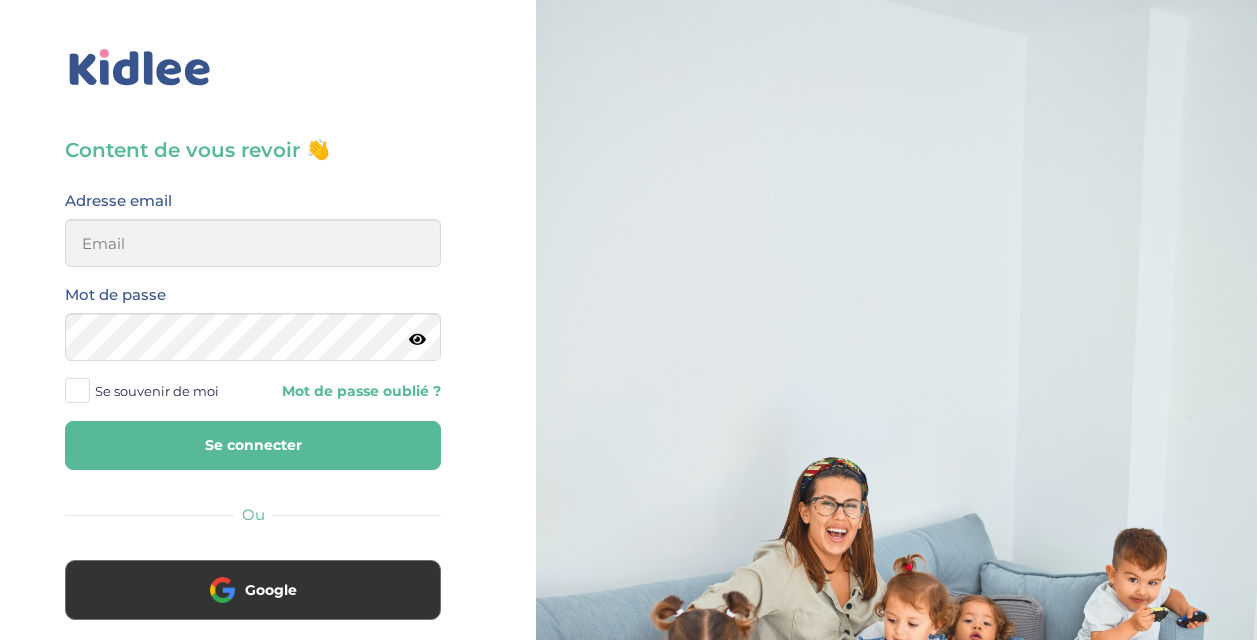 scroll, scrollTop: 0, scrollLeft: 0, axis: both 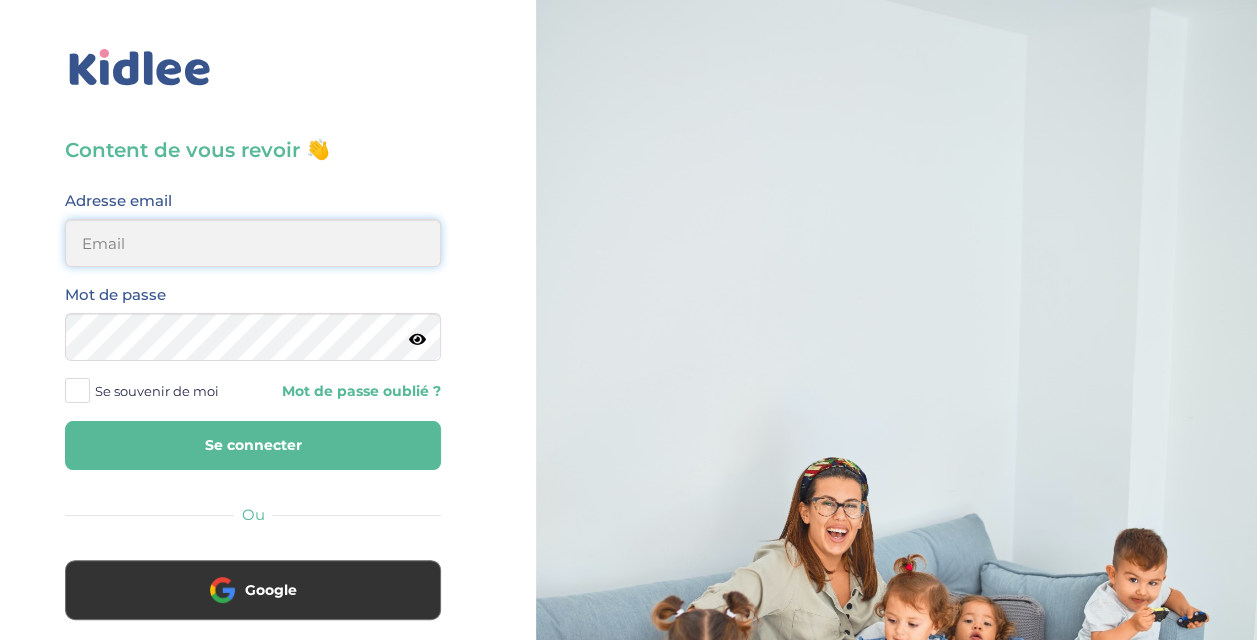 click at bounding box center (253, 243) 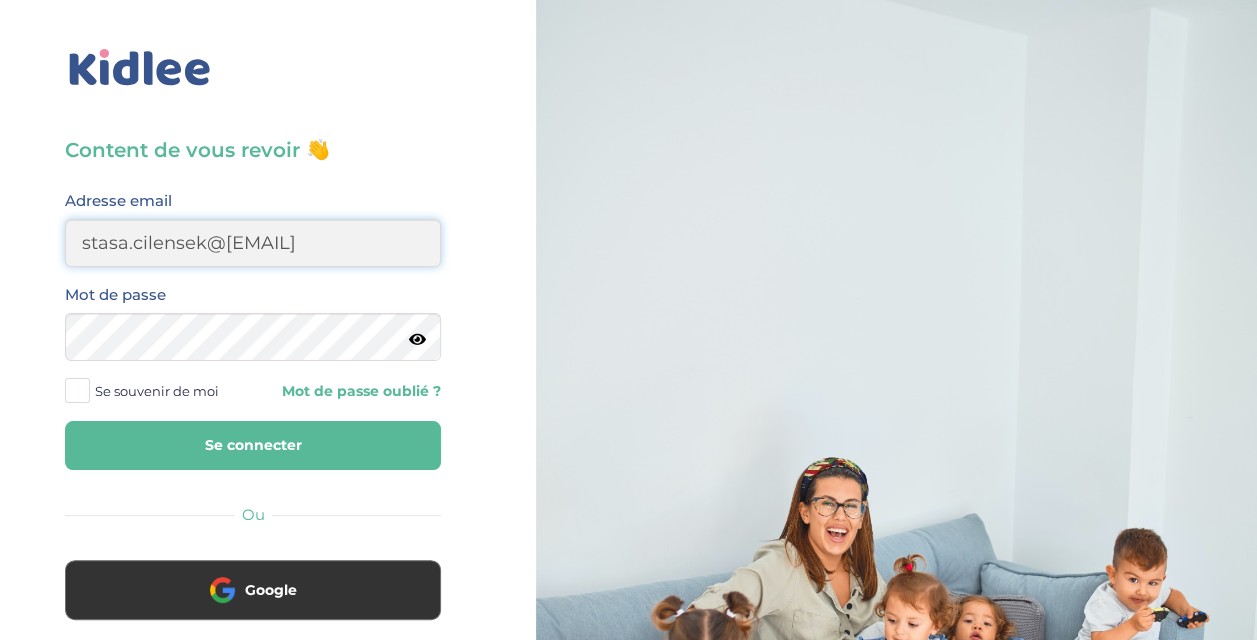type on "stasa.cilensek@gmail.com" 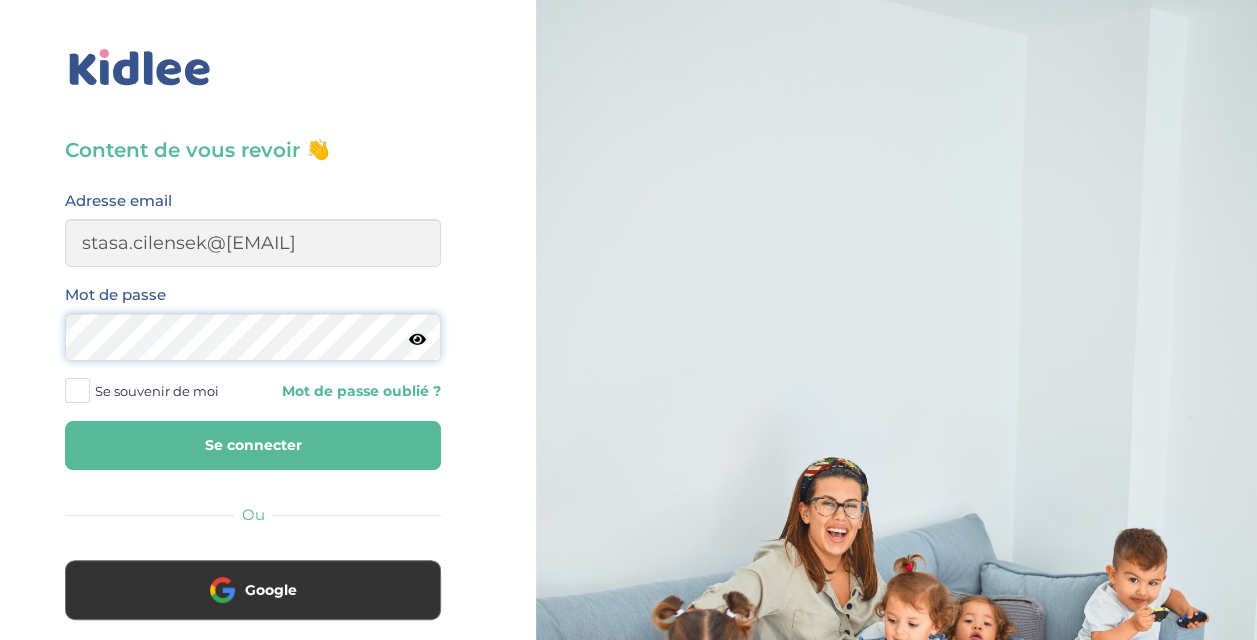 click on "Se connecter" at bounding box center (253, 445) 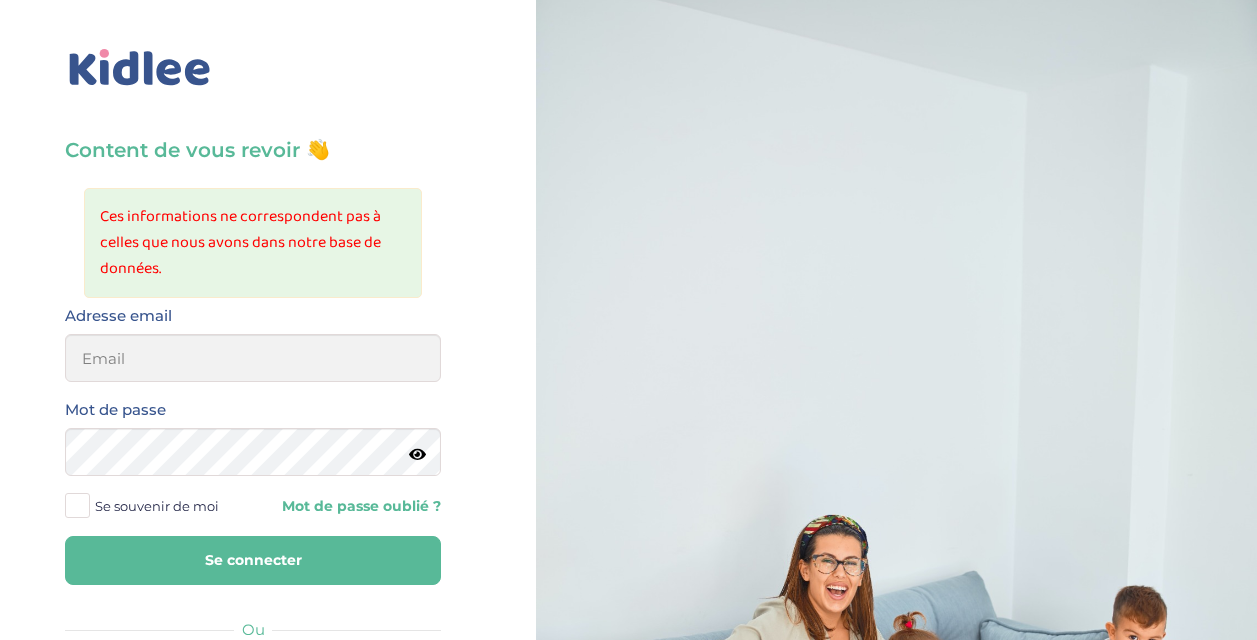 scroll, scrollTop: 0, scrollLeft: 0, axis: both 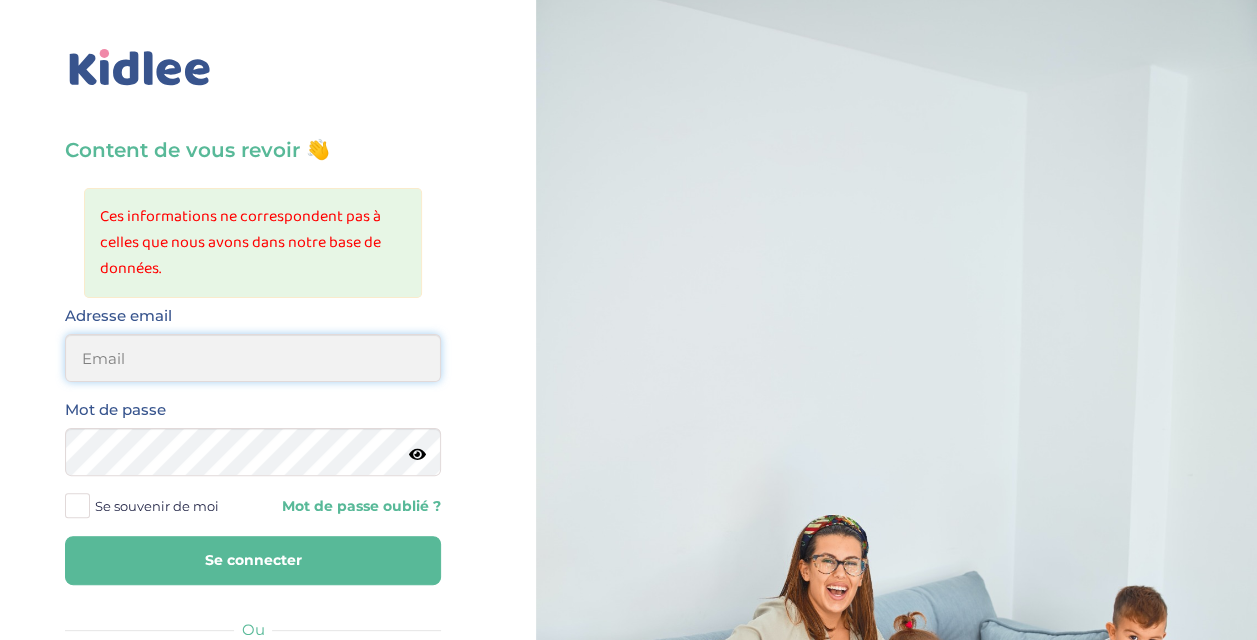 click at bounding box center (253, 358) 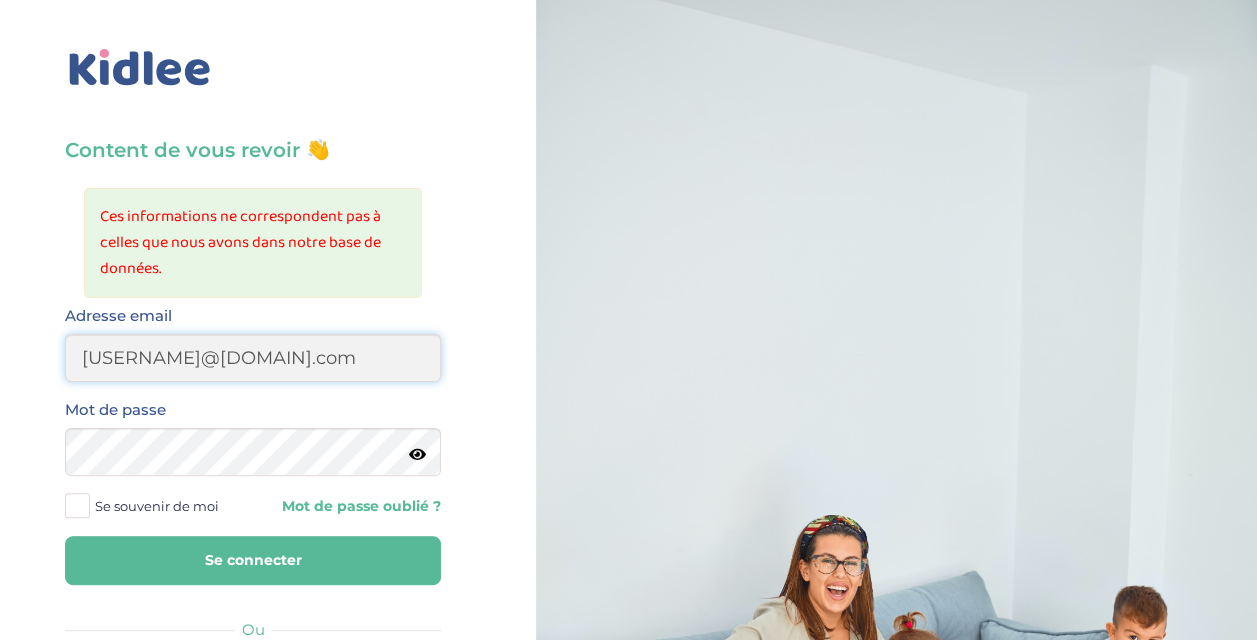 type on "stasa.bolbol@gmail.com" 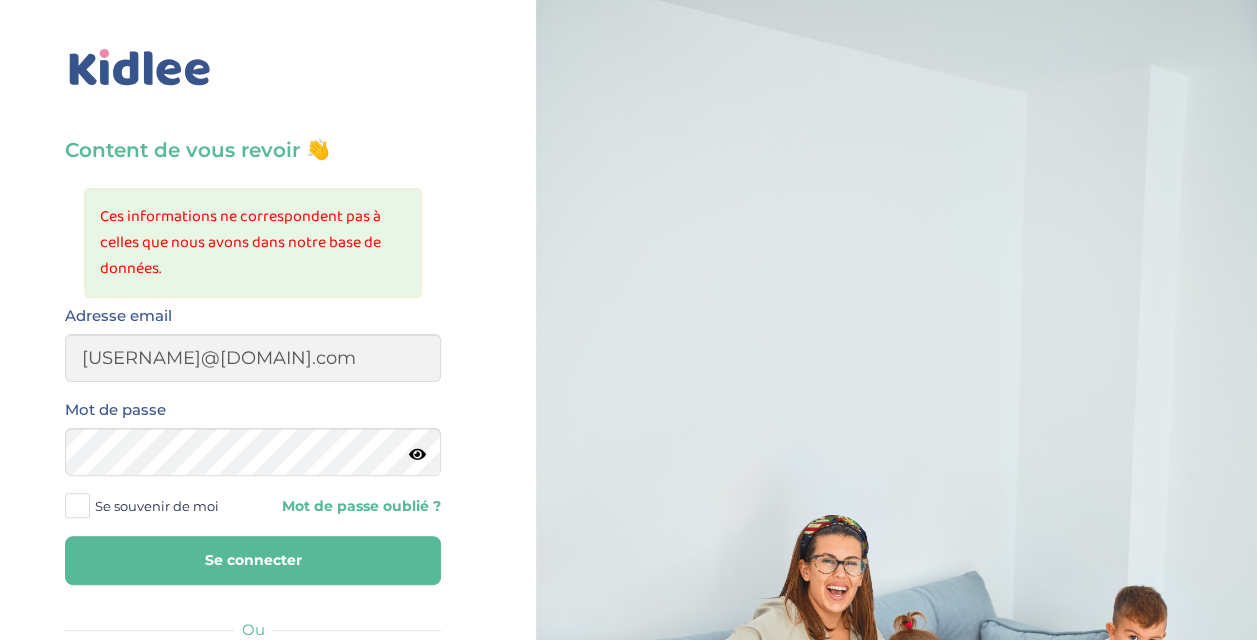 click at bounding box center [77, 505] 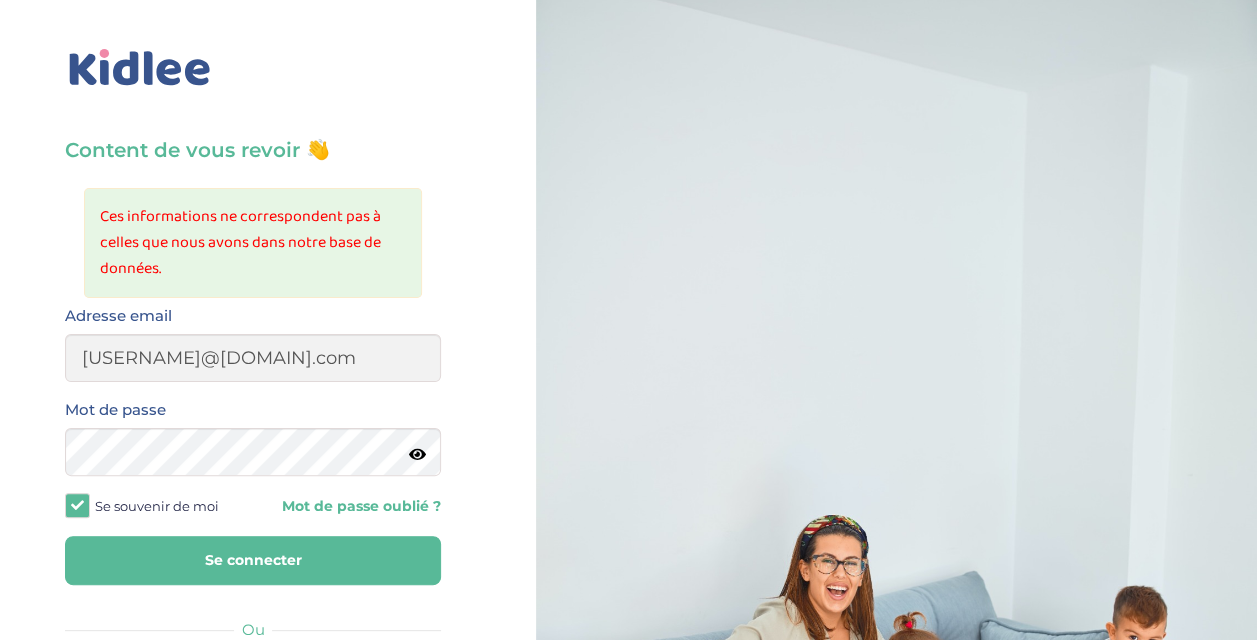 click on "Se connecter" at bounding box center [253, 560] 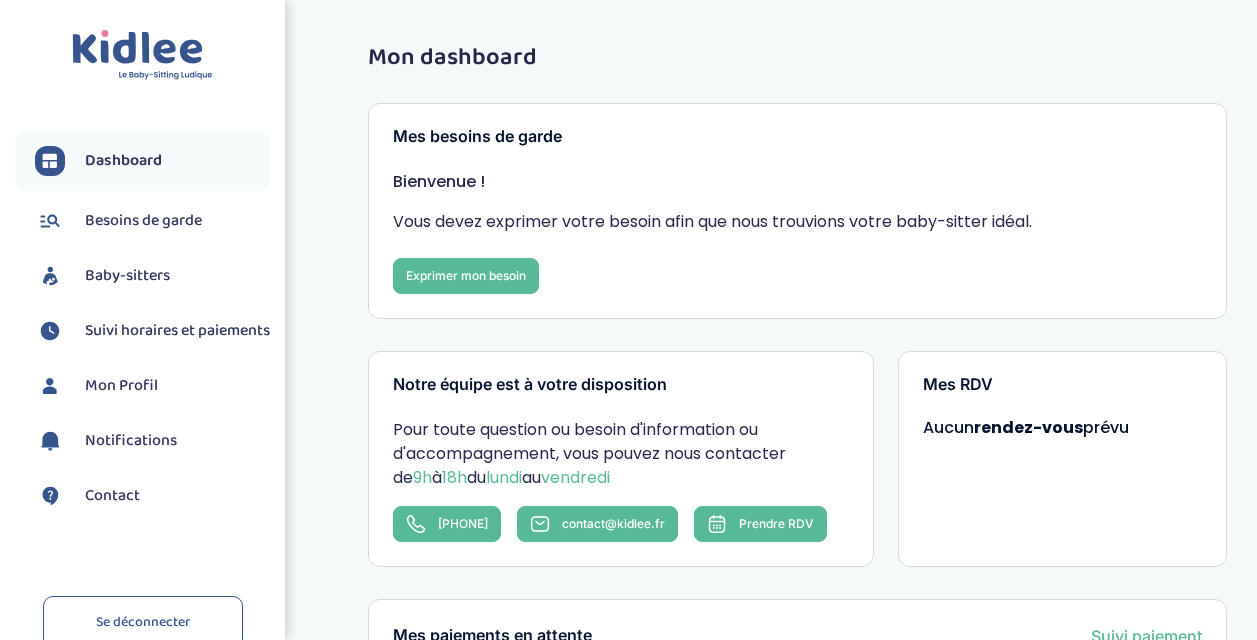 scroll, scrollTop: 0, scrollLeft: 0, axis: both 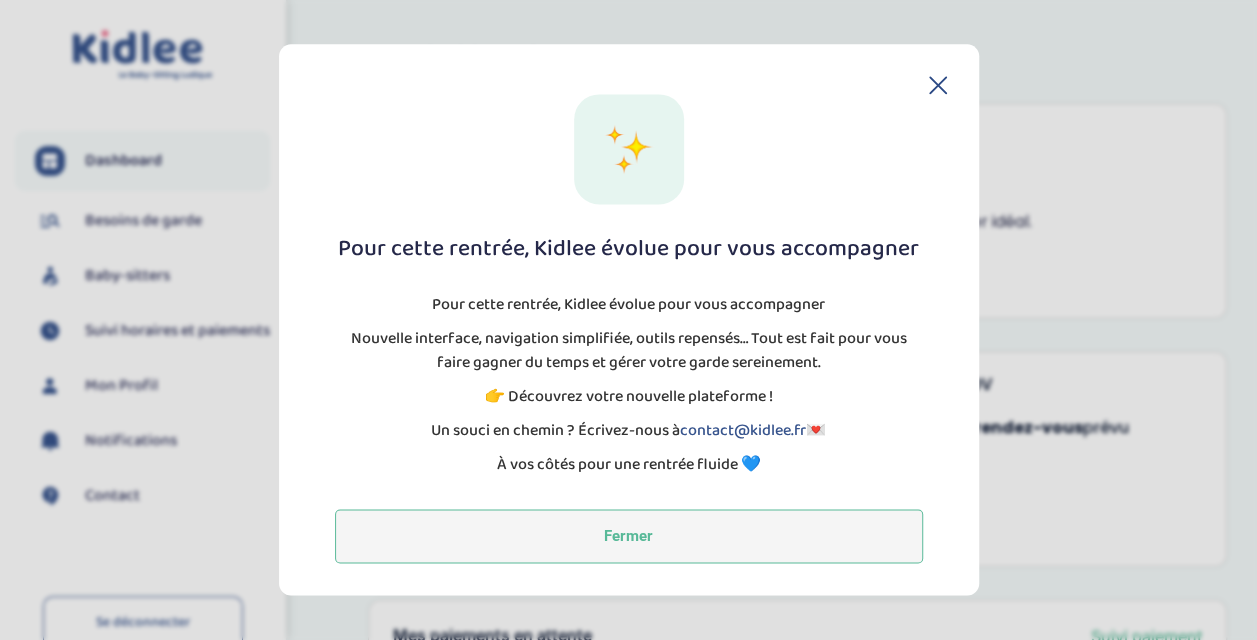 click on "Fermer" at bounding box center [629, 537] 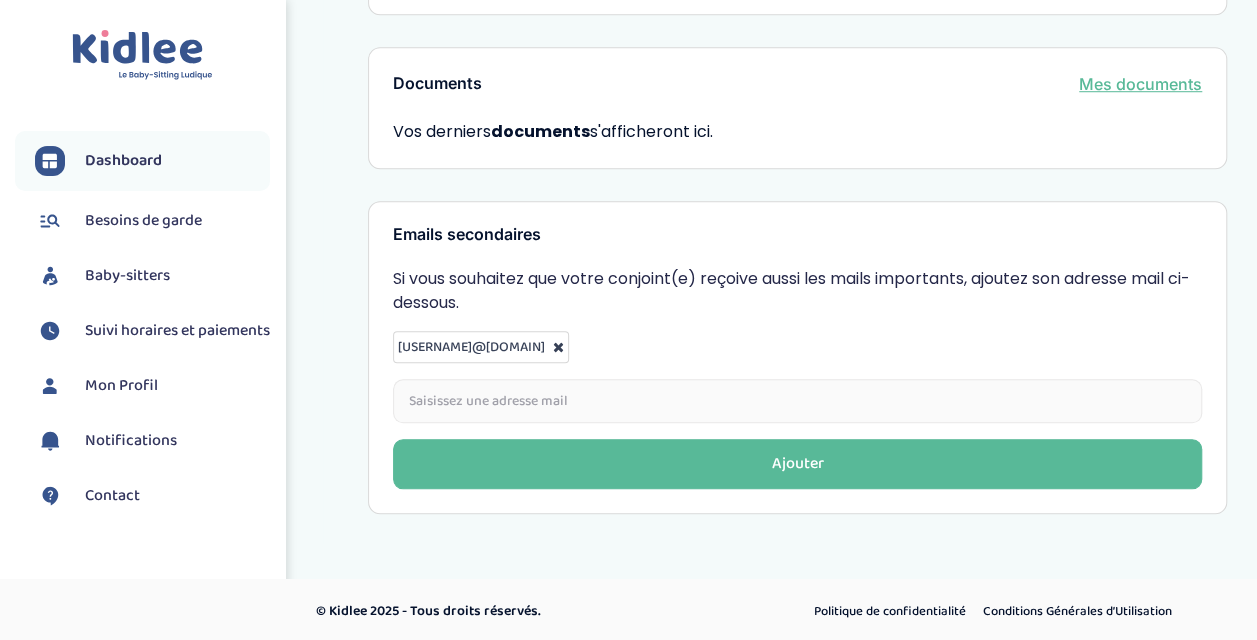 scroll, scrollTop: 0, scrollLeft: 0, axis: both 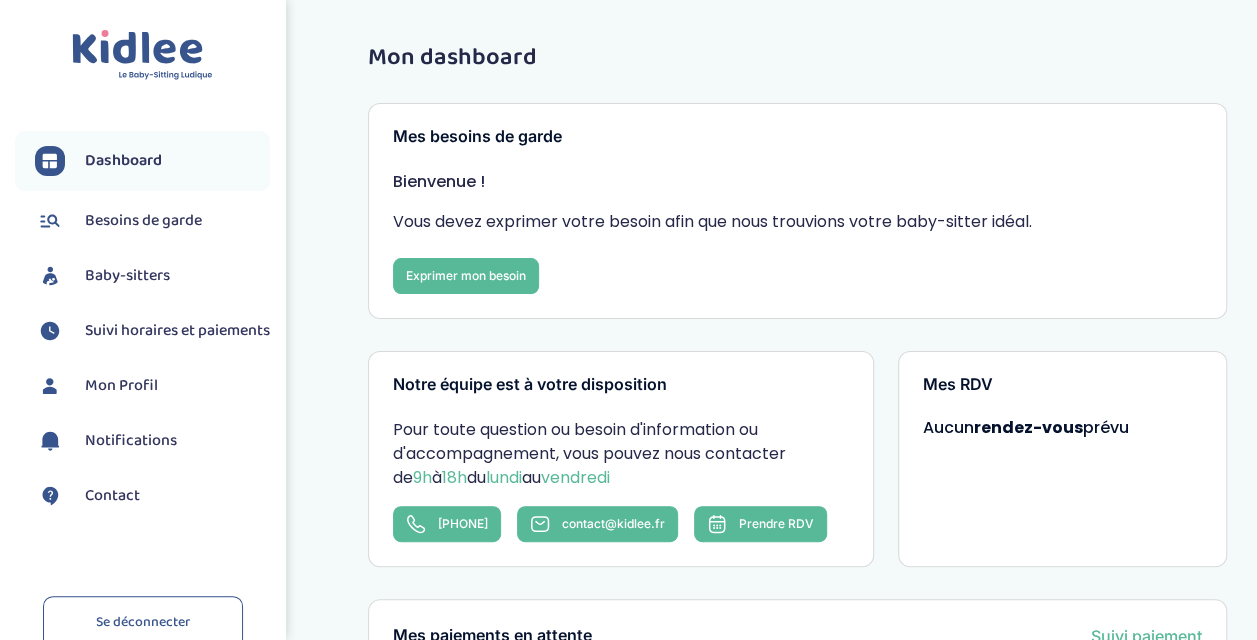 click on "Besoins de garde" at bounding box center [152, 221] 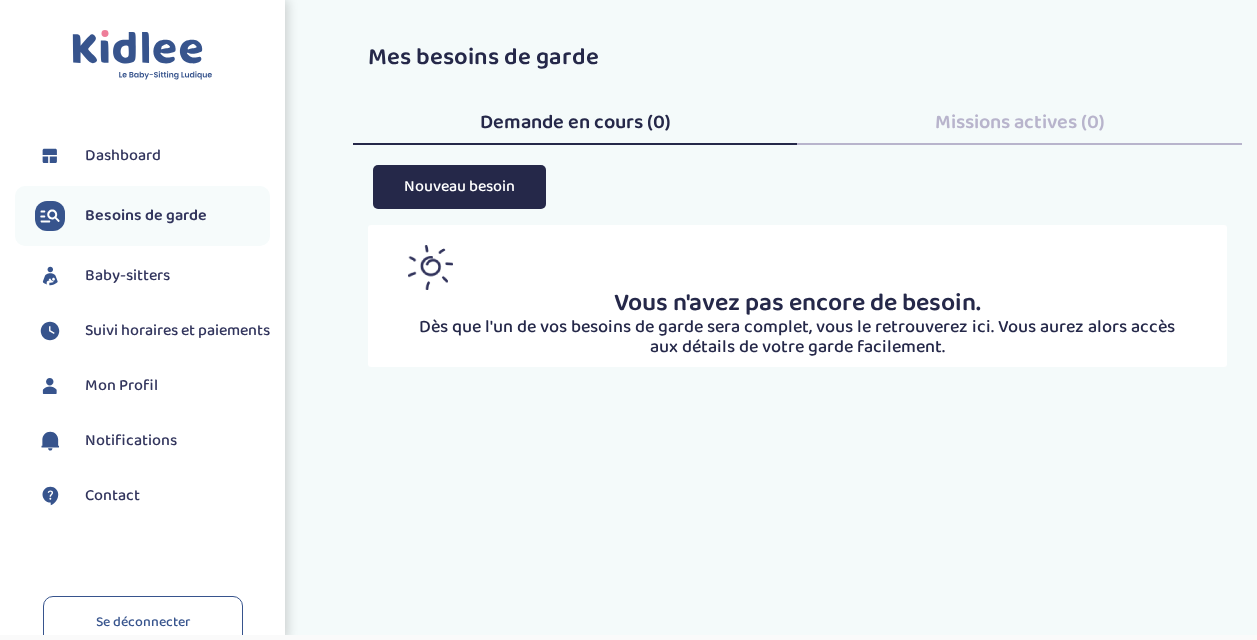 scroll, scrollTop: 0, scrollLeft: 0, axis: both 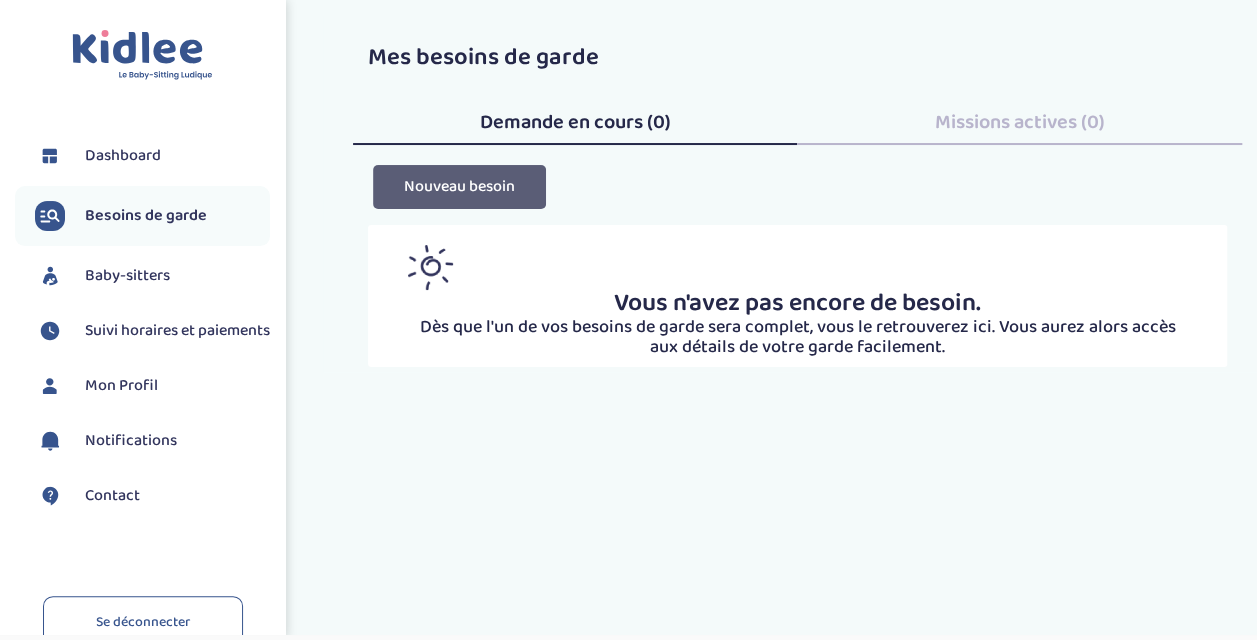 click on "Nouveau besoin" at bounding box center [459, 186] 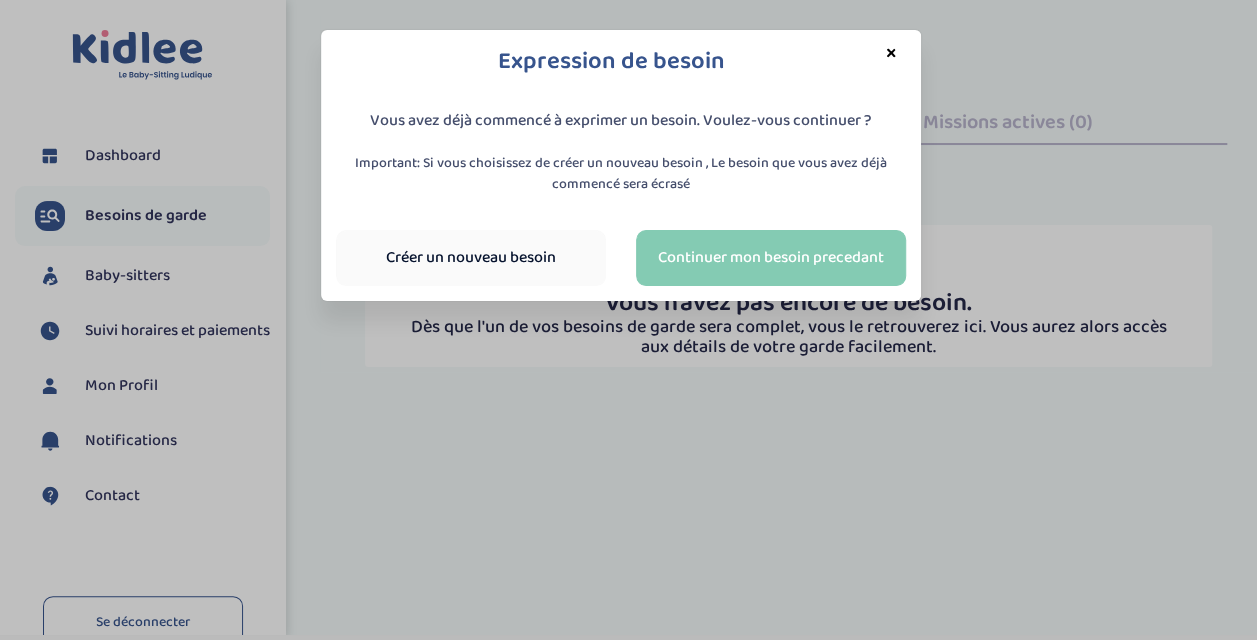 click on "Continuer mon besoin precedant" at bounding box center [771, 258] 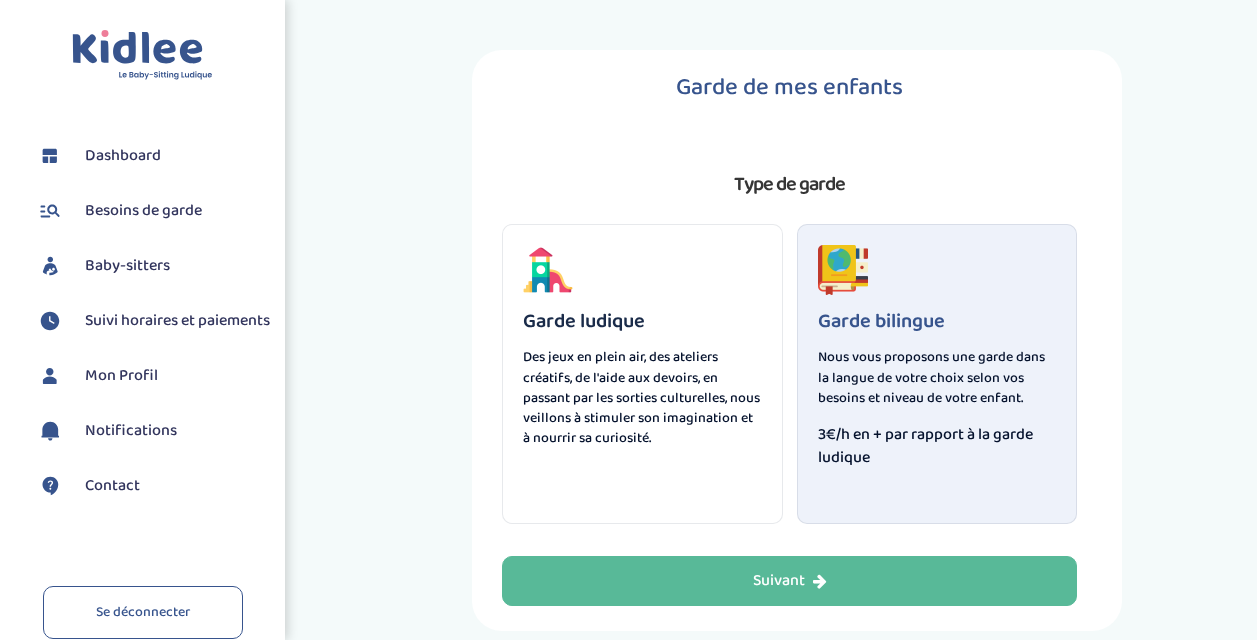 scroll, scrollTop: 0, scrollLeft: 0, axis: both 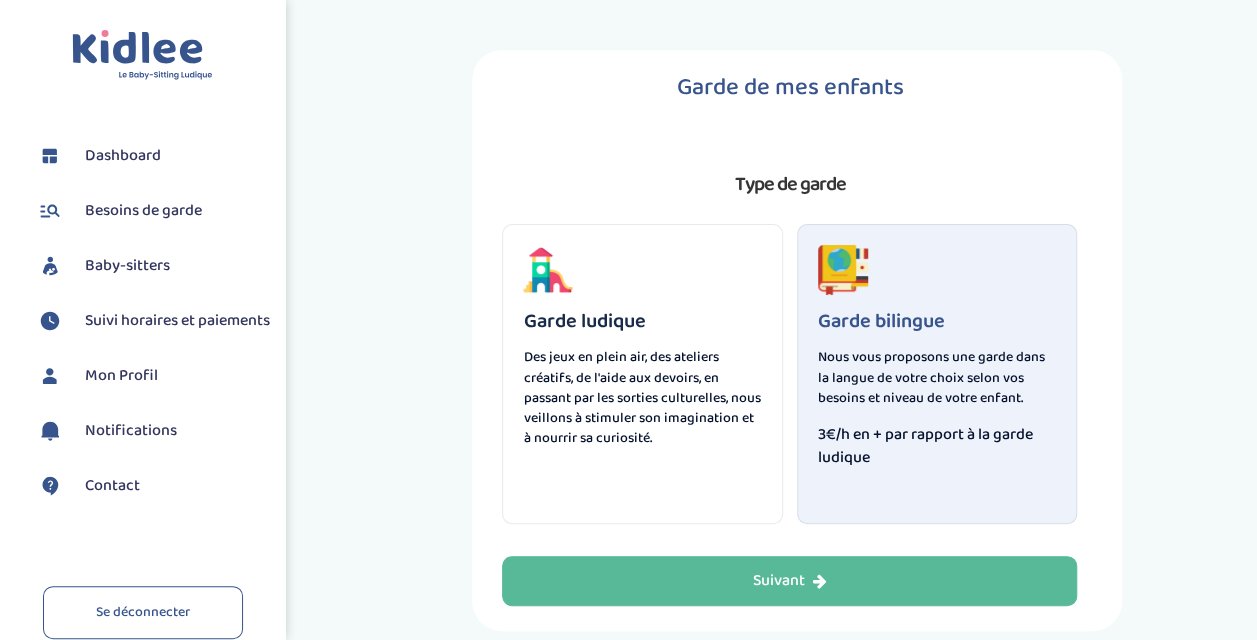 click on "Nous vous proposons une garde dans la langue de votre choix selon vos besoins et niveau de votre
enfant." at bounding box center [937, 377] 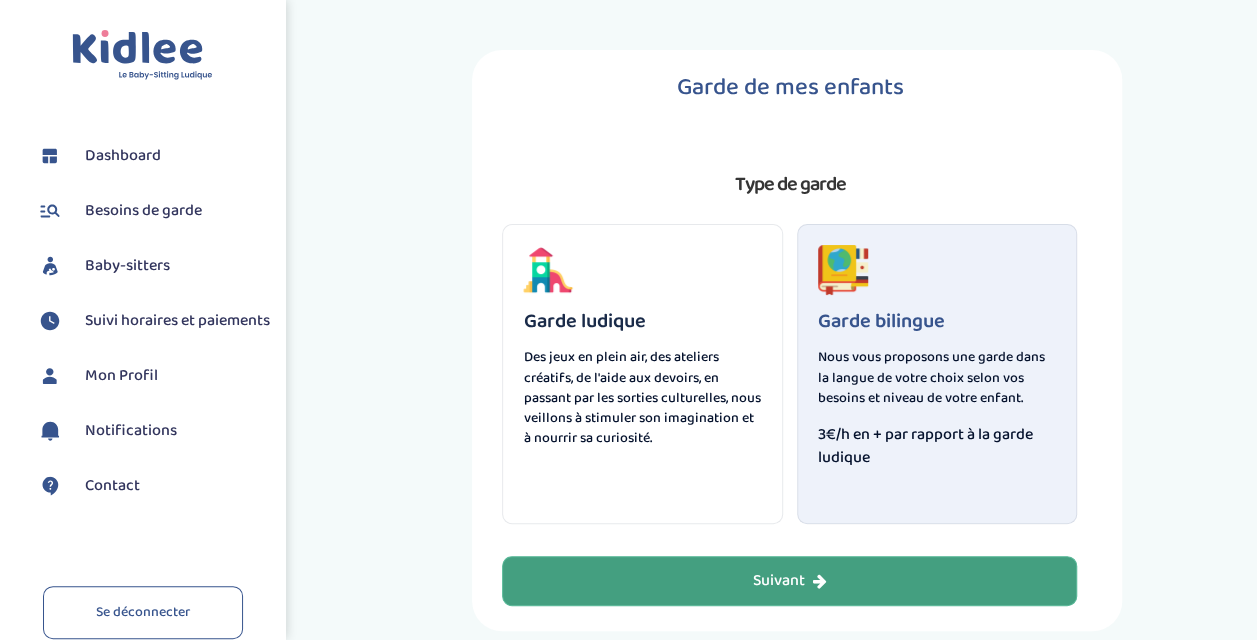 click on "Suivant" at bounding box center [789, 581] 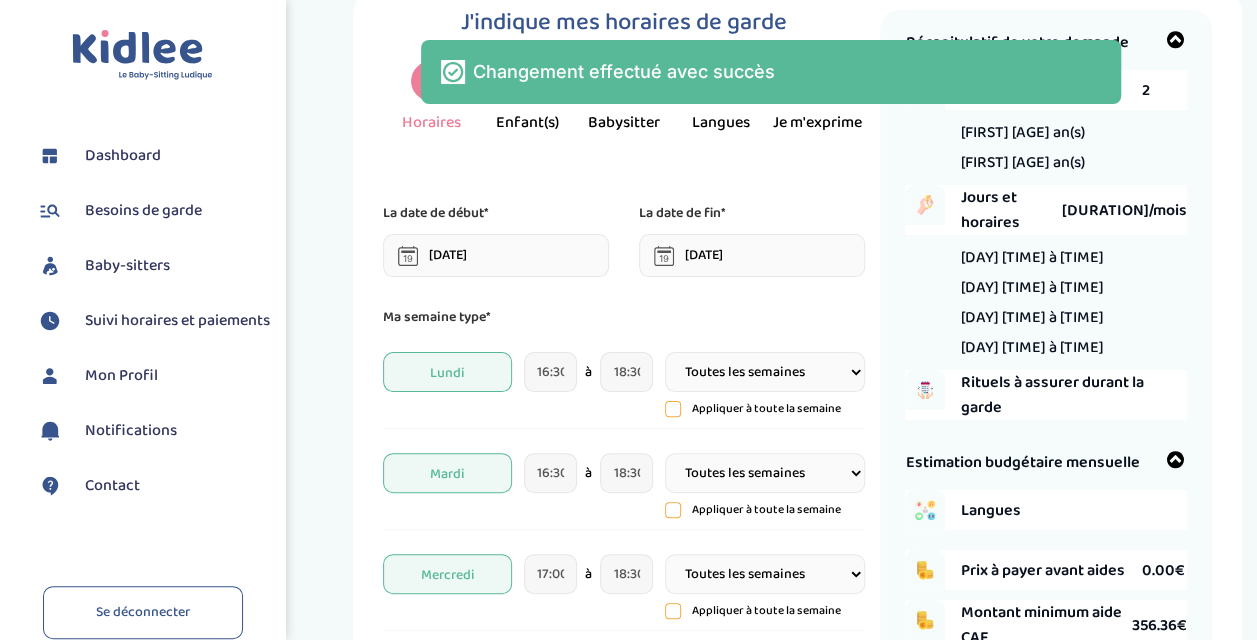 scroll, scrollTop: 75, scrollLeft: 0, axis: vertical 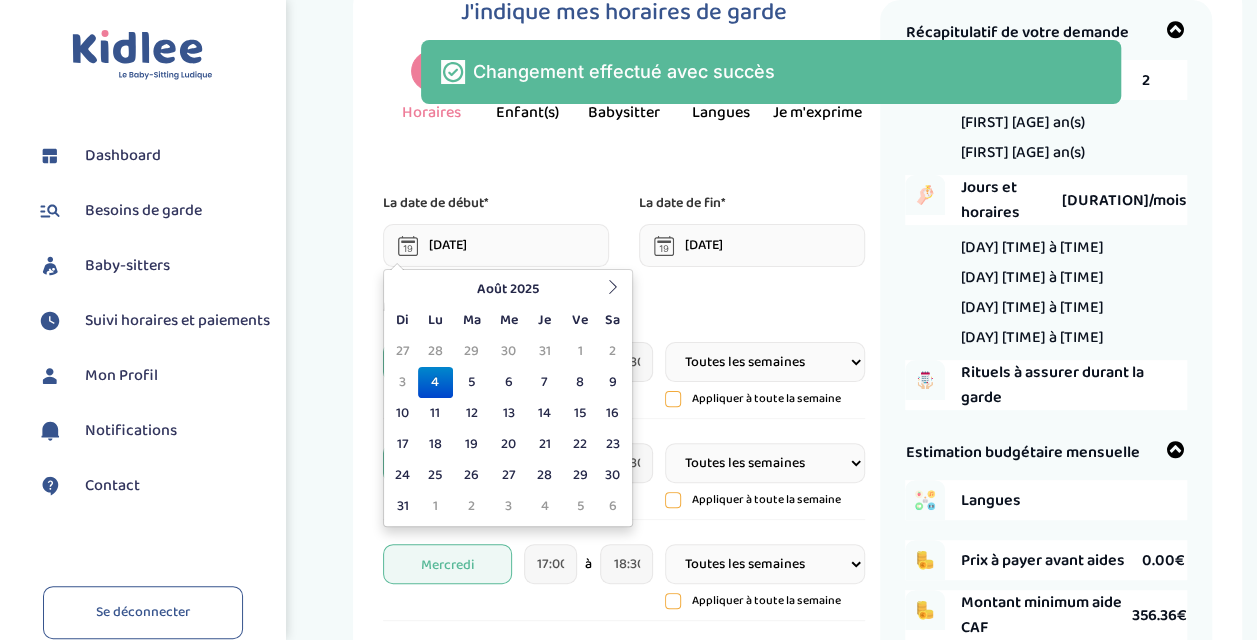 click on "06-01-2025" at bounding box center (496, 245) 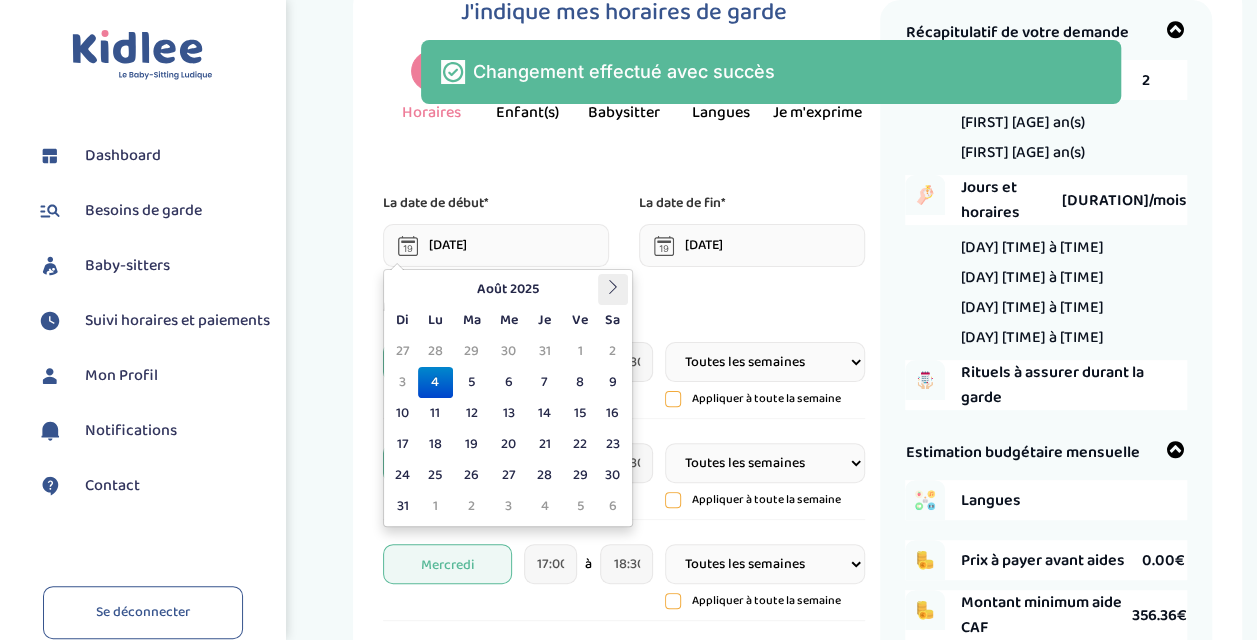 click at bounding box center [613, 289] 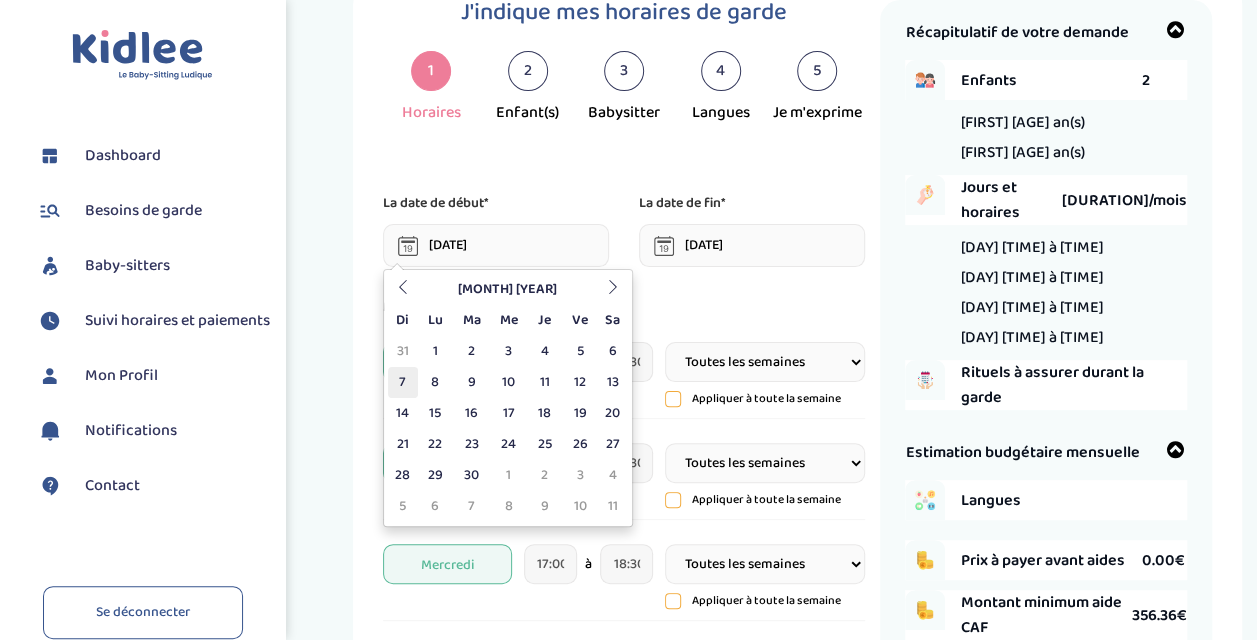 click on "7" at bounding box center [403, 382] 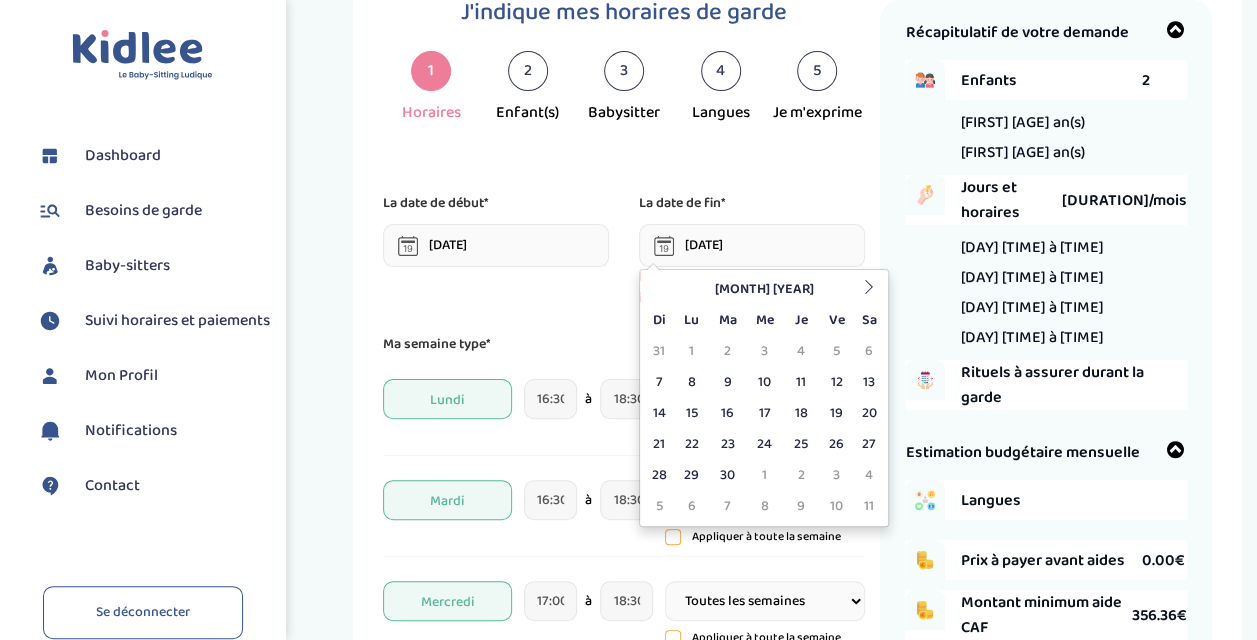 click on "31-07-2025" at bounding box center (752, 245) 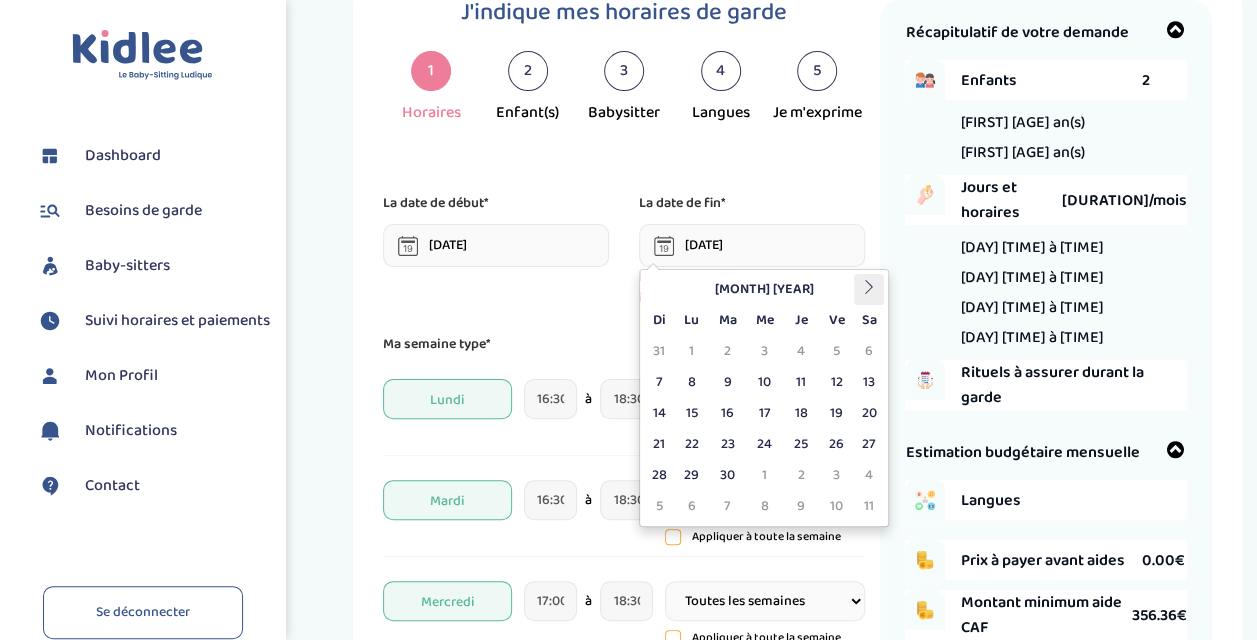 click at bounding box center [869, 287] 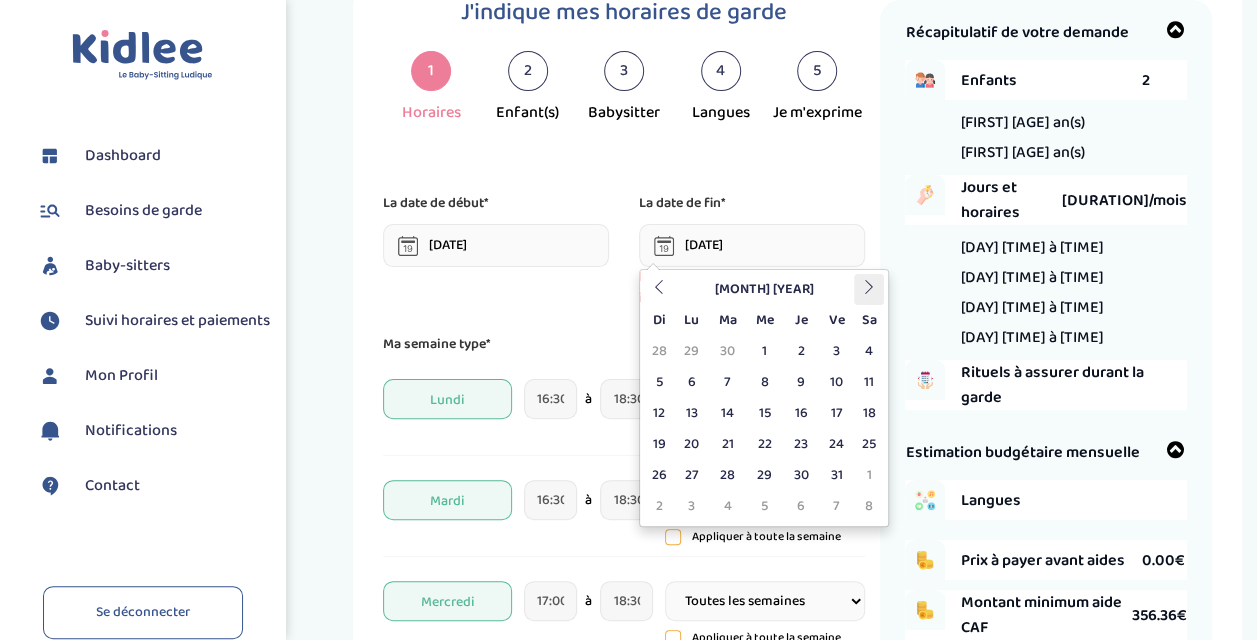 click at bounding box center (869, 287) 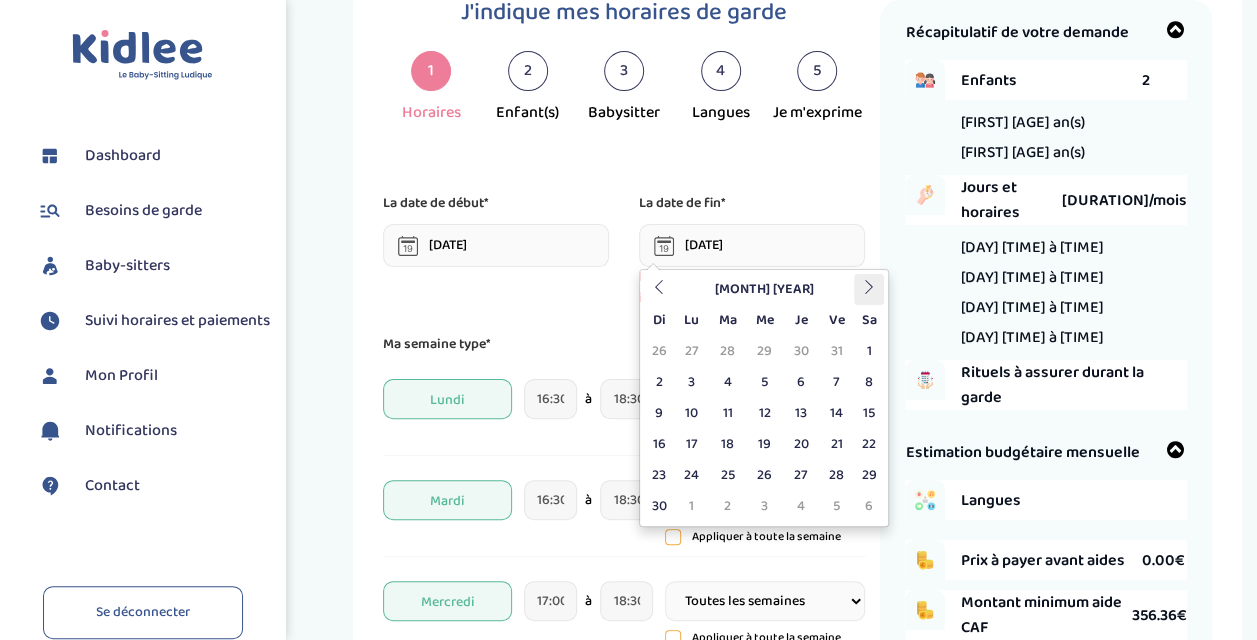 click at bounding box center [869, 287] 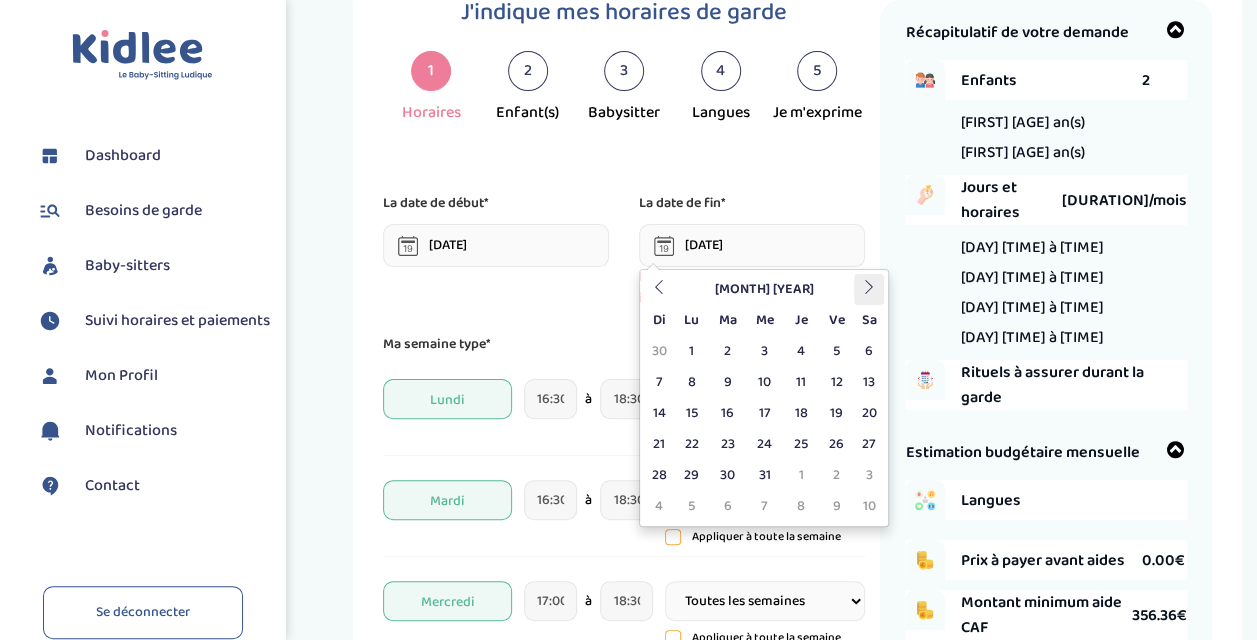 click at bounding box center [869, 287] 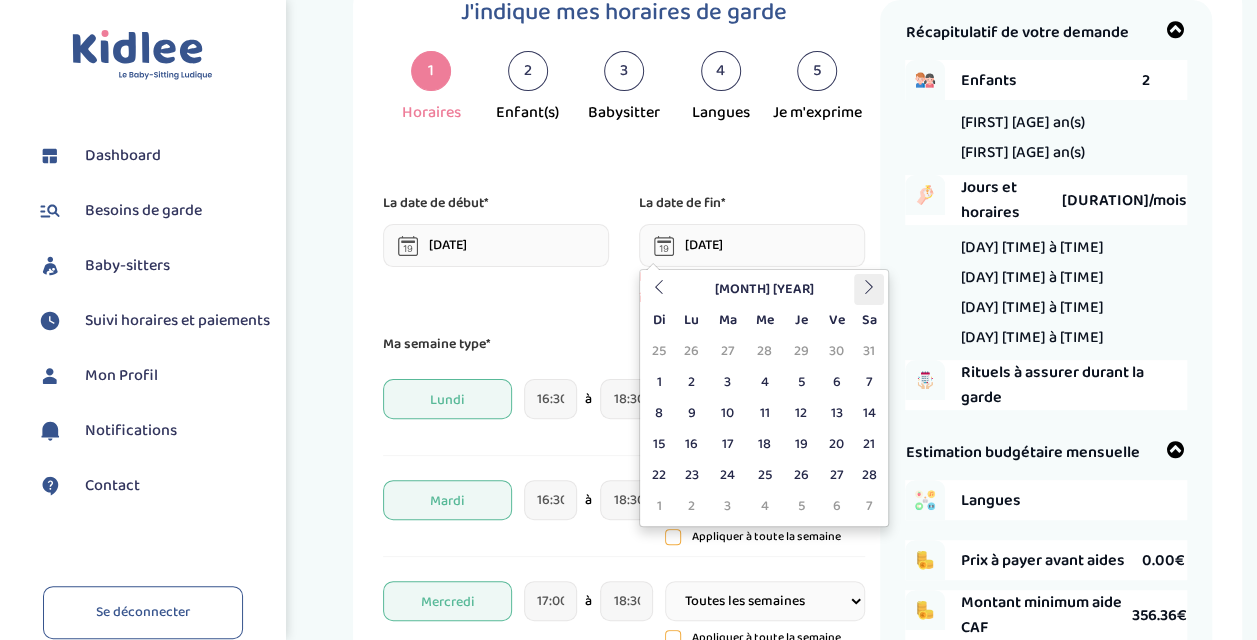 click at bounding box center (869, 287) 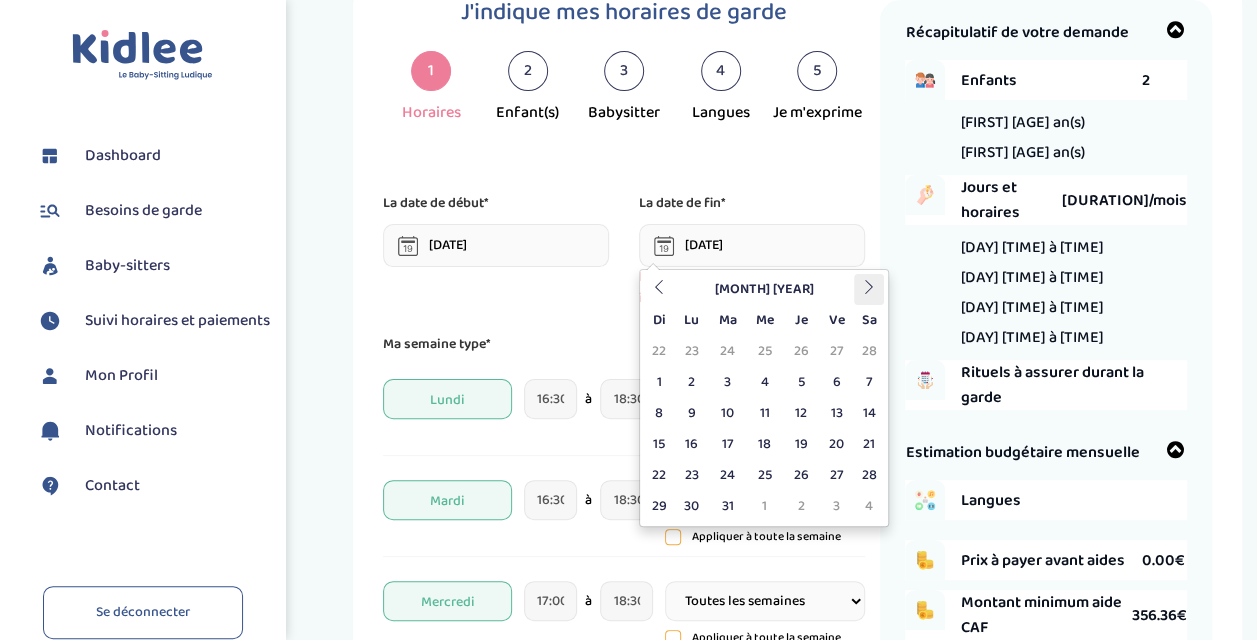 click at bounding box center (869, 287) 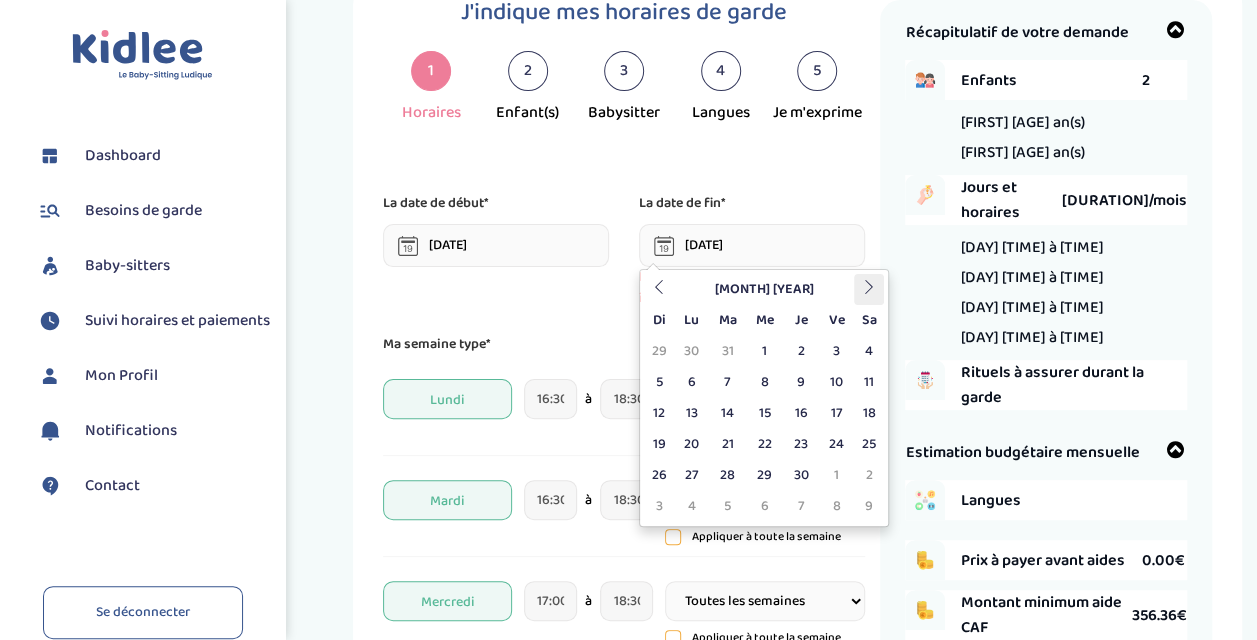 click at bounding box center [869, 287] 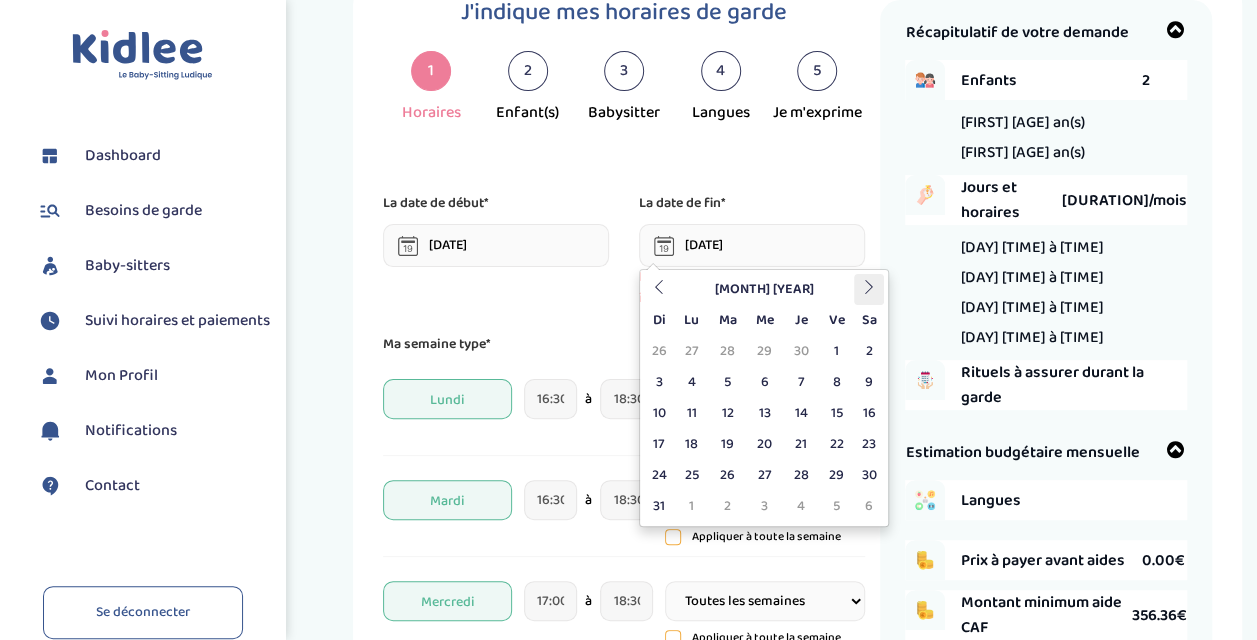 click at bounding box center (869, 287) 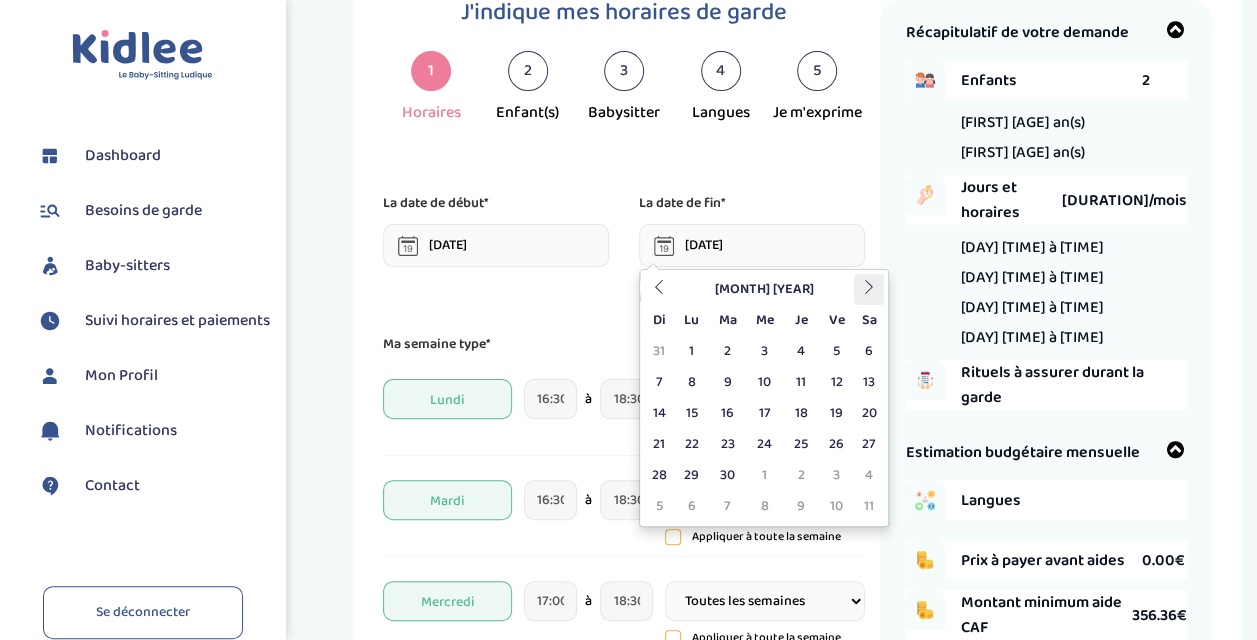 click at bounding box center (869, 289) 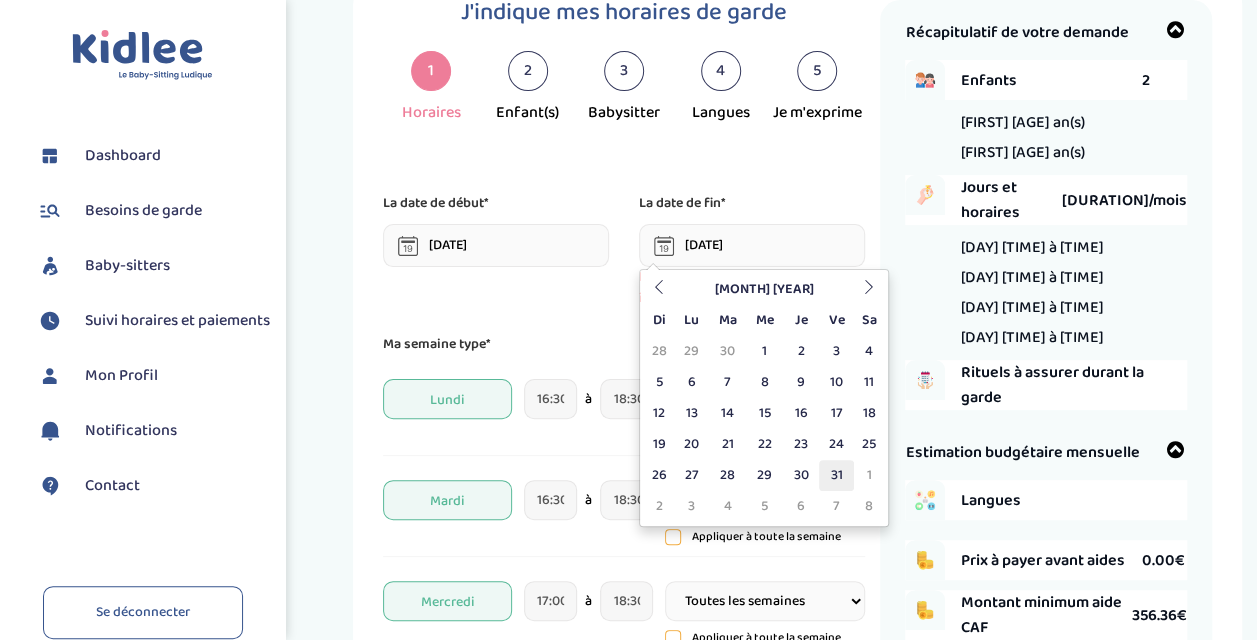 click on "31" at bounding box center [836, 475] 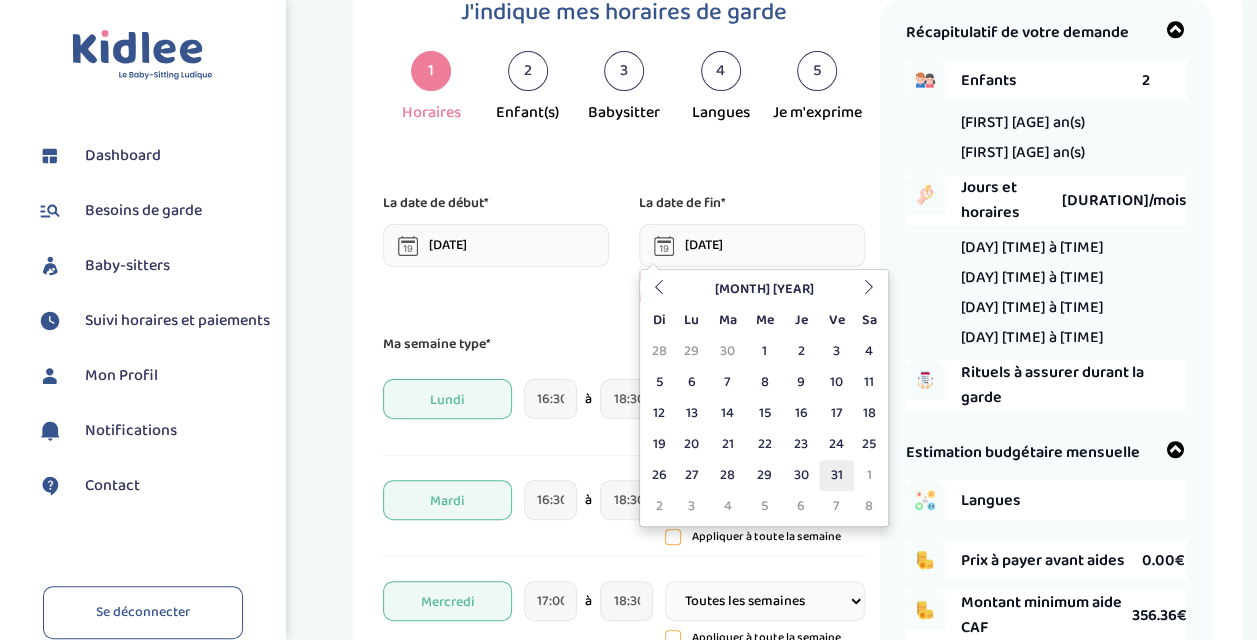 type on "31-07-2026" 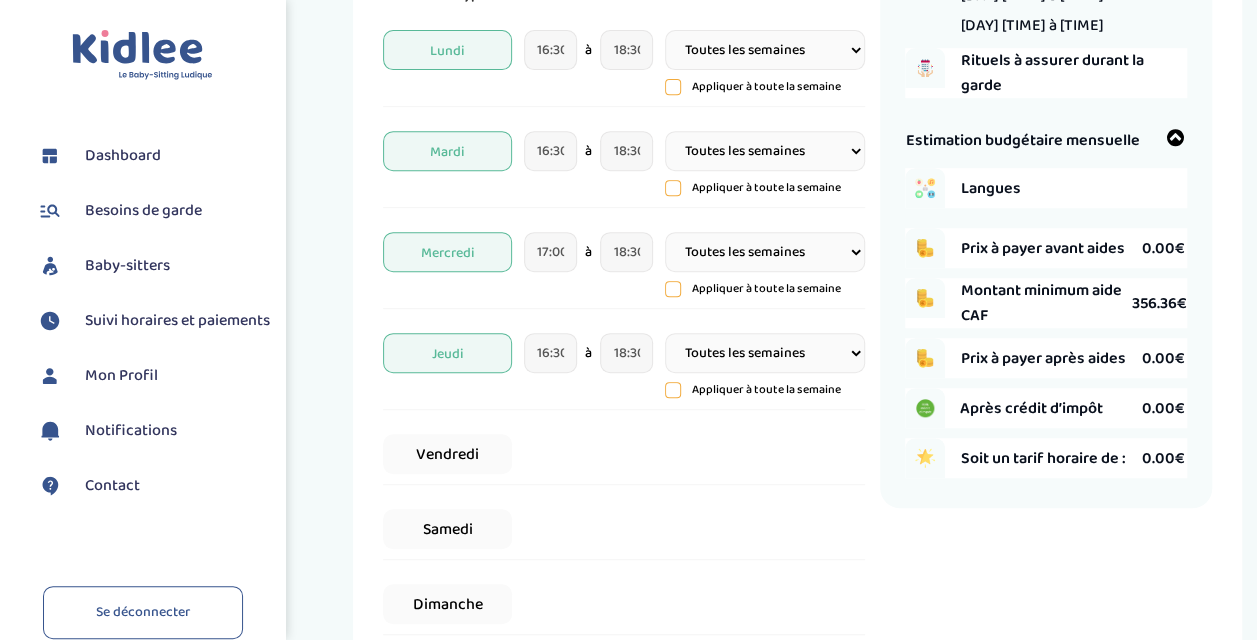 scroll, scrollTop: 392, scrollLeft: 0, axis: vertical 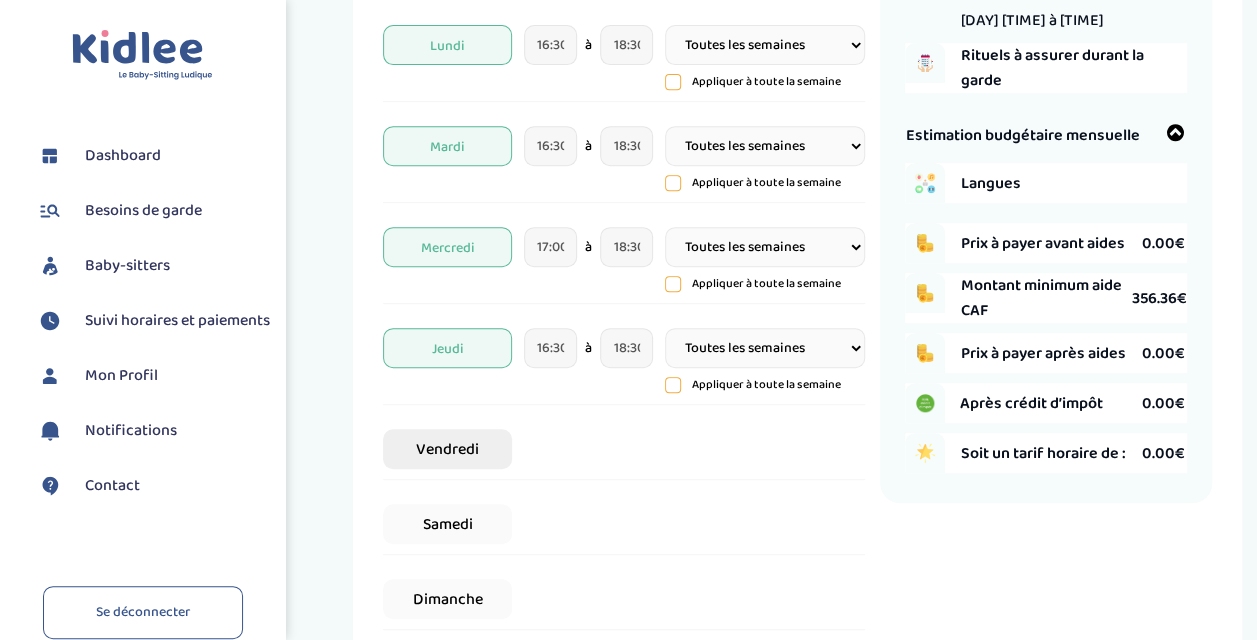 click on "Vendredi" at bounding box center (447, 449) 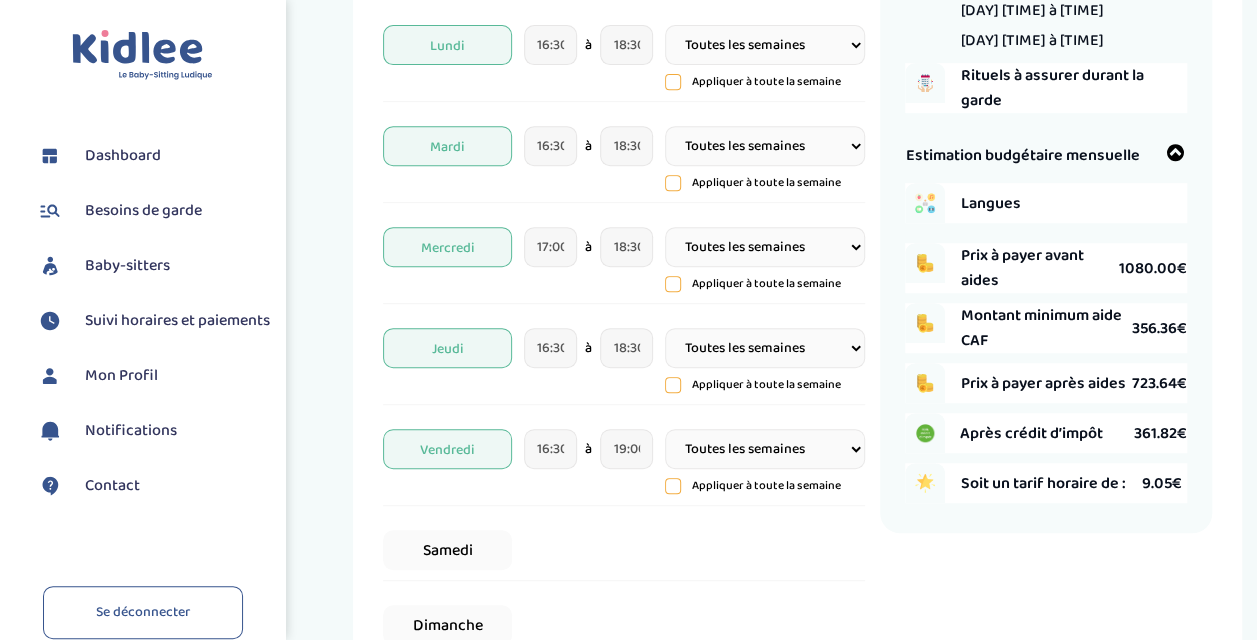 click on "Toutes les semaines   Toutes les 2 semaines   Tous les mois" at bounding box center (765, 449) 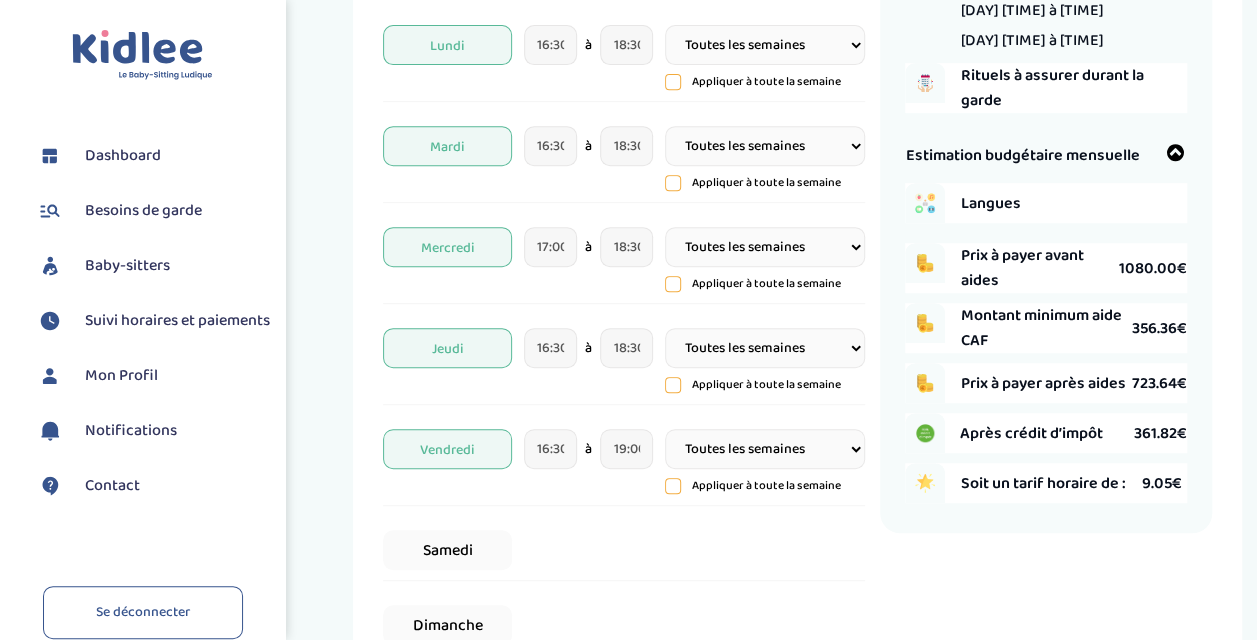 select on "3" 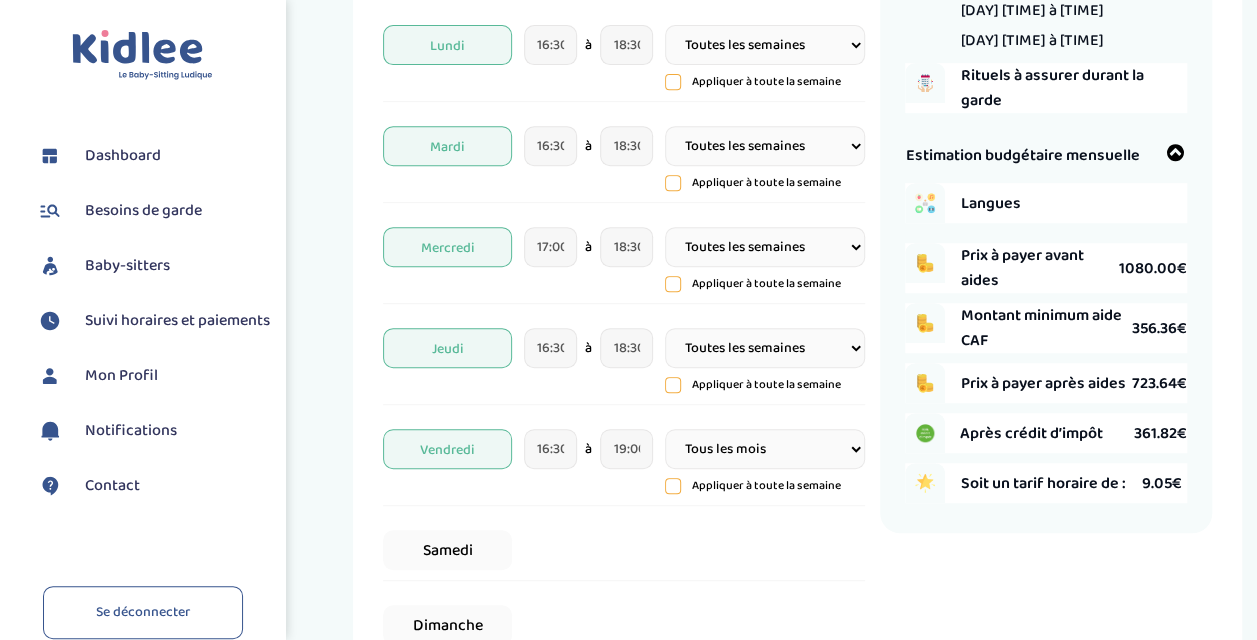 click on "Toutes les semaines   Toutes les 2 semaines   Tous les mois" at bounding box center [765, 449] 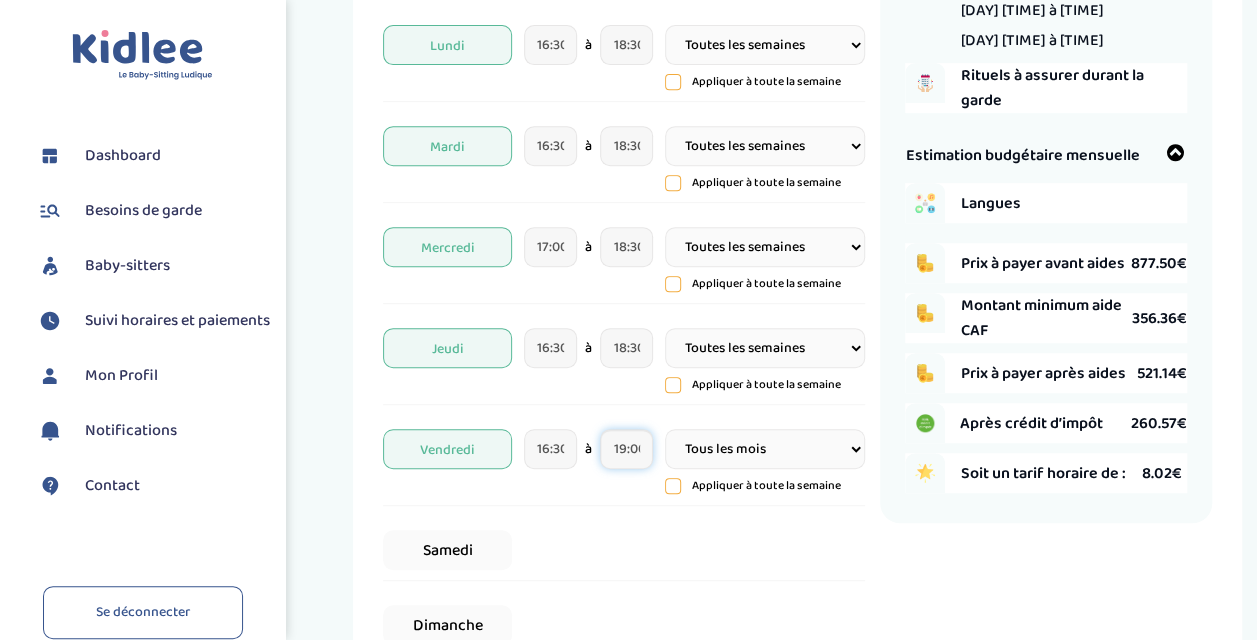 click on "19:00" at bounding box center [626, 449] 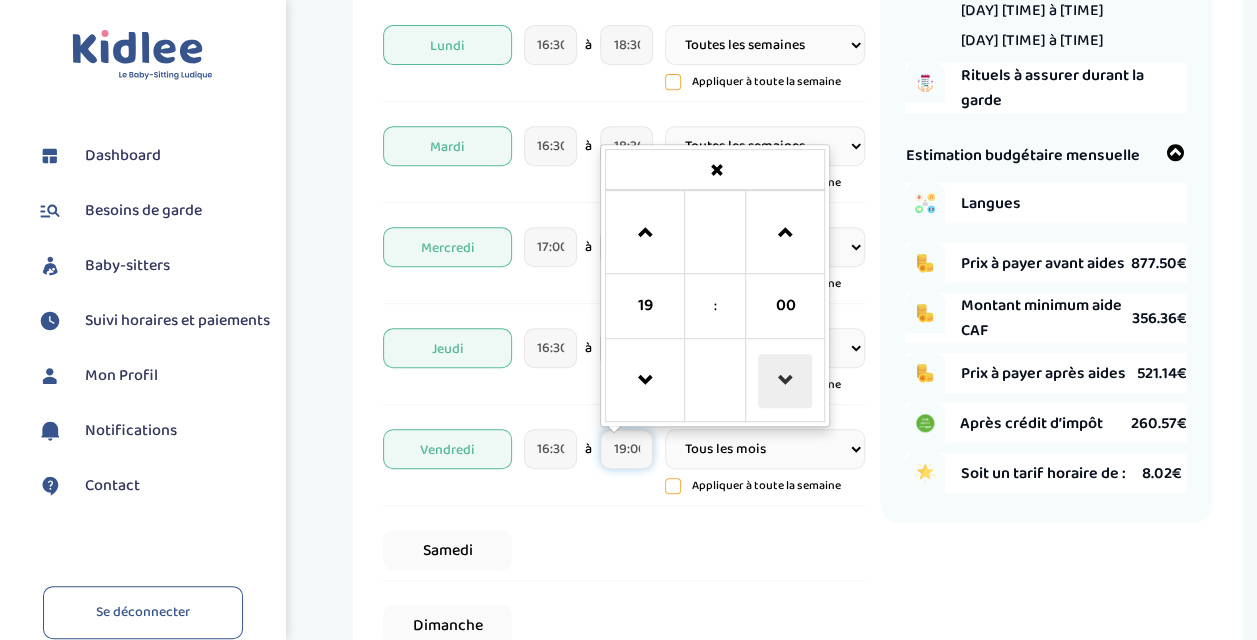 click at bounding box center [785, 381] 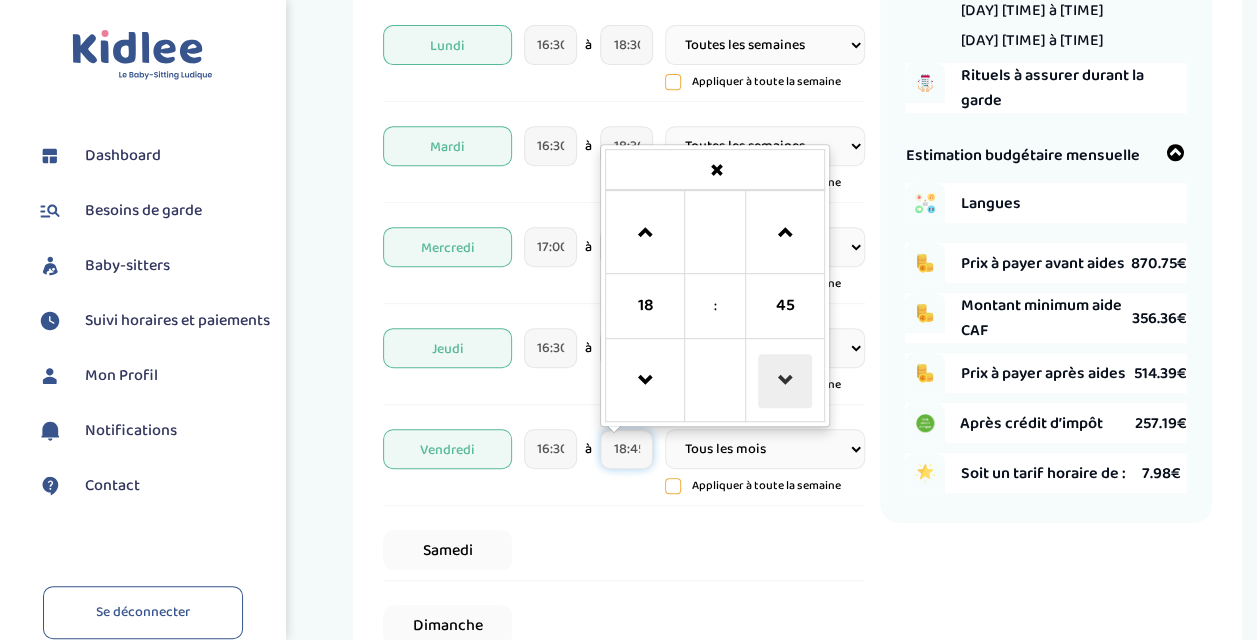 click at bounding box center [785, 381] 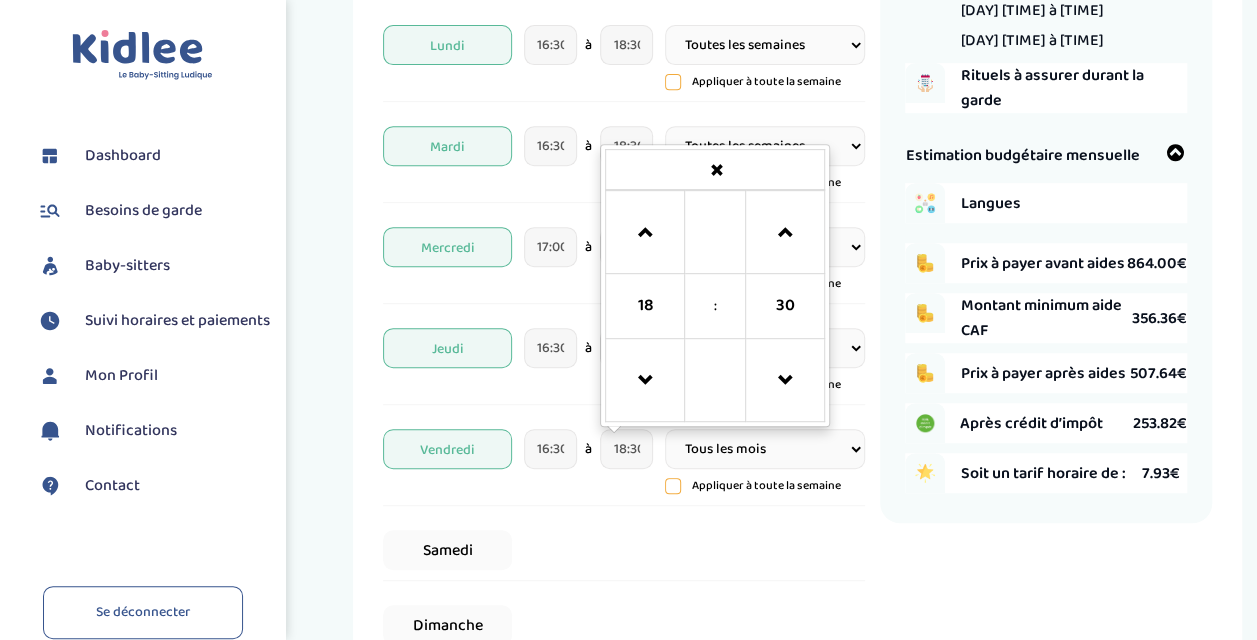 click on "Samedi" at bounding box center [624, 550] 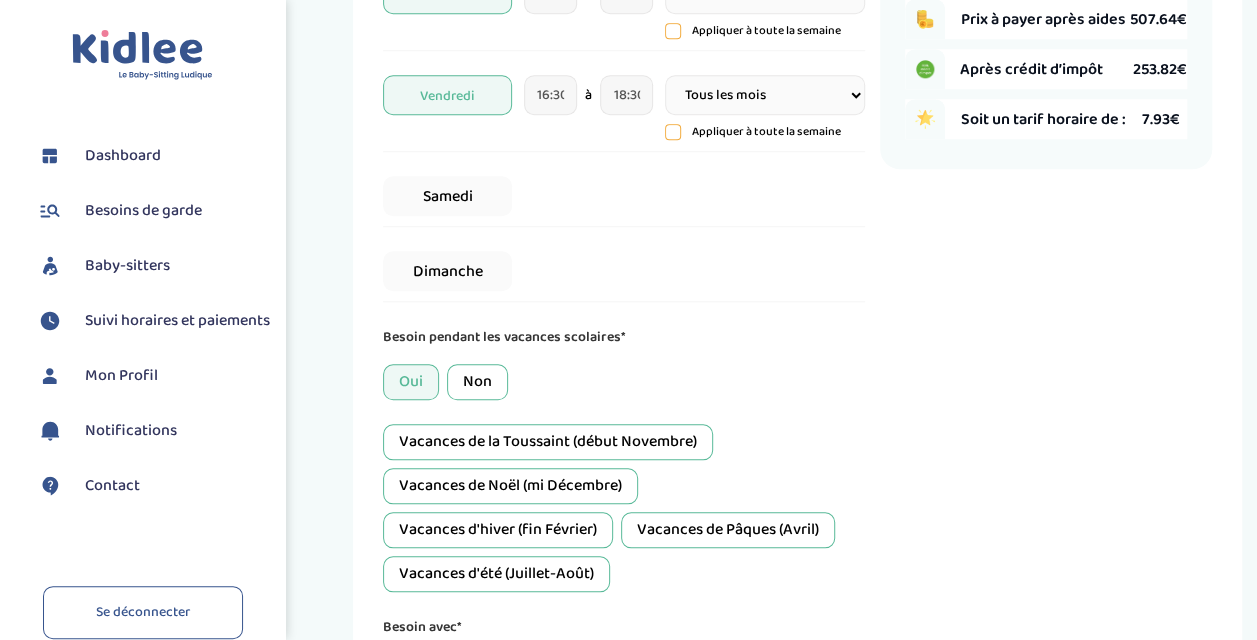 scroll, scrollTop: 754, scrollLeft: 0, axis: vertical 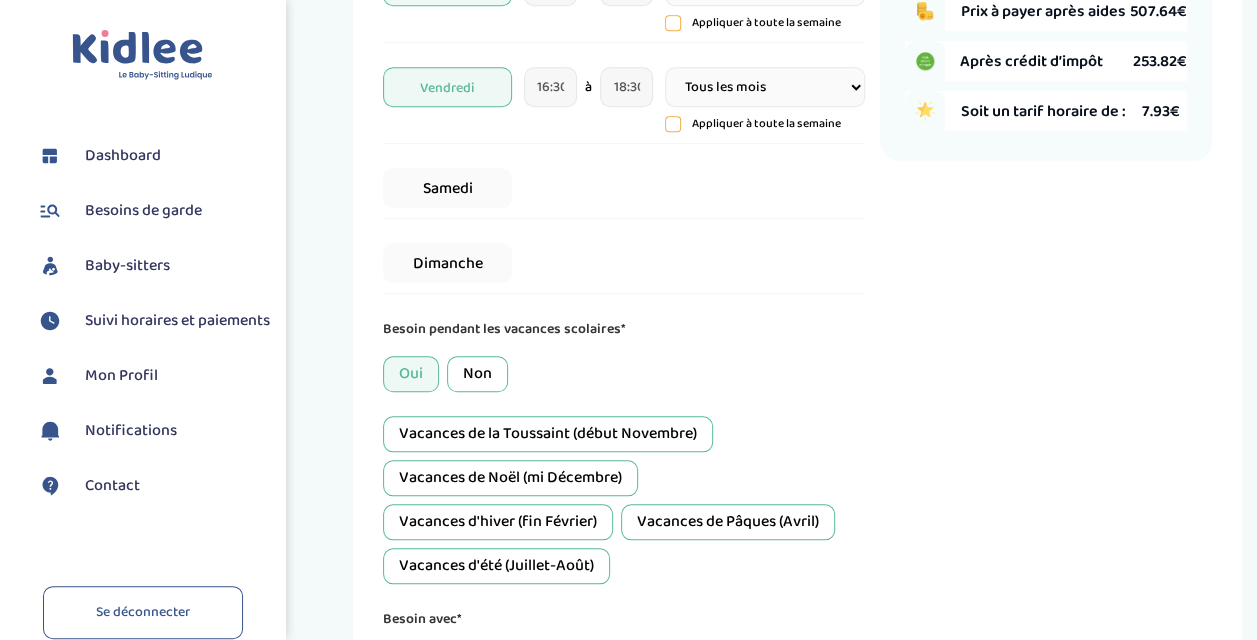 click on "Non" at bounding box center [477, 374] 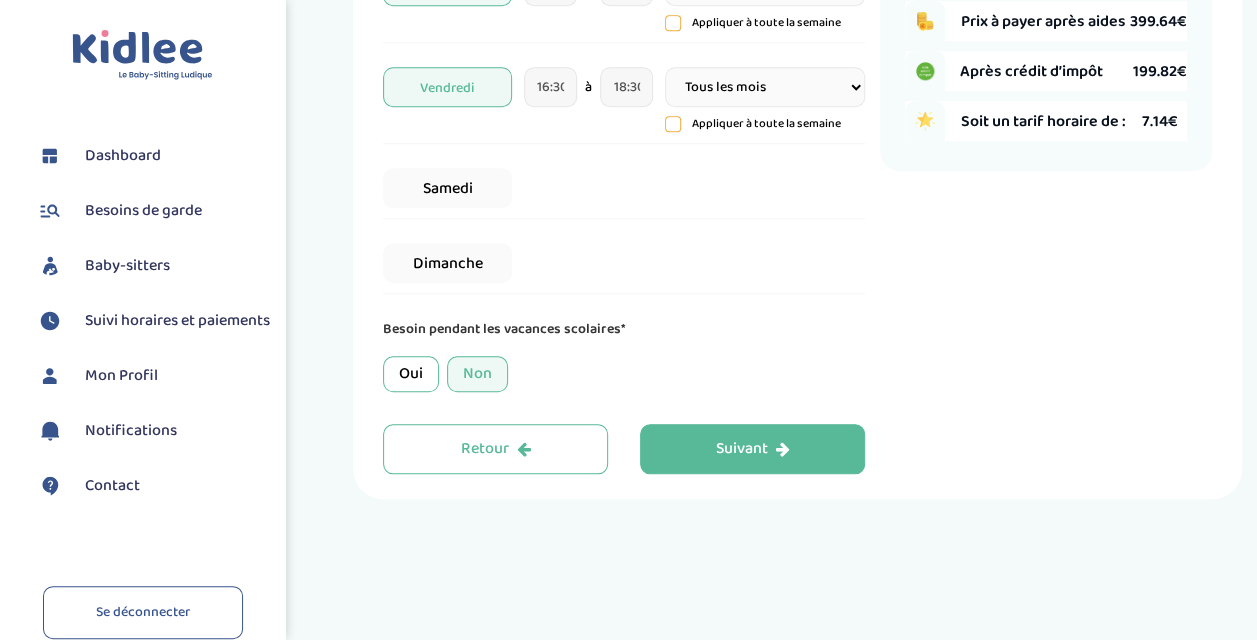 click on "Oui" at bounding box center [411, 374] 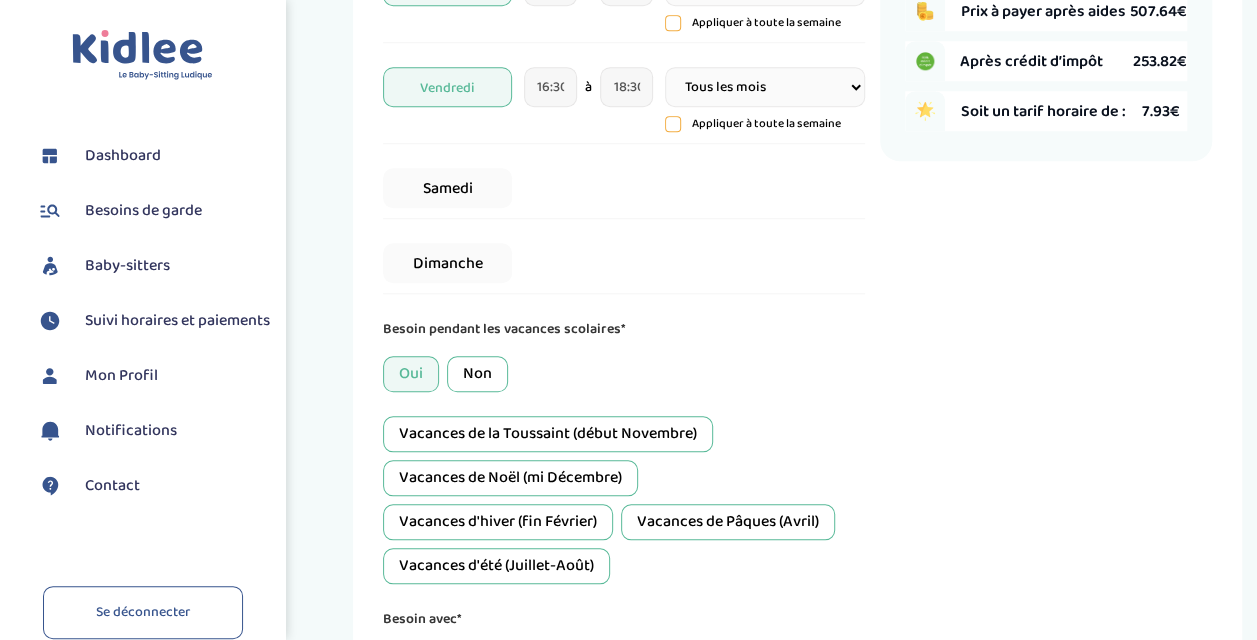 click on "Vacances de la Toussaint (début Novembre)" at bounding box center (548, 434) 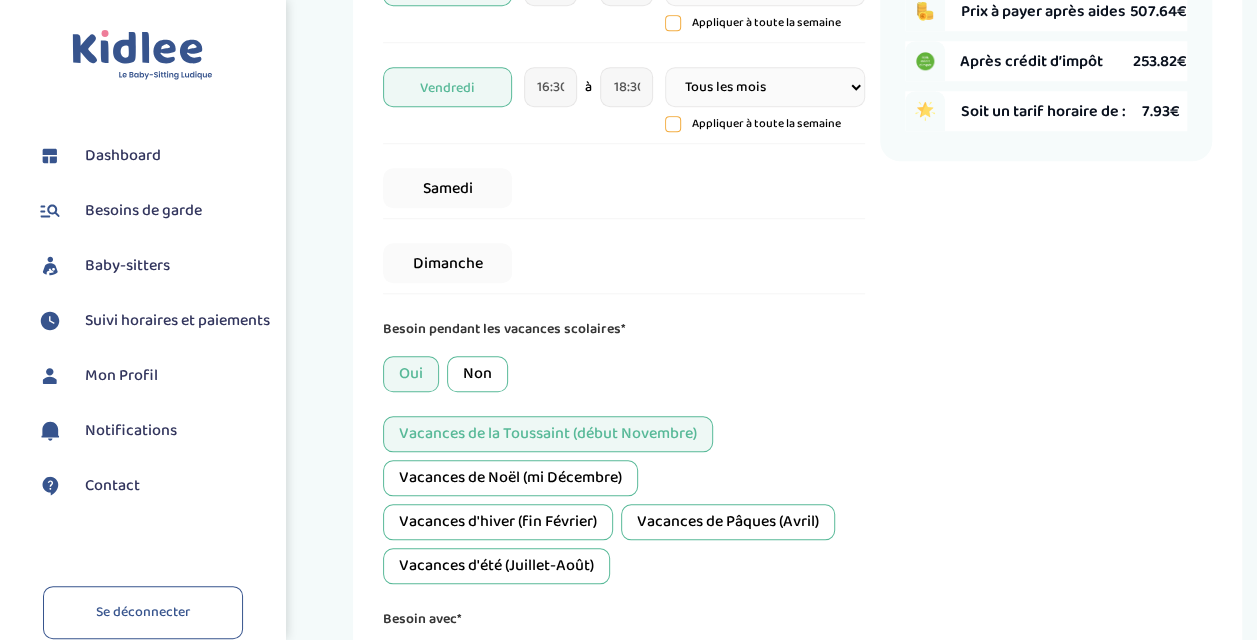 click on "Vacances de Noël (mi Décembre)" at bounding box center [510, 478] 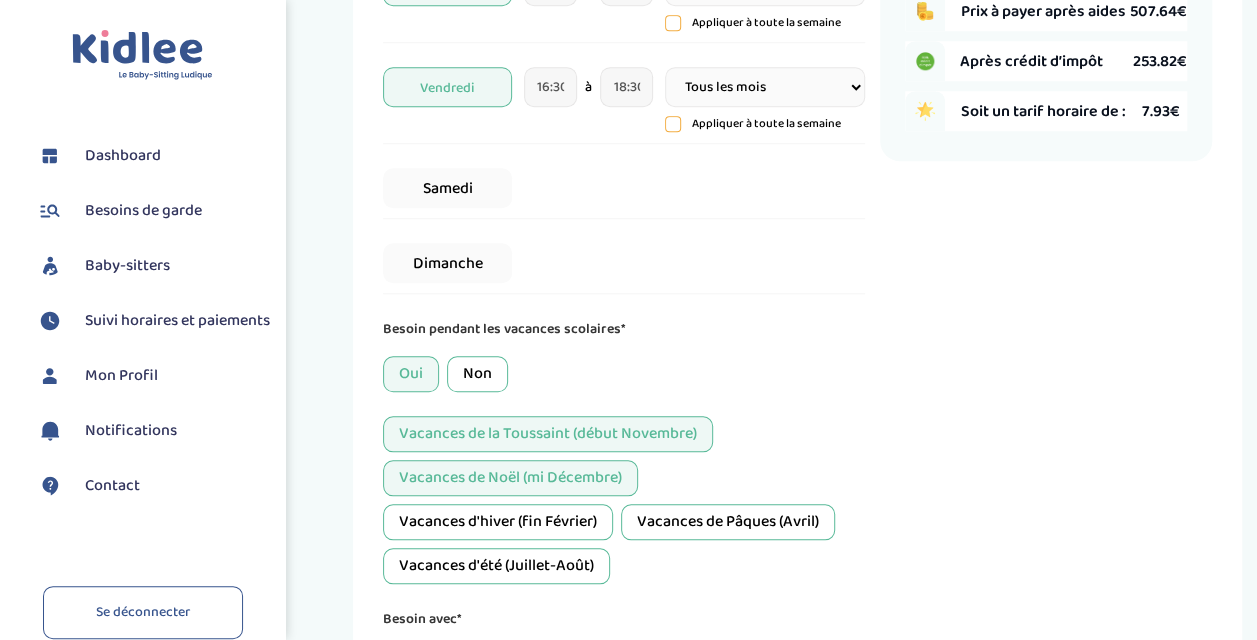 click on "Vacances d'hiver (fin Février)" at bounding box center [498, 522] 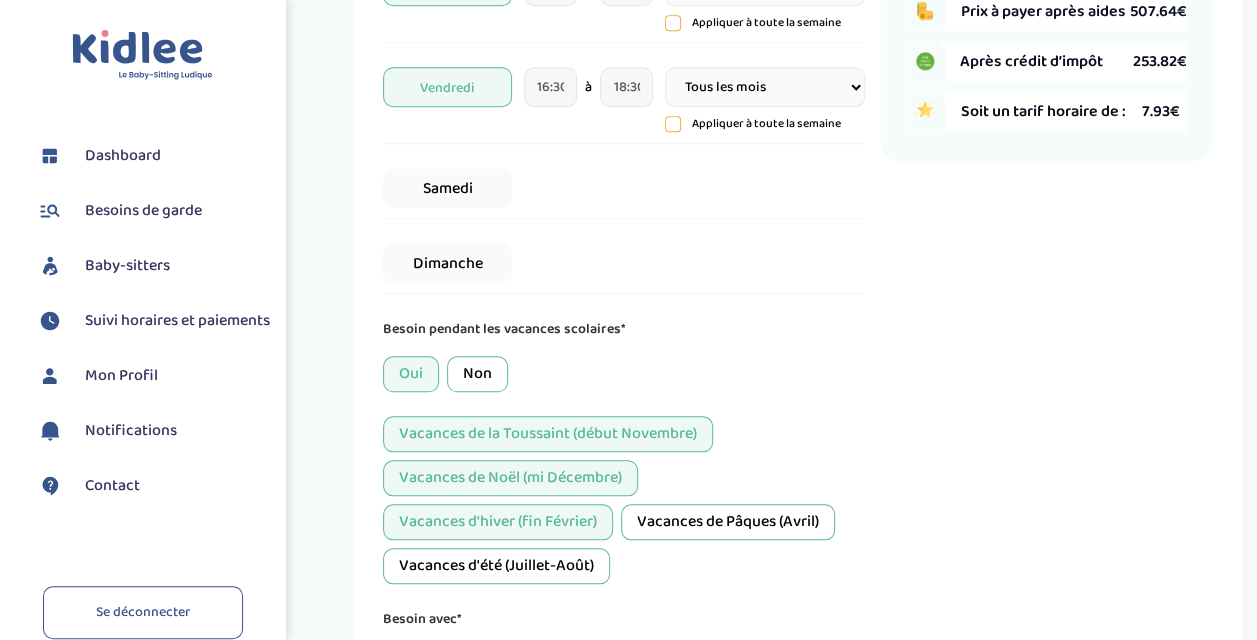 click on "Vacances de Pâques (Avril)" at bounding box center (728, 522) 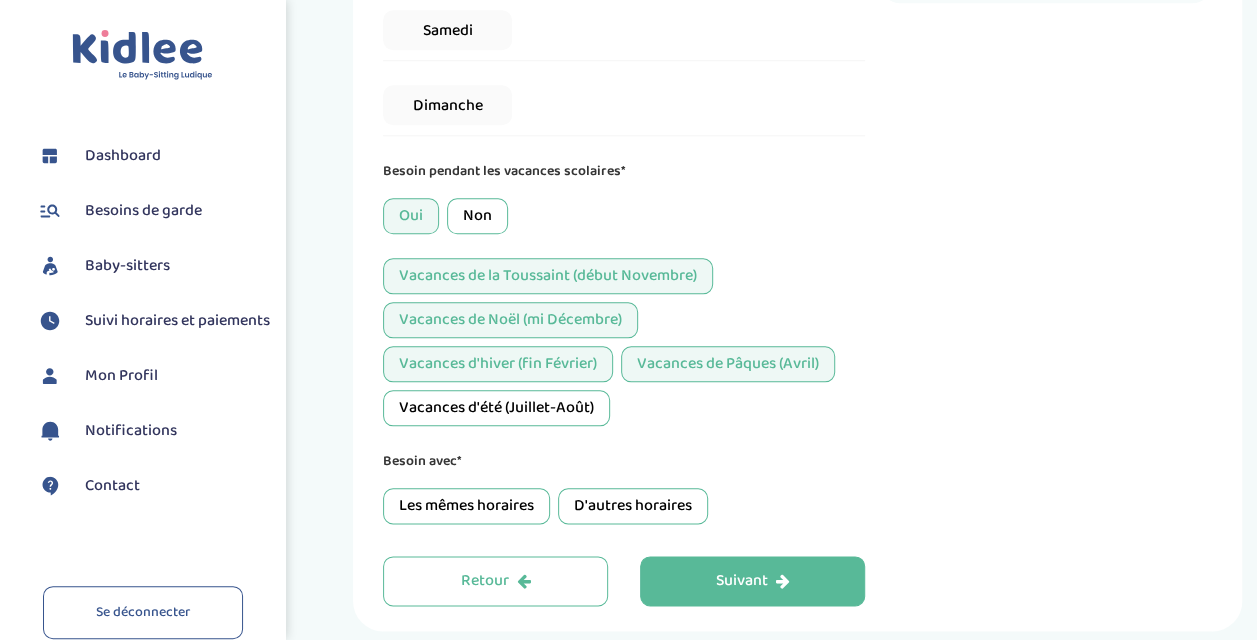 scroll, scrollTop: 917, scrollLeft: 0, axis: vertical 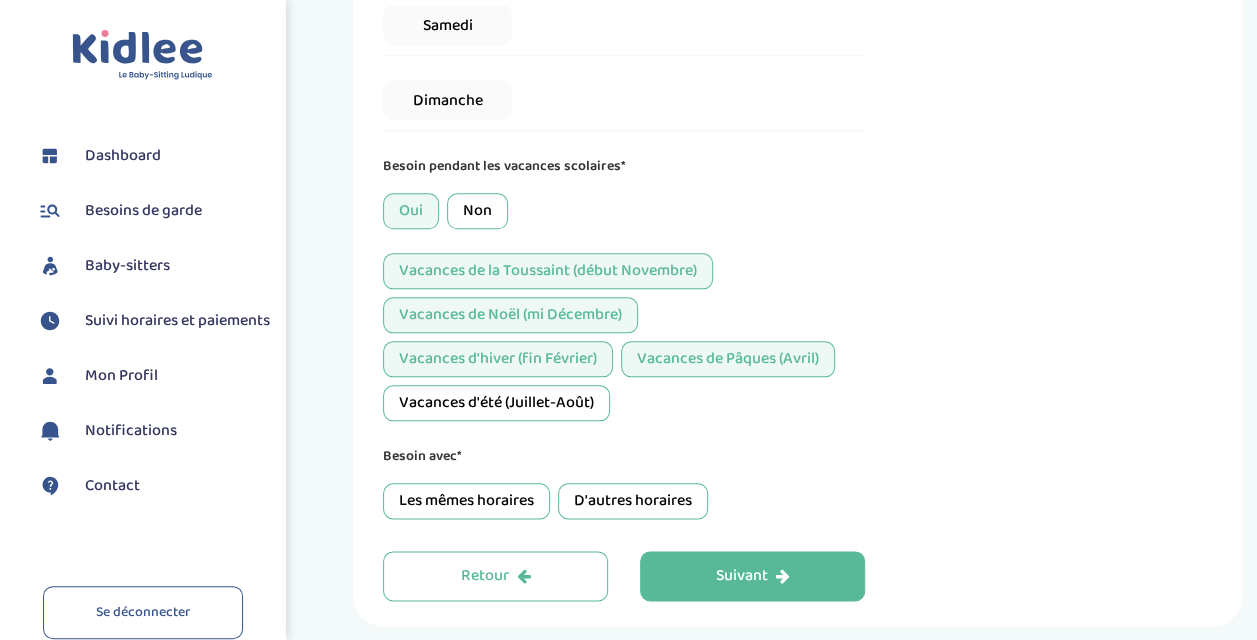 click on "D'autres horaires" at bounding box center (633, 501) 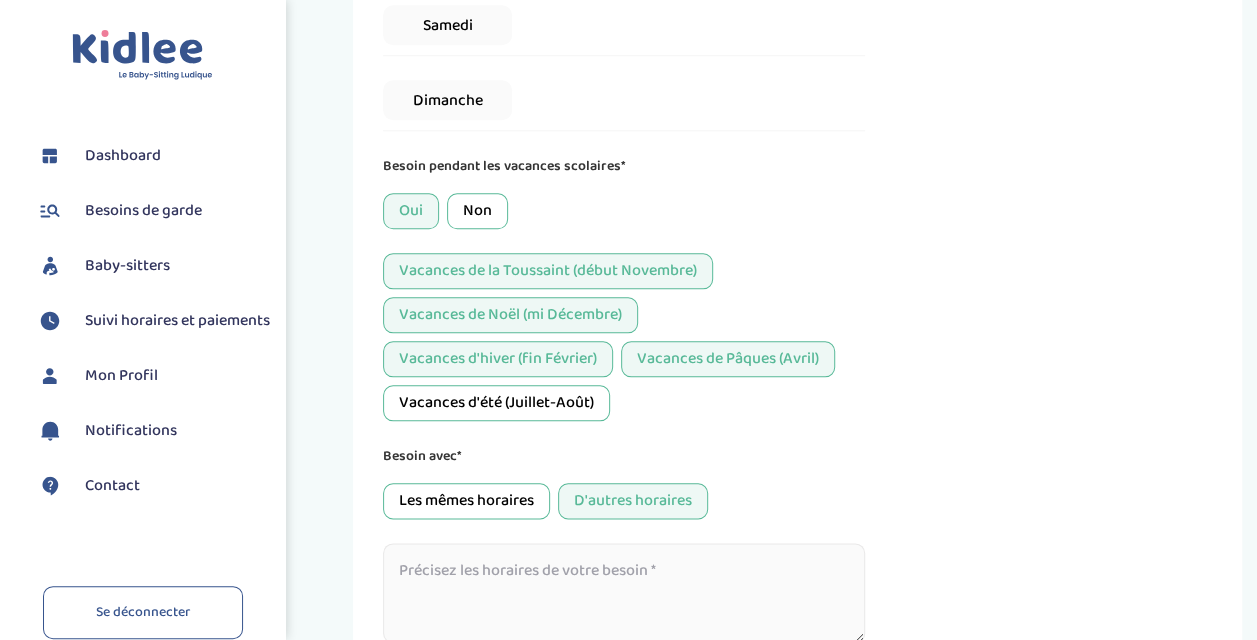 click on "Les mêmes horaires" at bounding box center [466, 501] 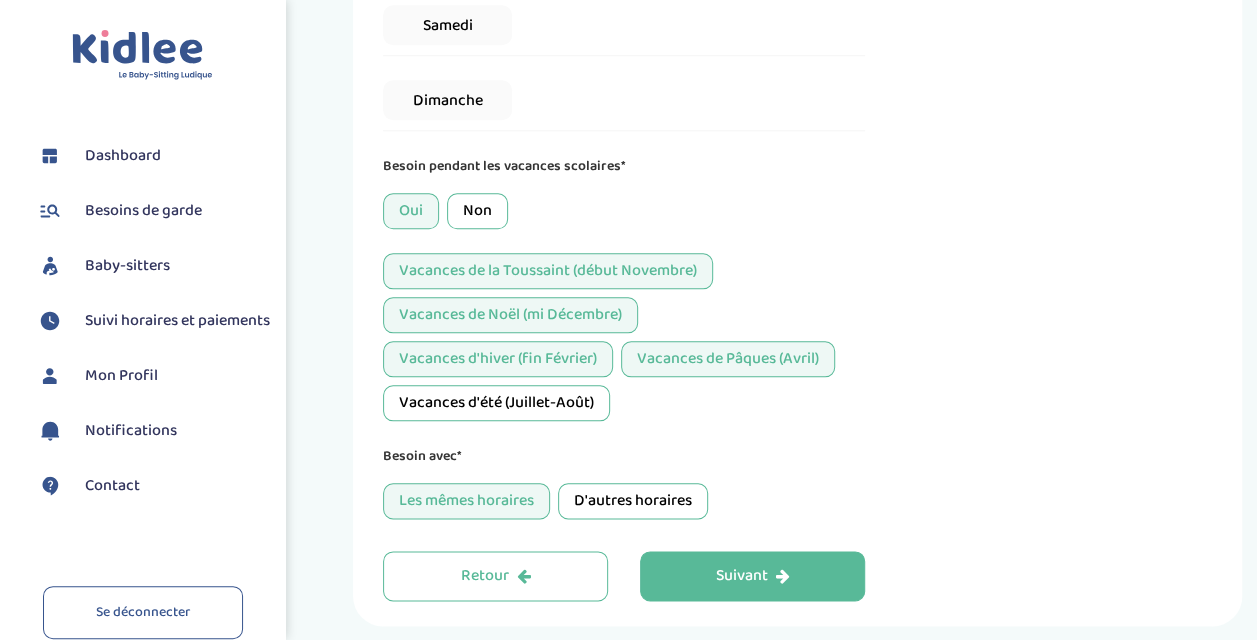 click on "D'autres horaires" at bounding box center (633, 501) 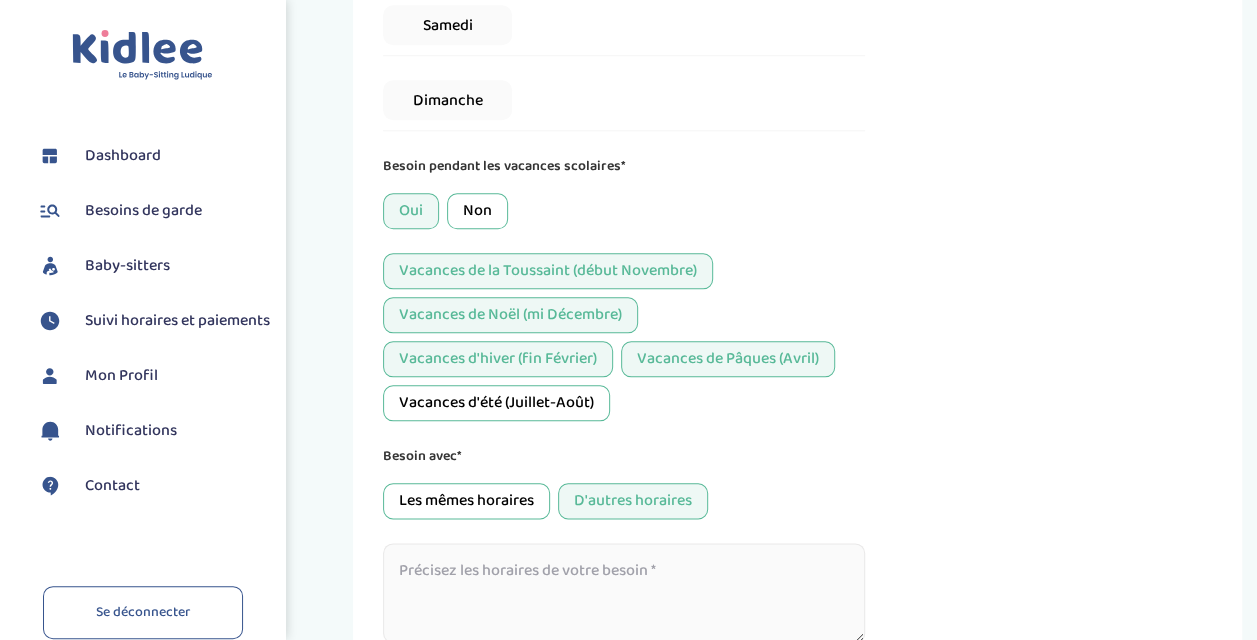 click at bounding box center (624, 593) 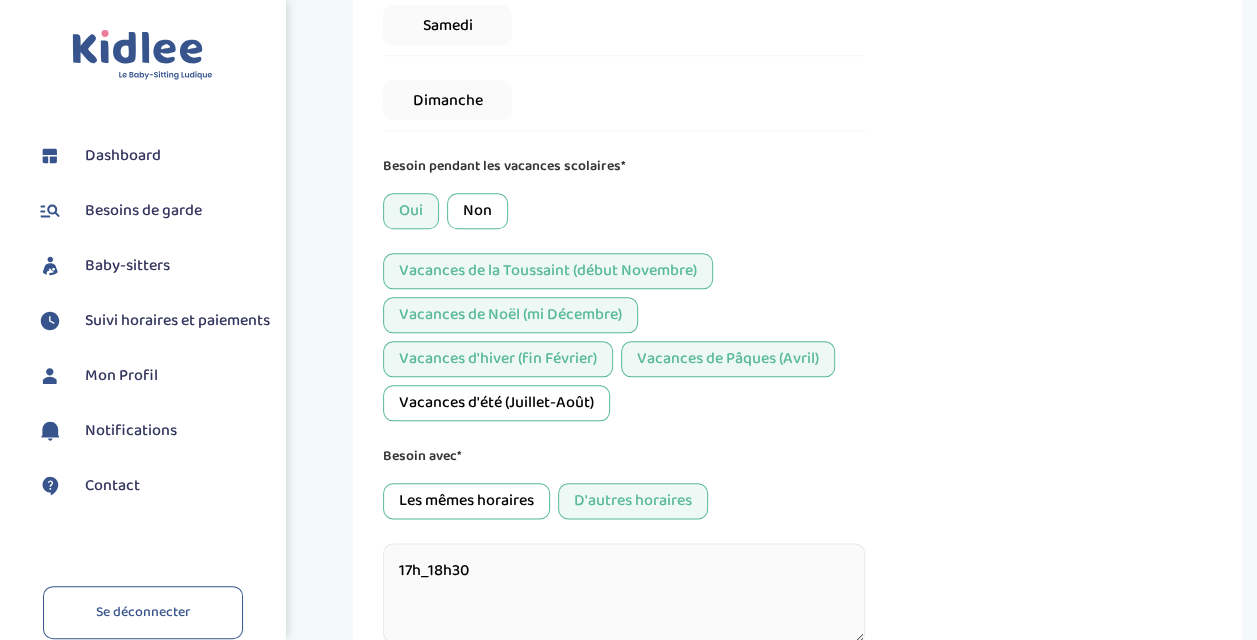 click on "17h_18h30" at bounding box center (624, 593) 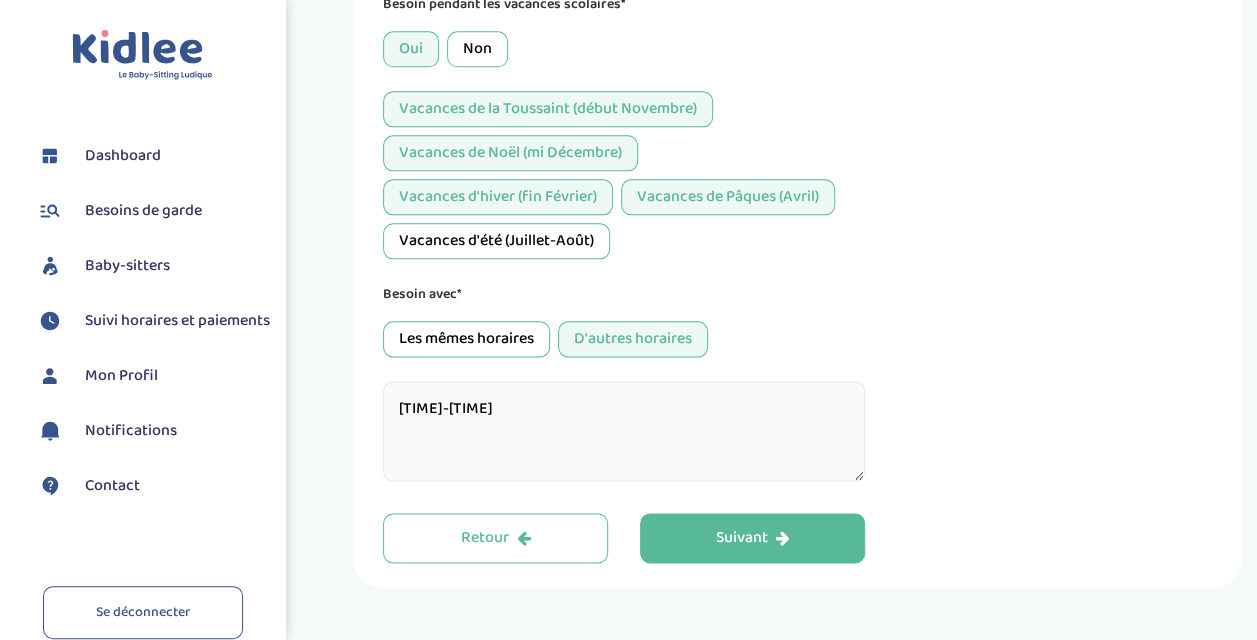 scroll, scrollTop: 1119, scrollLeft: 0, axis: vertical 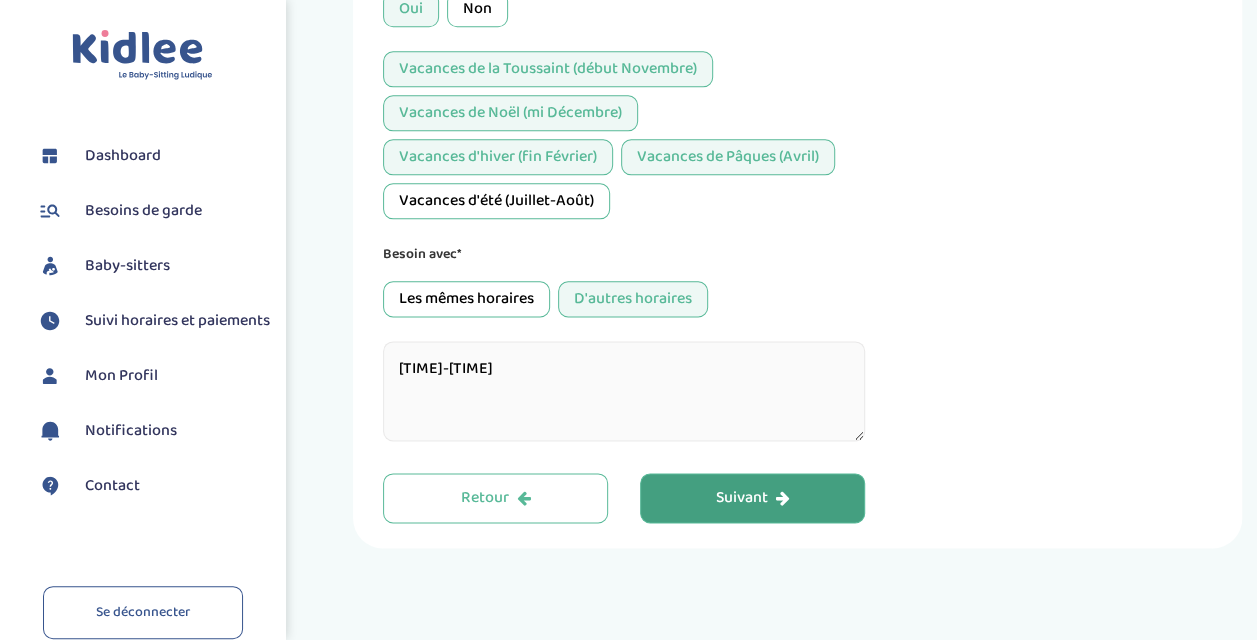 type on "17h-18h30" 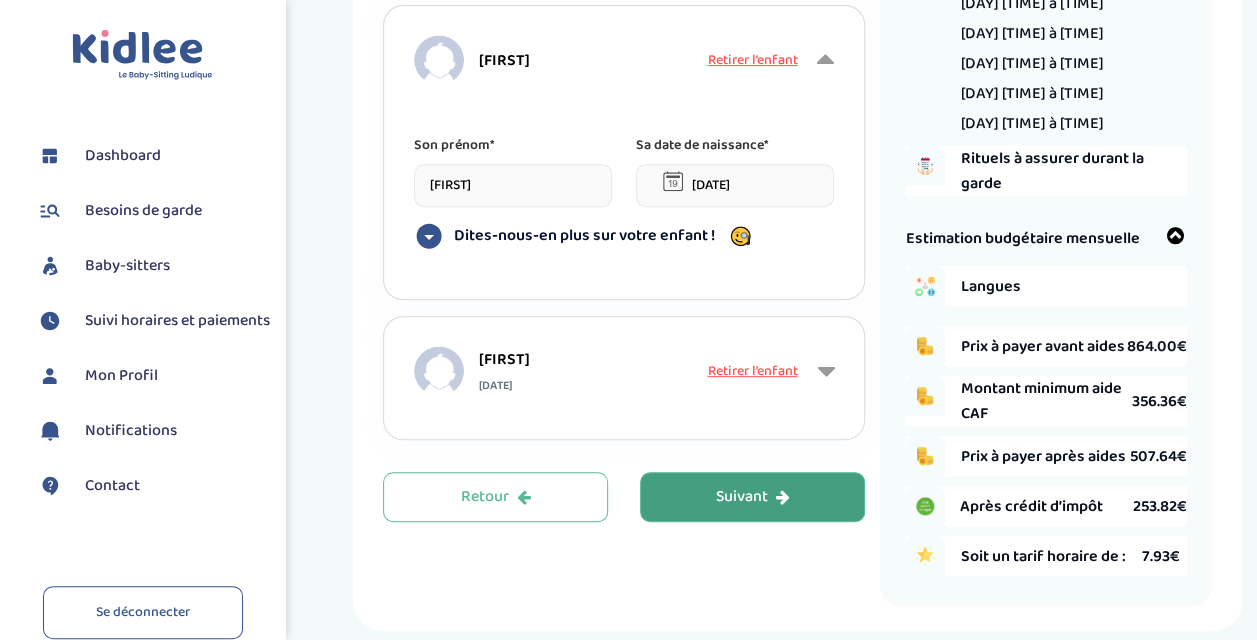 scroll, scrollTop: 478, scrollLeft: 0, axis: vertical 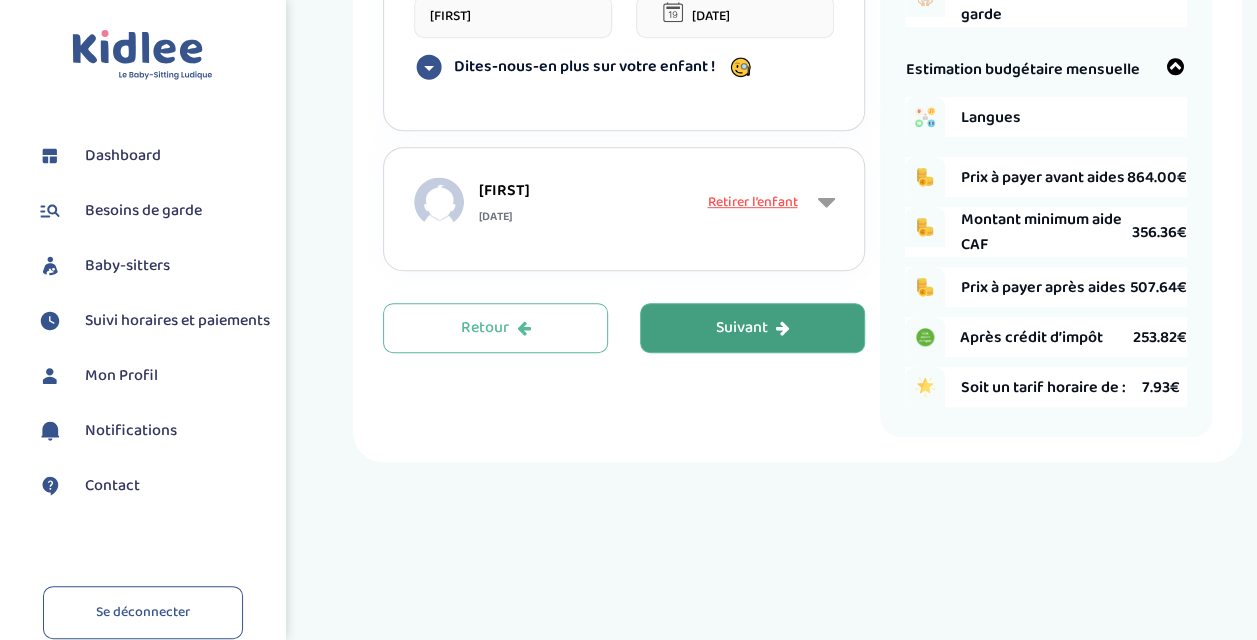 click on "Suivant" at bounding box center (752, 328) 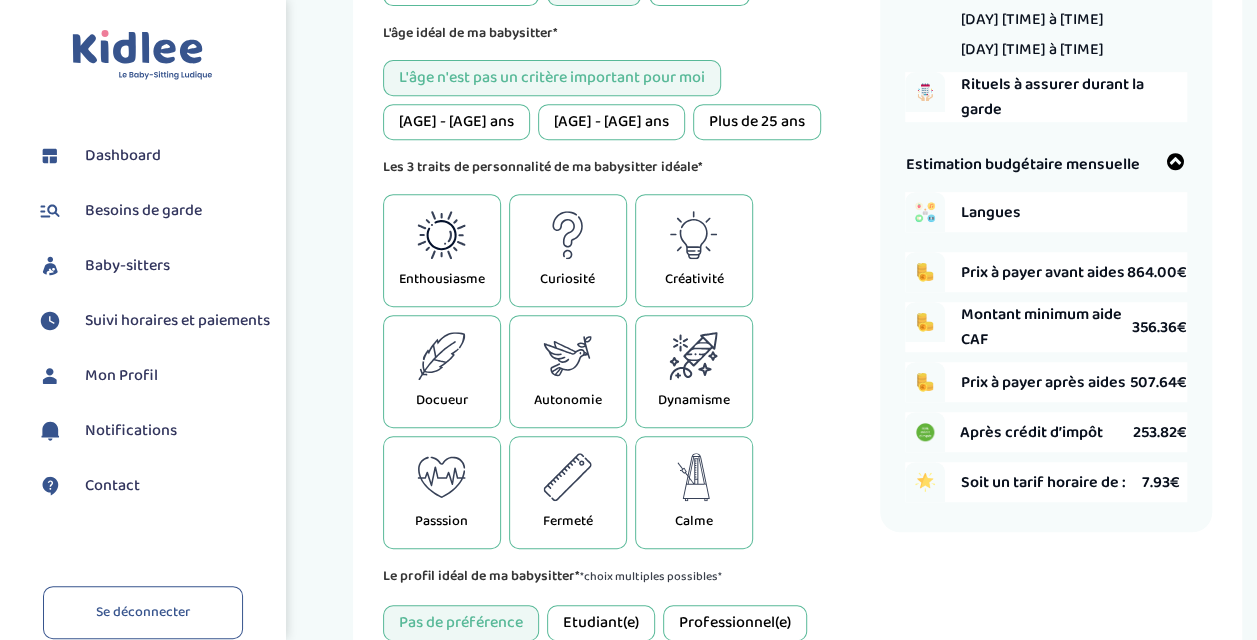 scroll, scrollTop: 432, scrollLeft: 0, axis: vertical 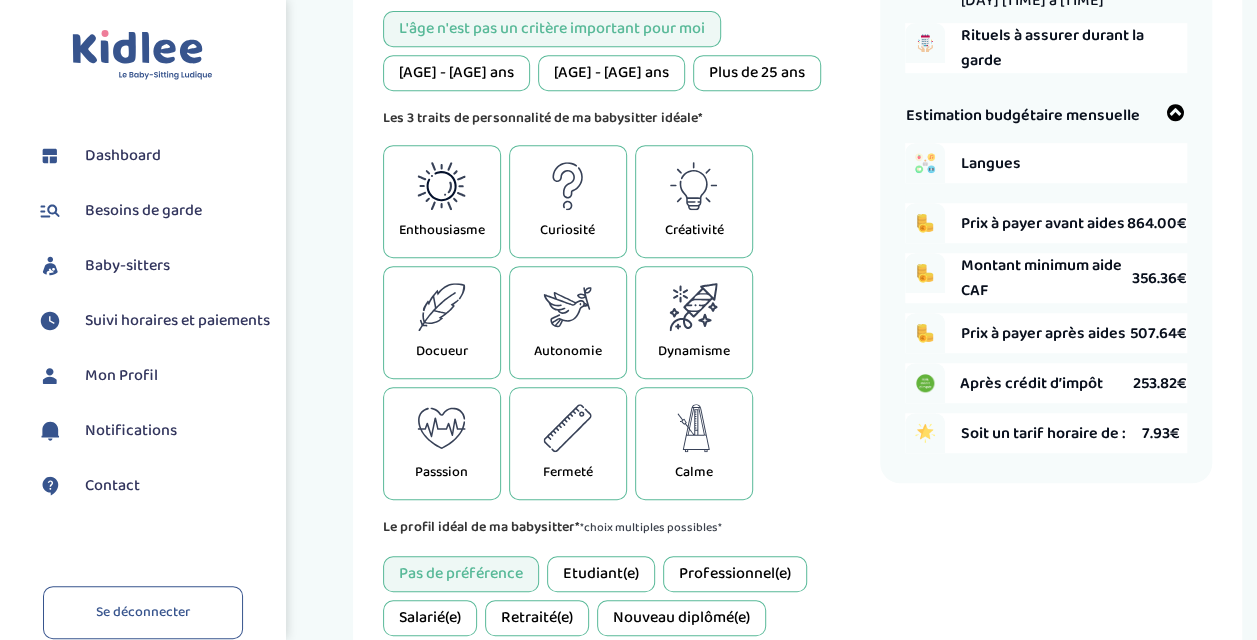 click 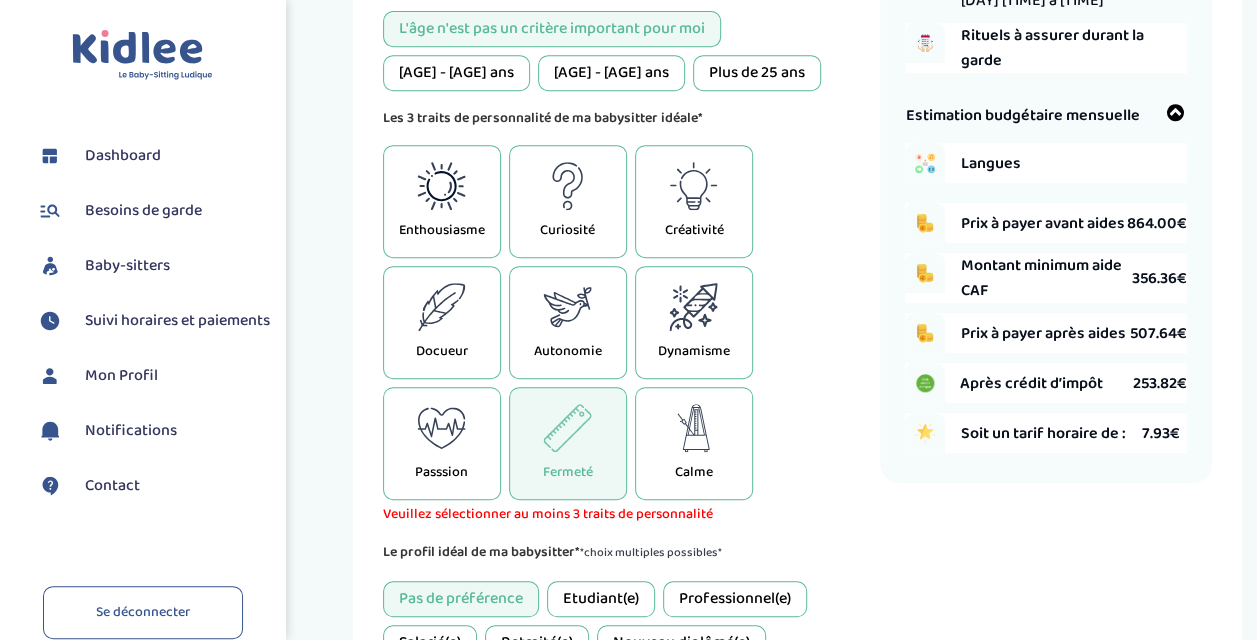 click on "Dynamisme" at bounding box center (694, 322) 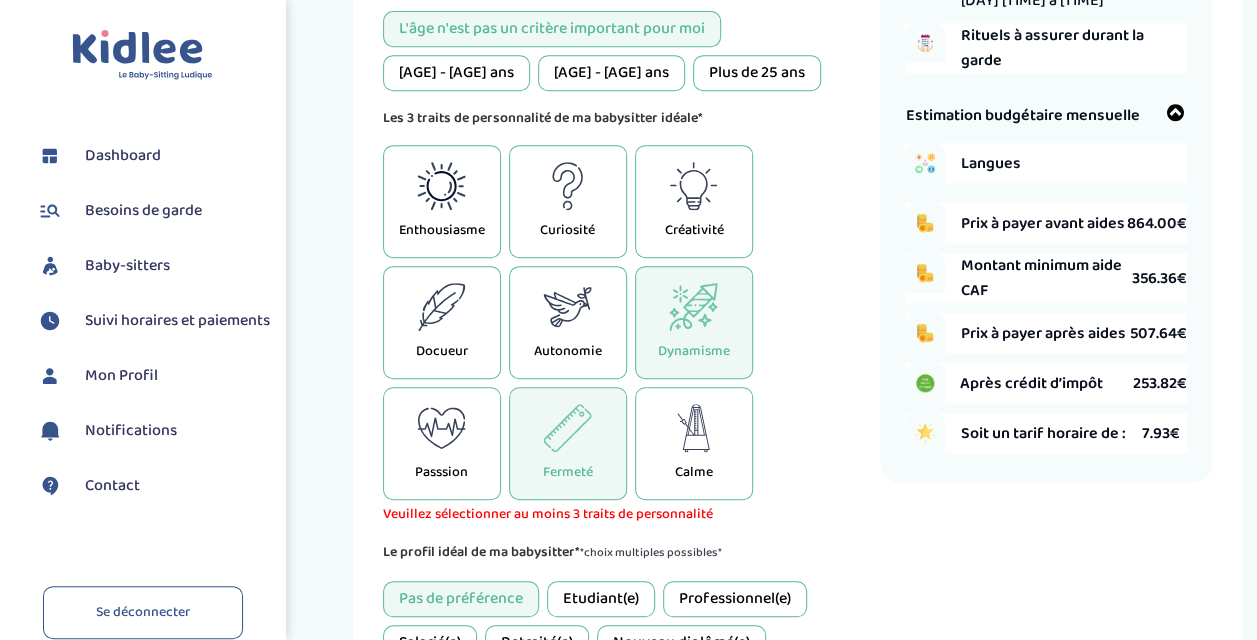 click on "Créativité" at bounding box center [694, 201] 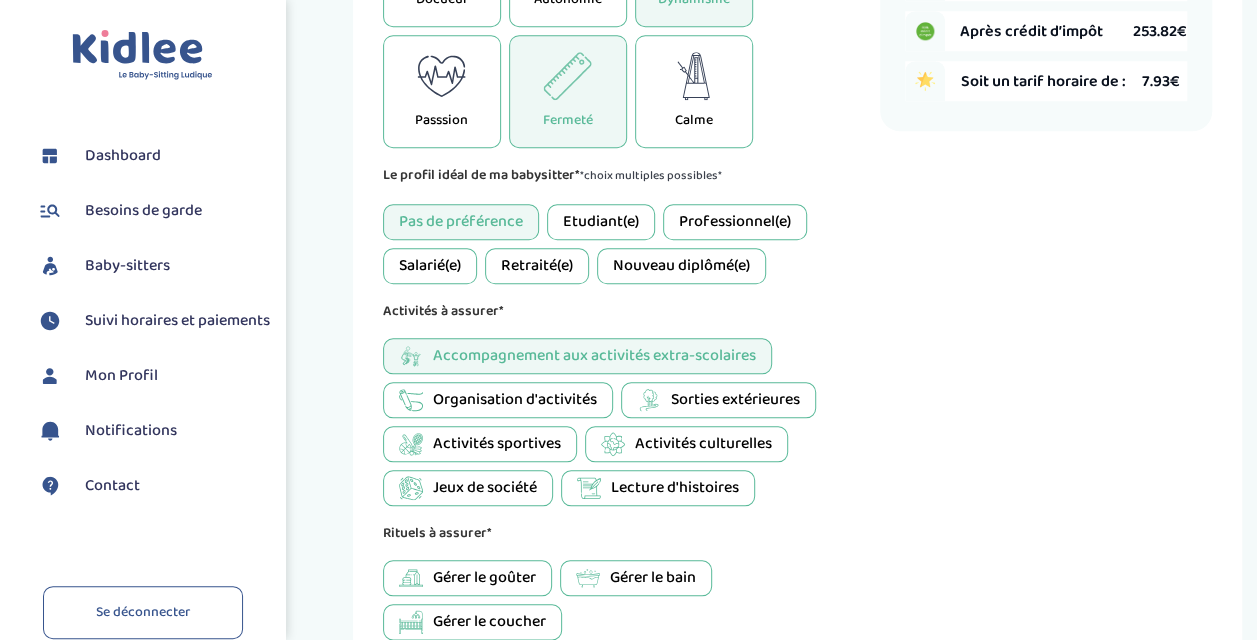 scroll, scrollTop: 786, scrollLeft: 0, axis: vertical 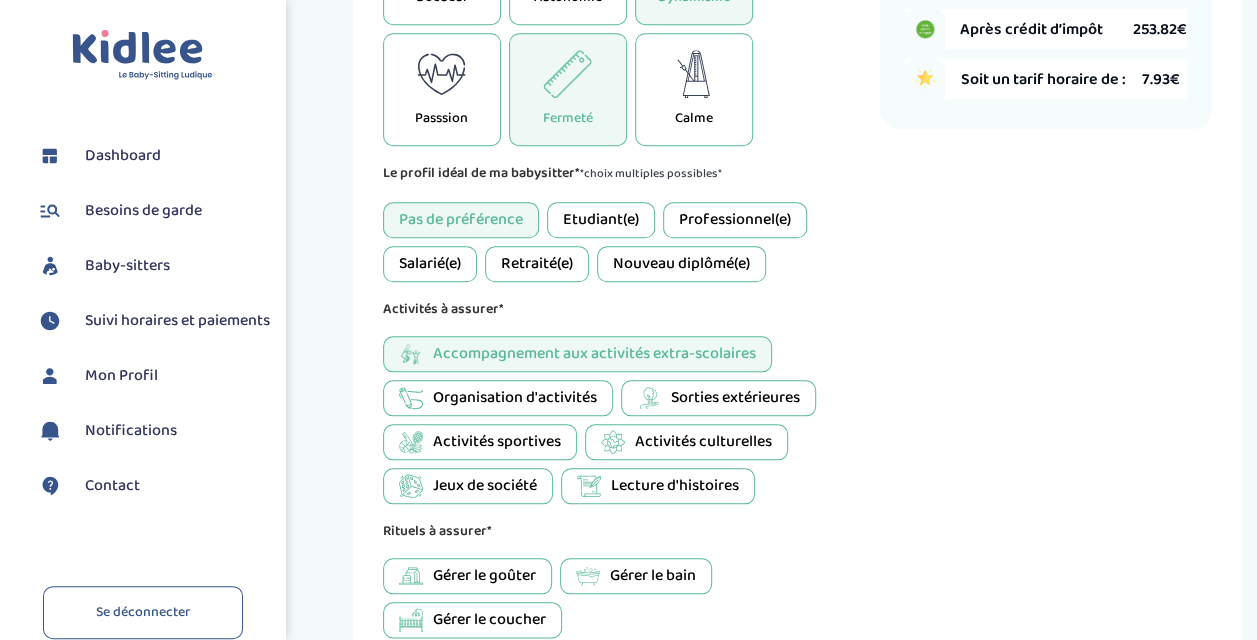 click on "Etudiant(e)" at bounding box center [601, 220] 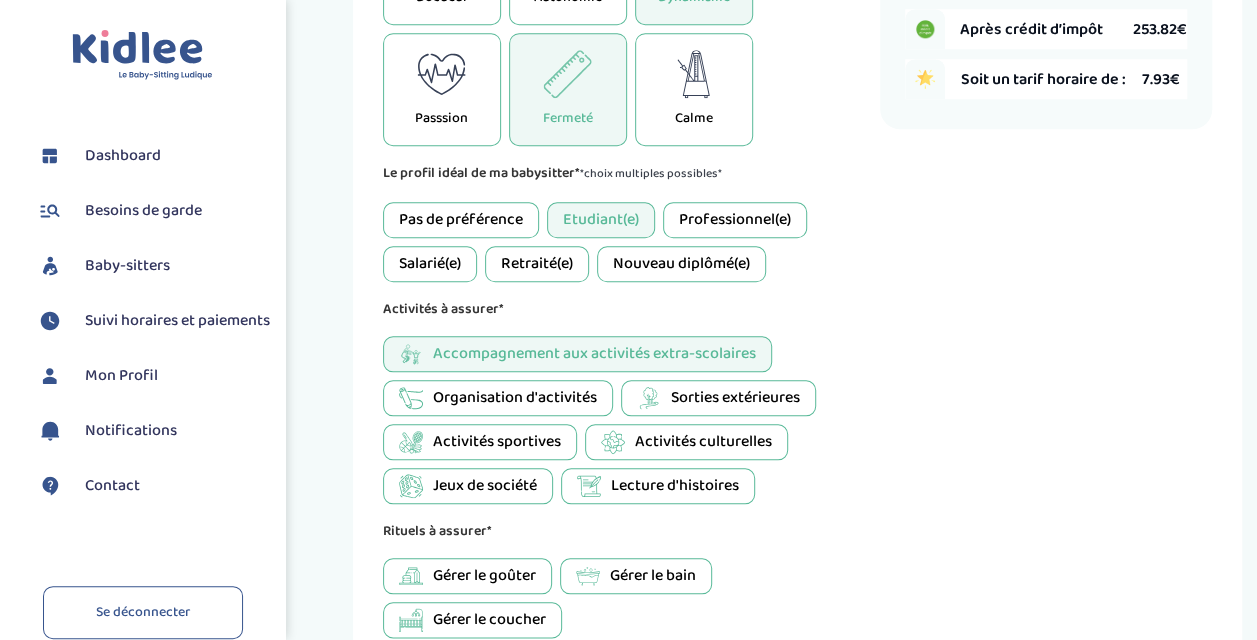 click on "Pas de préférence" at bounding box center (461, 220) 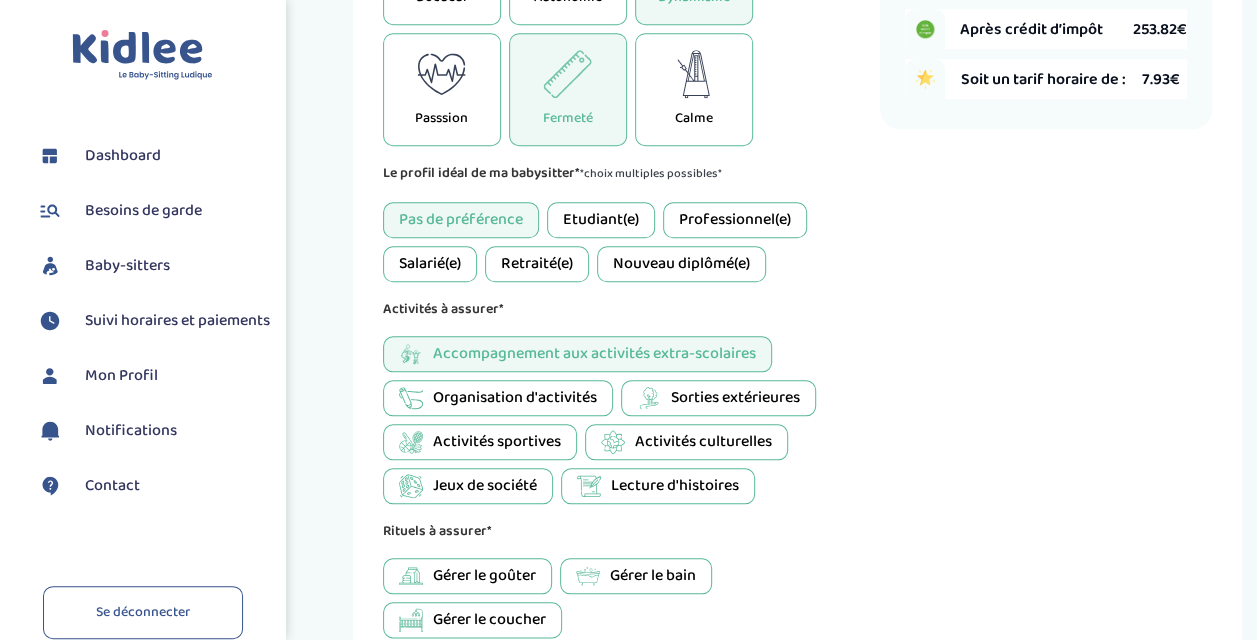 drag, startPoint x: 487, startPoint y: 216, endPoint x: 351, endPoint y: 272, distance: 147.07822 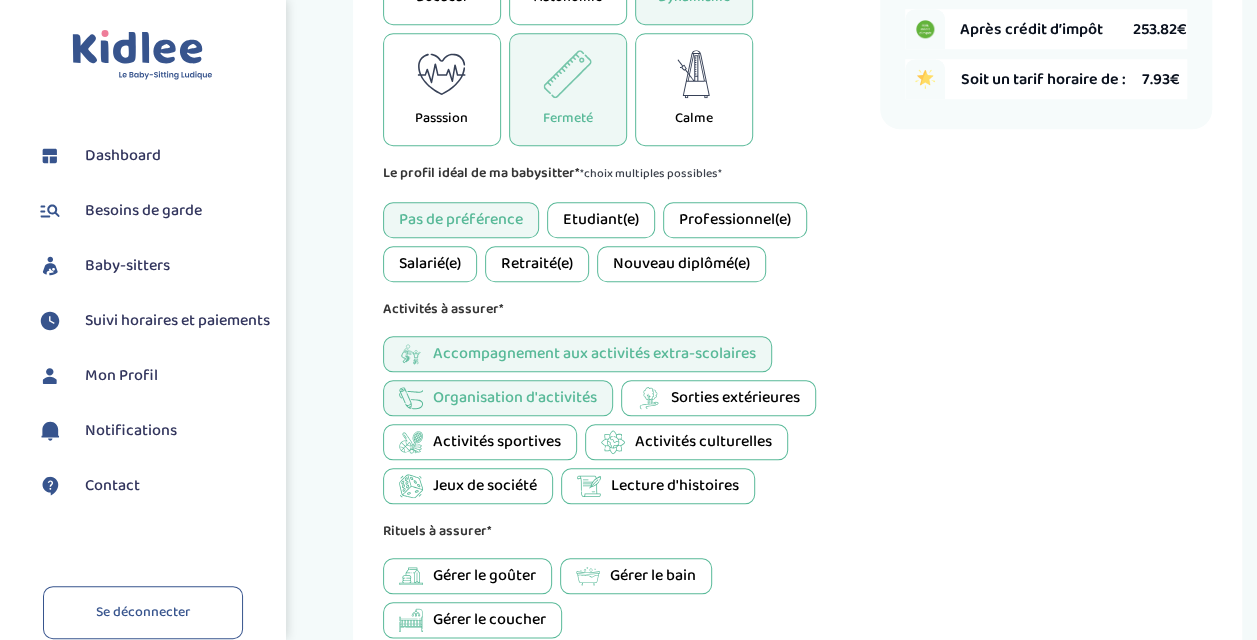 click on "Sorties extérieures" at bounding box center (735, 398) 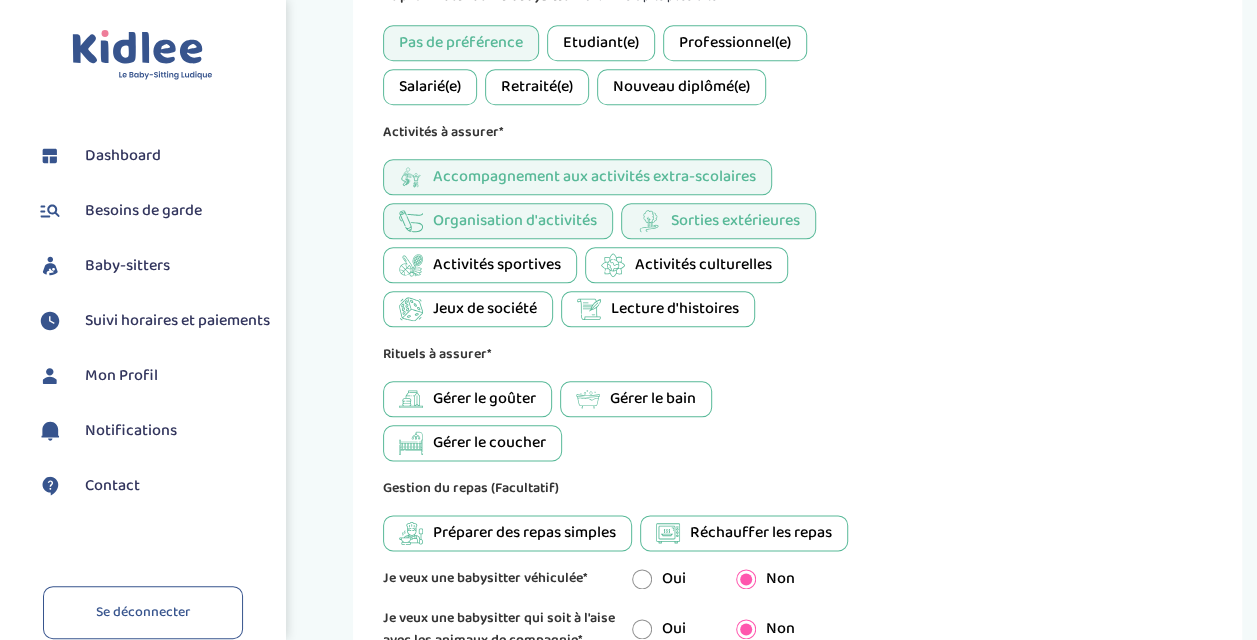 scroll, scrollTop: 964, scrollLeft: 0, axis: vertical 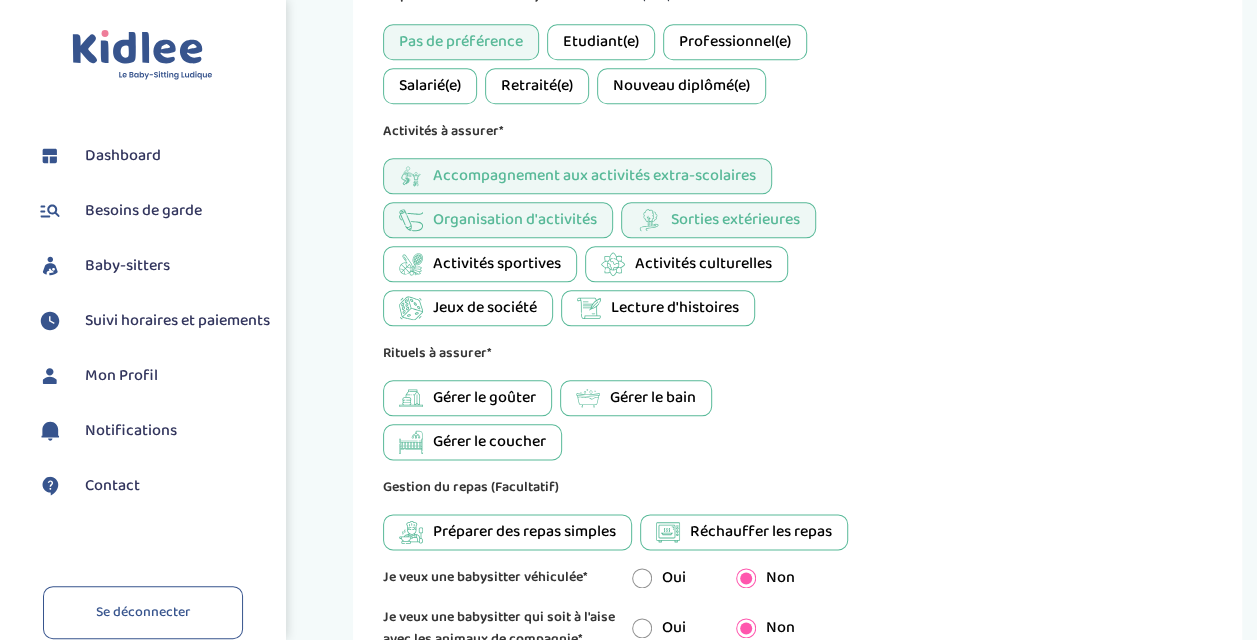 click on "Jeux de société" at bounding box center [468, 308] 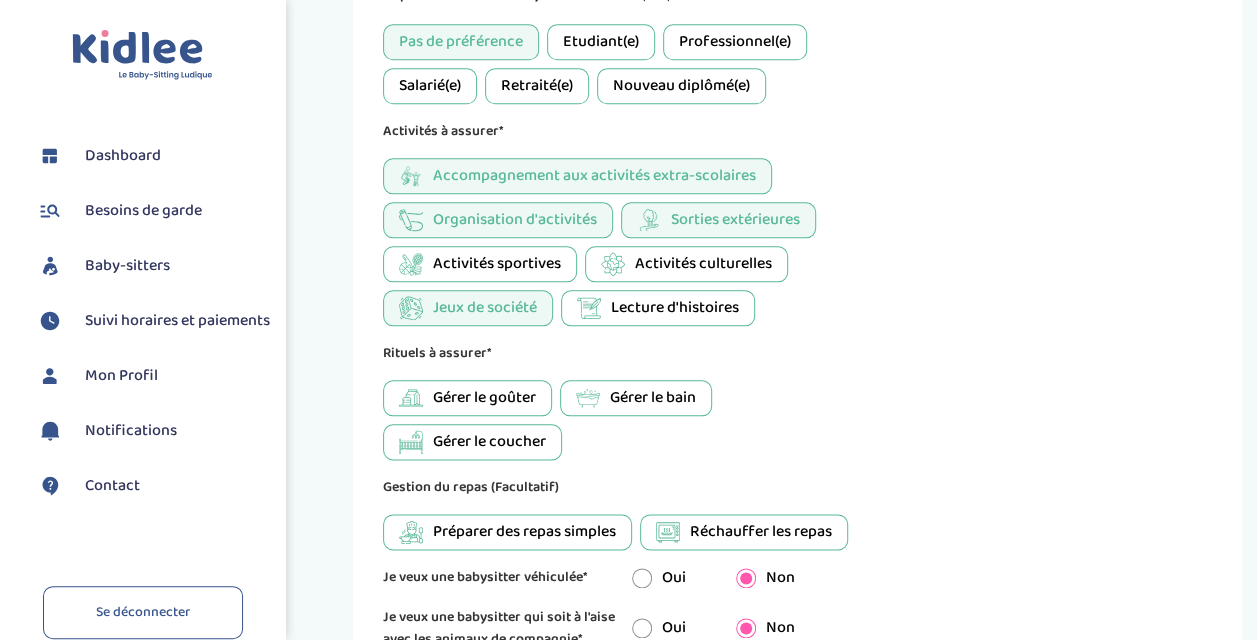 click on "Lecture d'histoires" at bounding box center (675, 308) 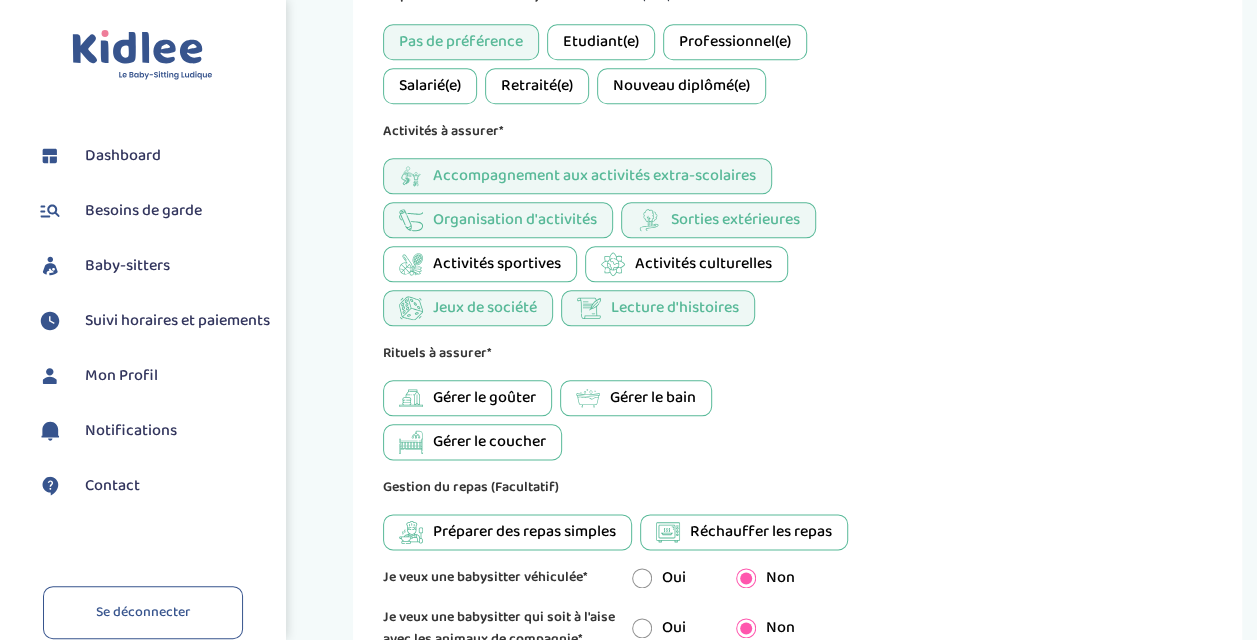 click on "Gérer le goûter" at bounding box center [484, 398] 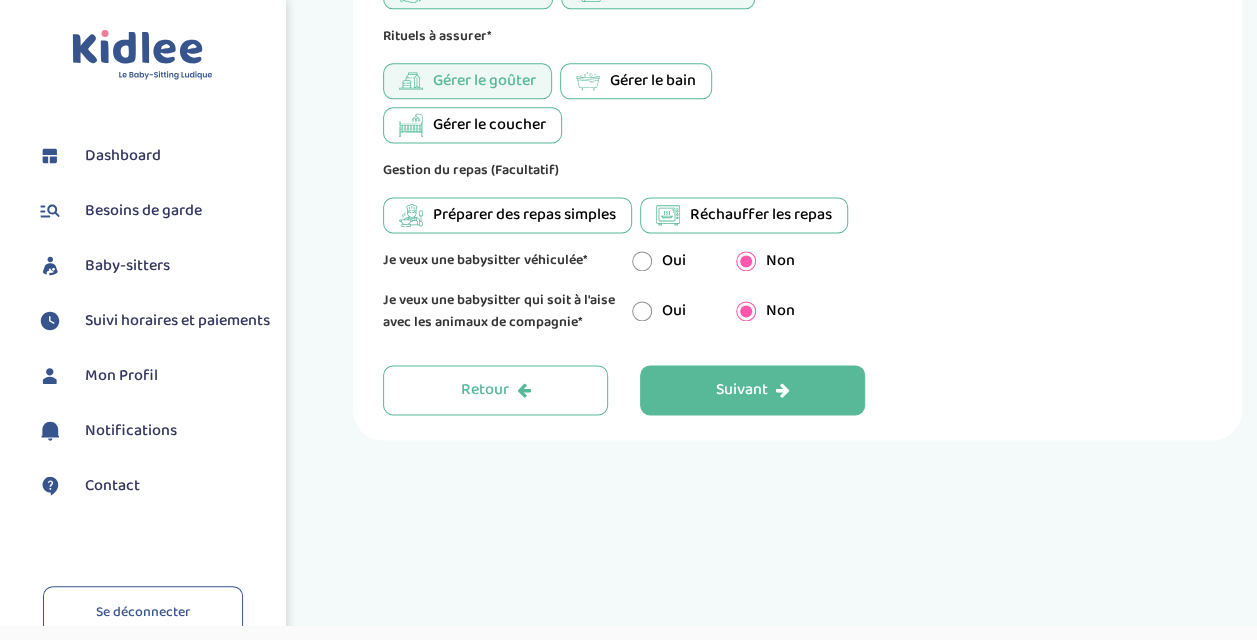 scroll, scrollTop: 1282, scrollLeft: 0, axis: vertical 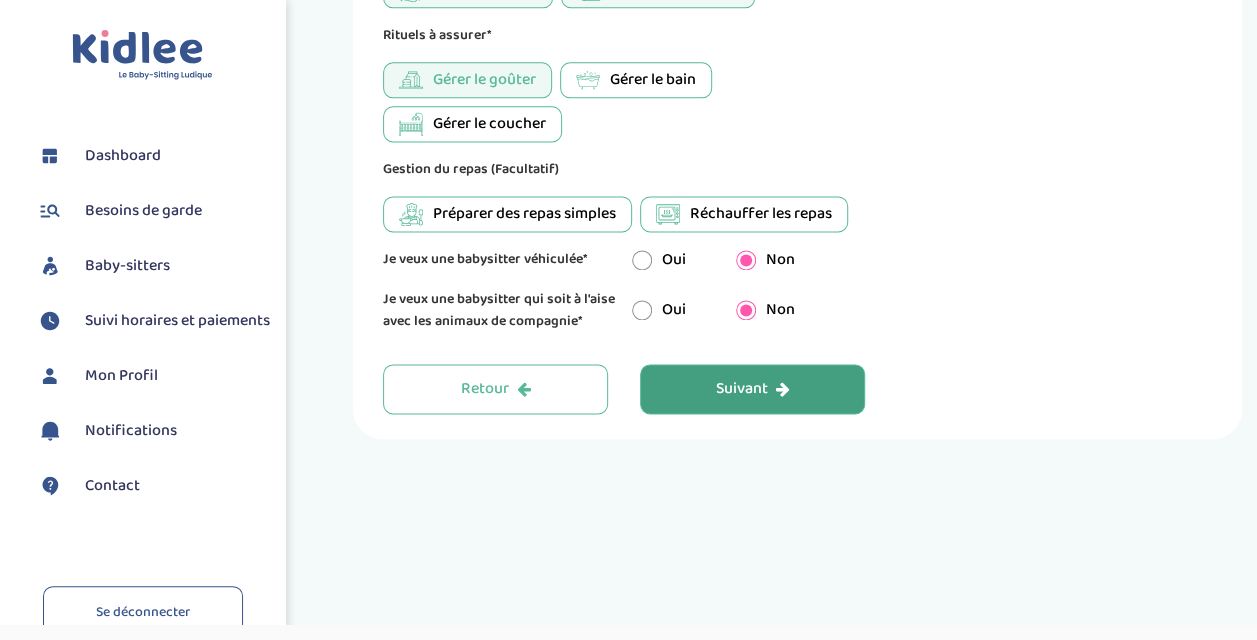 click on "Suivant" at bounding box center [752, 389] 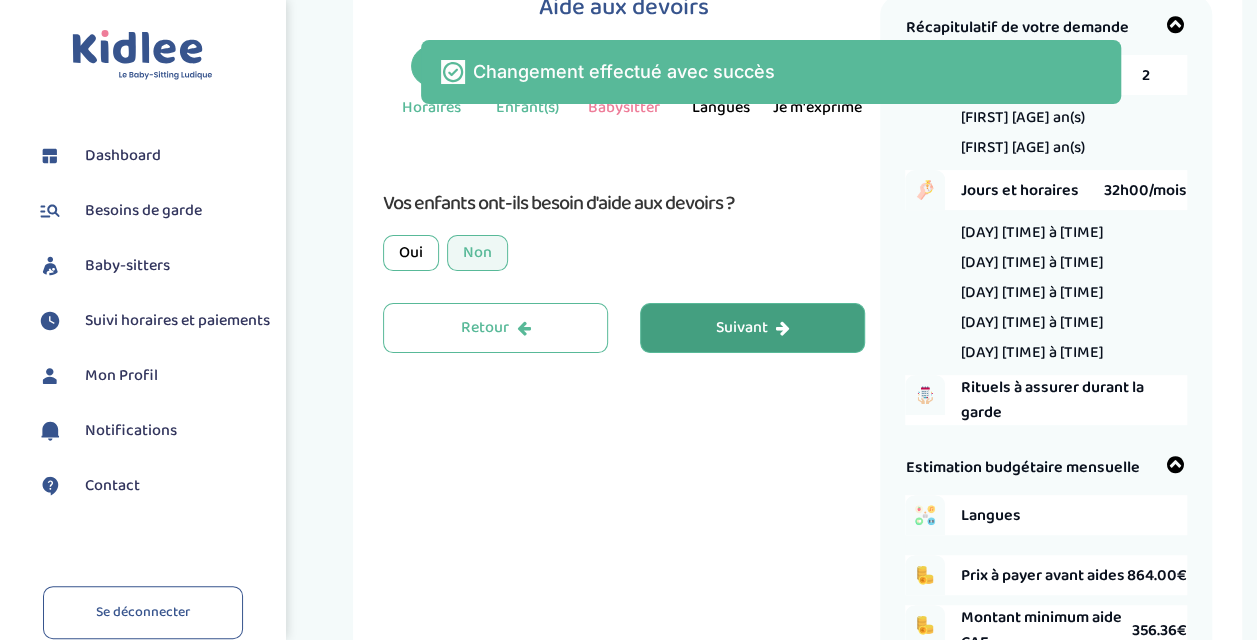 scroll, scrollTop: 75, scrollLeft: 0, axis: vertical 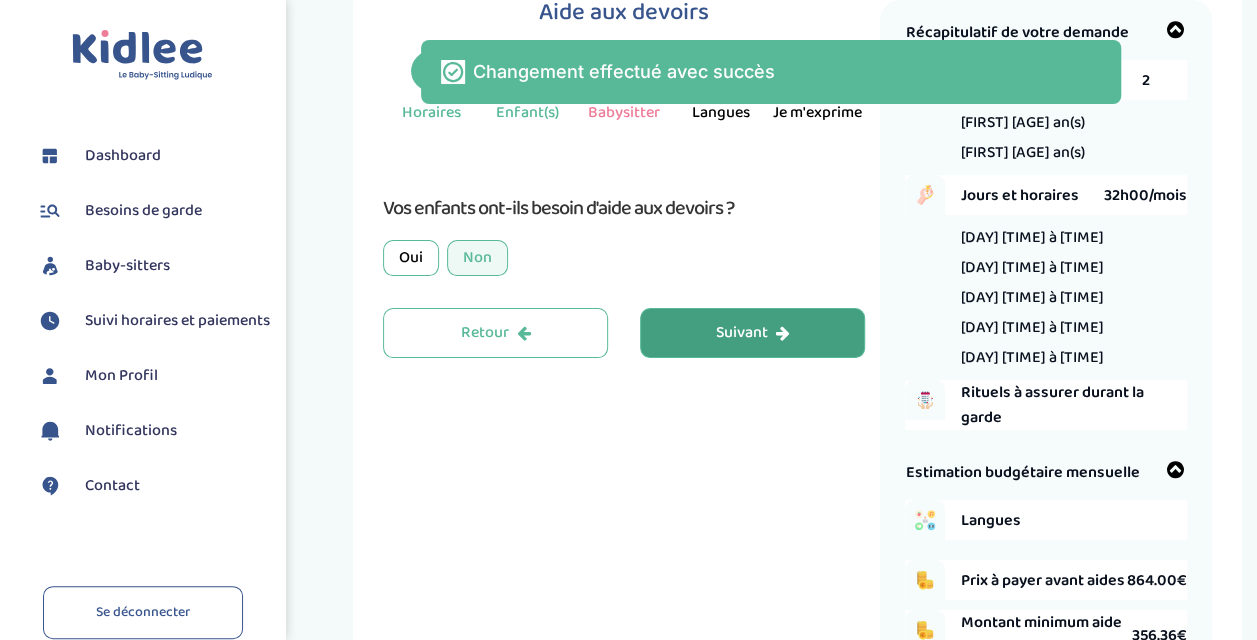 click on "Suivant" at bounding box center (752, 333) 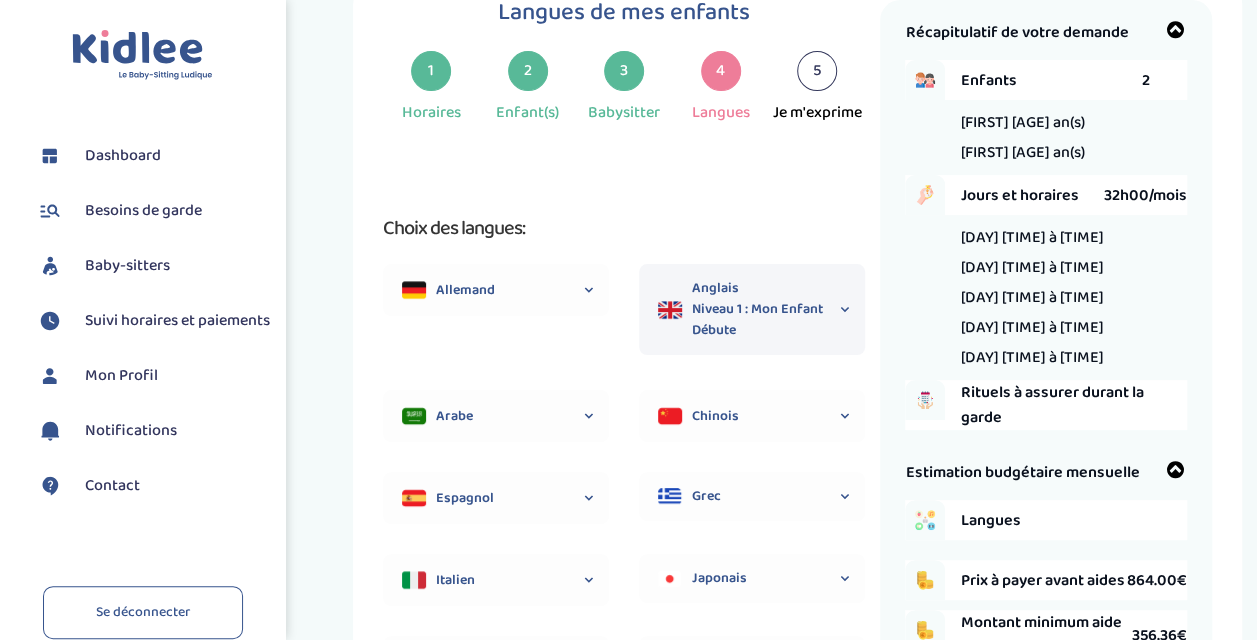 click on "Niveau 1 : Mon enfant débute" at bounding box center (769, 320) 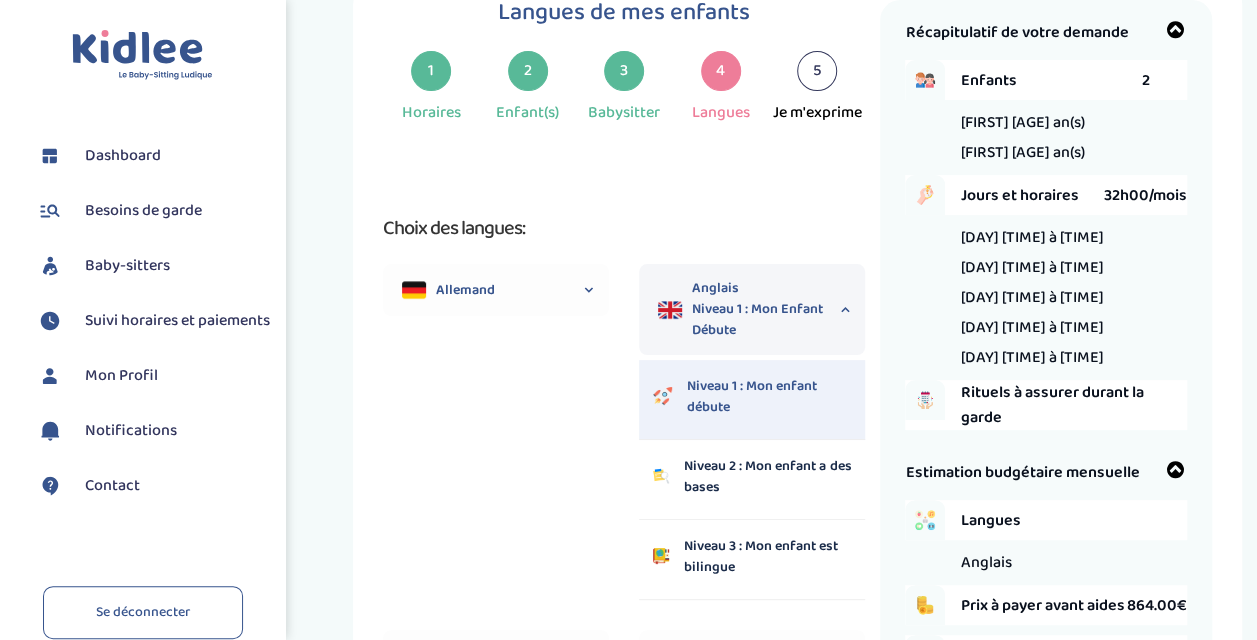click on "Niveau 2 : Mon enfant a des bases" at bounding box center [767, 477] 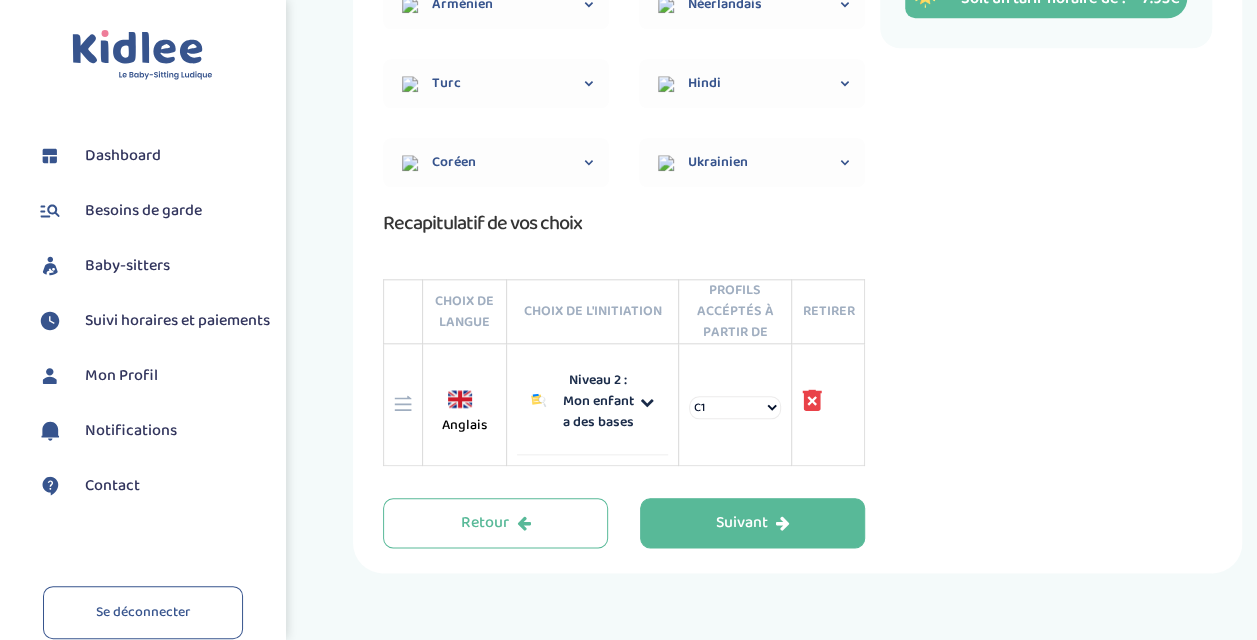 scroll, scrollTop: 896, scrollLeft: 0, axis: vertical 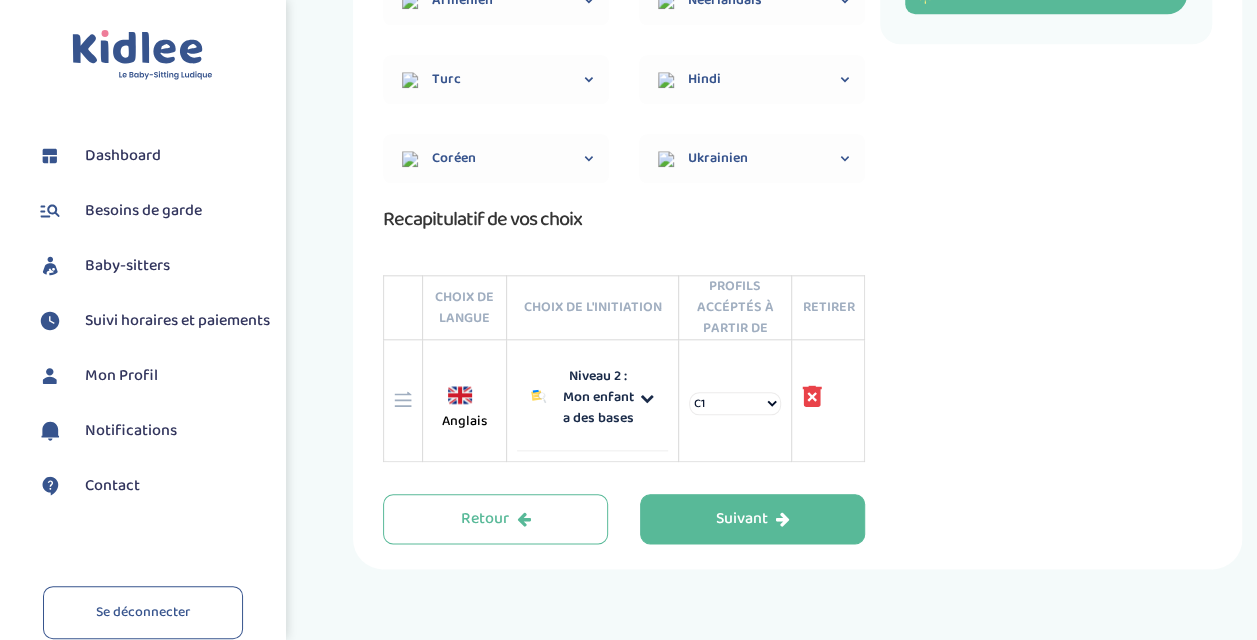 click on "C1
C2
Langue maternelle" at bounding box center [735, 403] 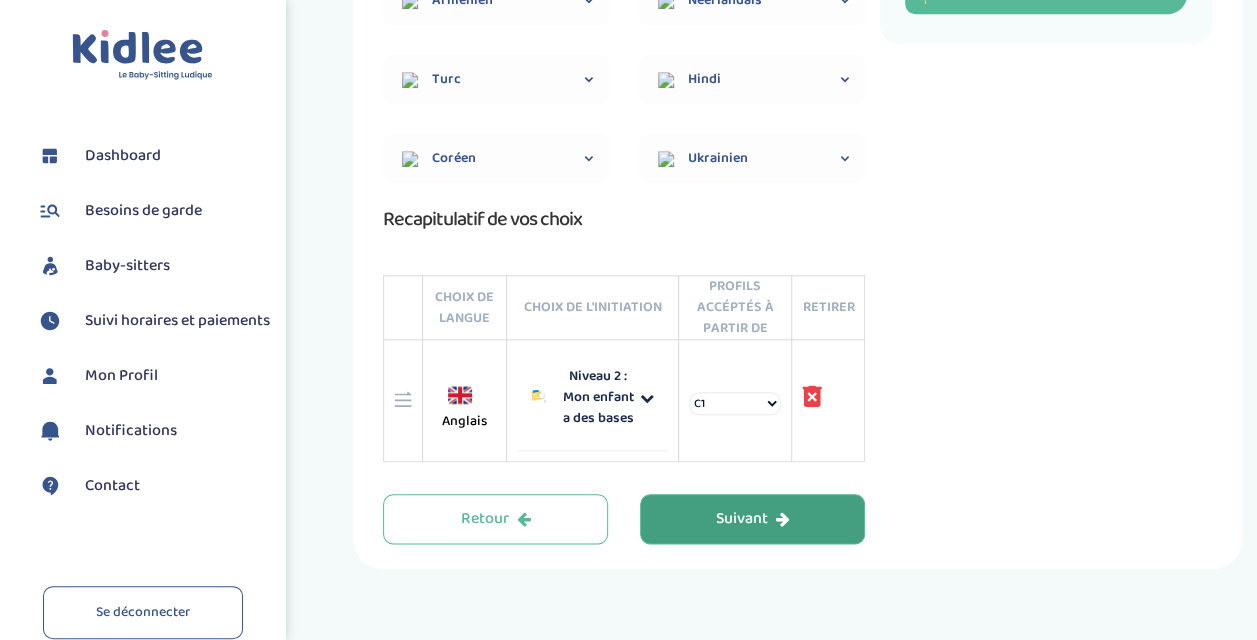 click on "Suivant" at bounding box center (753, 519) 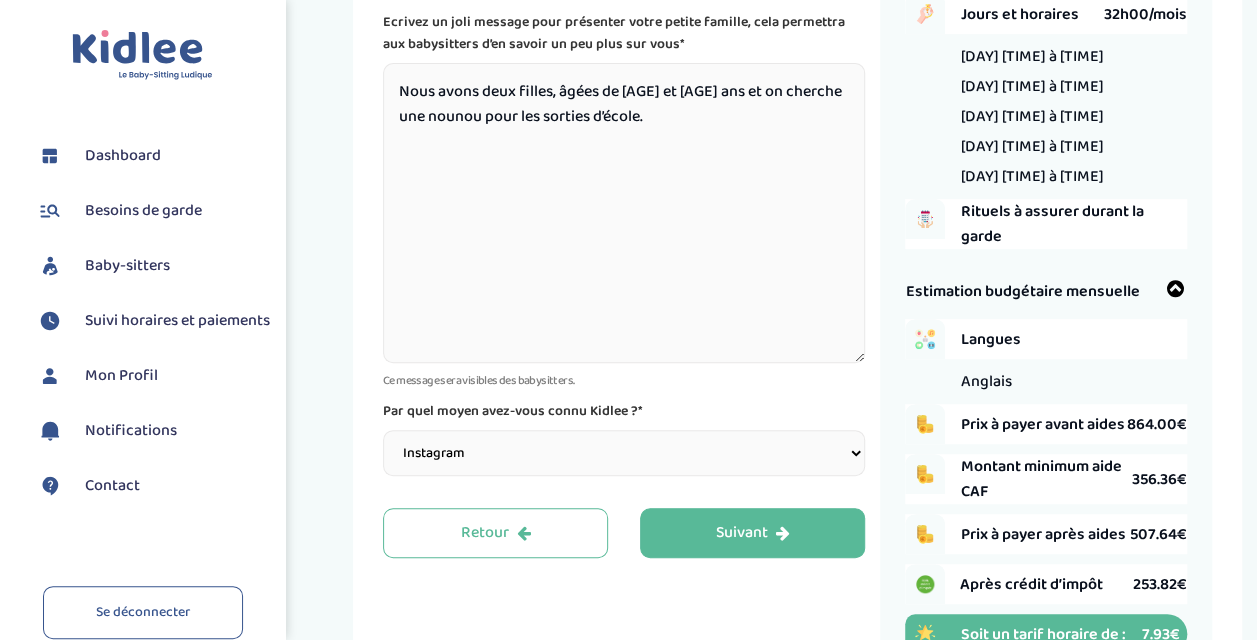 scroll, scrollTop: 257, scrollLeft: 0, axis: vertical 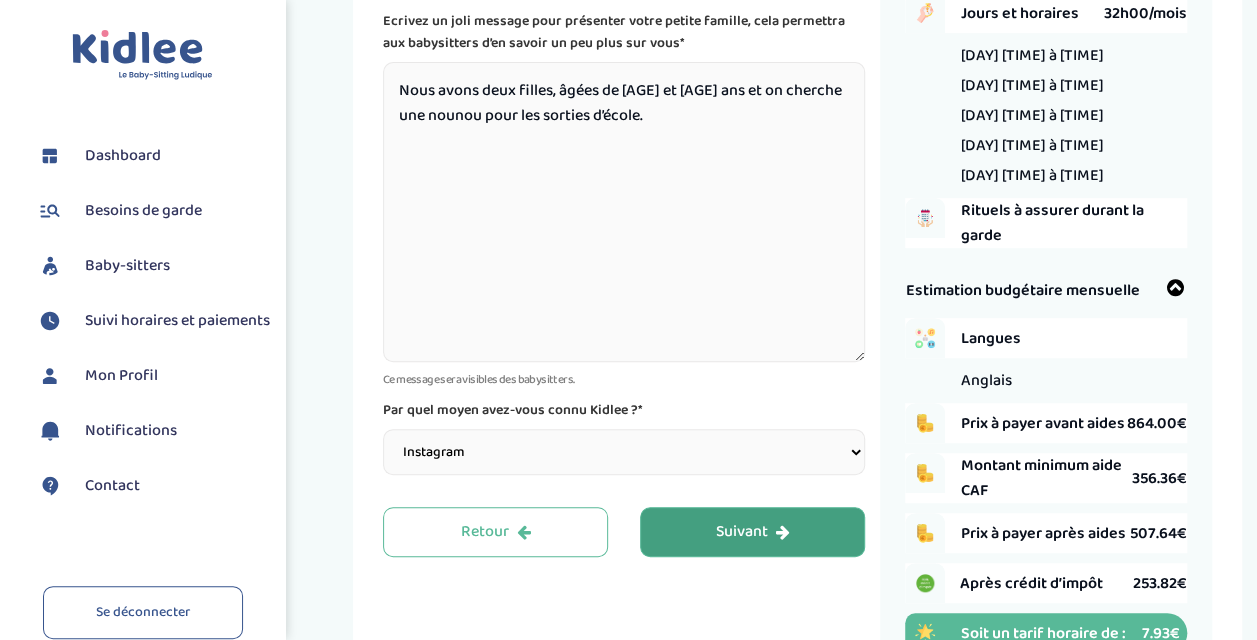 click on "Suivant" at bounding box center [753, 532] 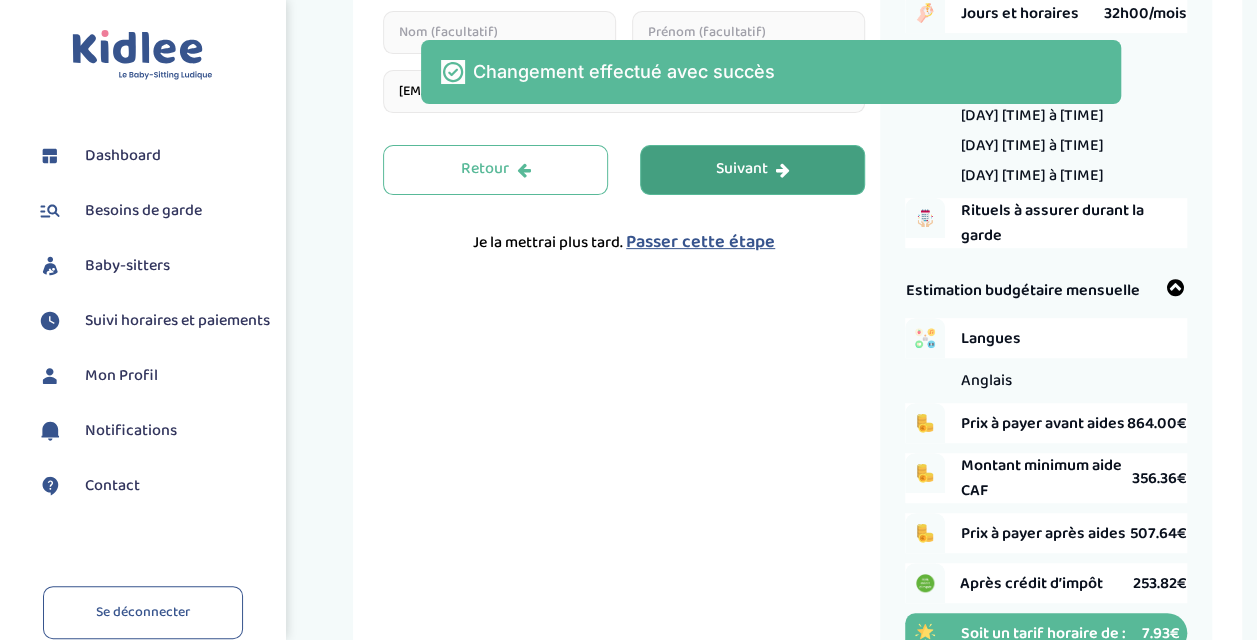 scroll, scrollTop: 75, scrollLeft: 0, axis: vertical 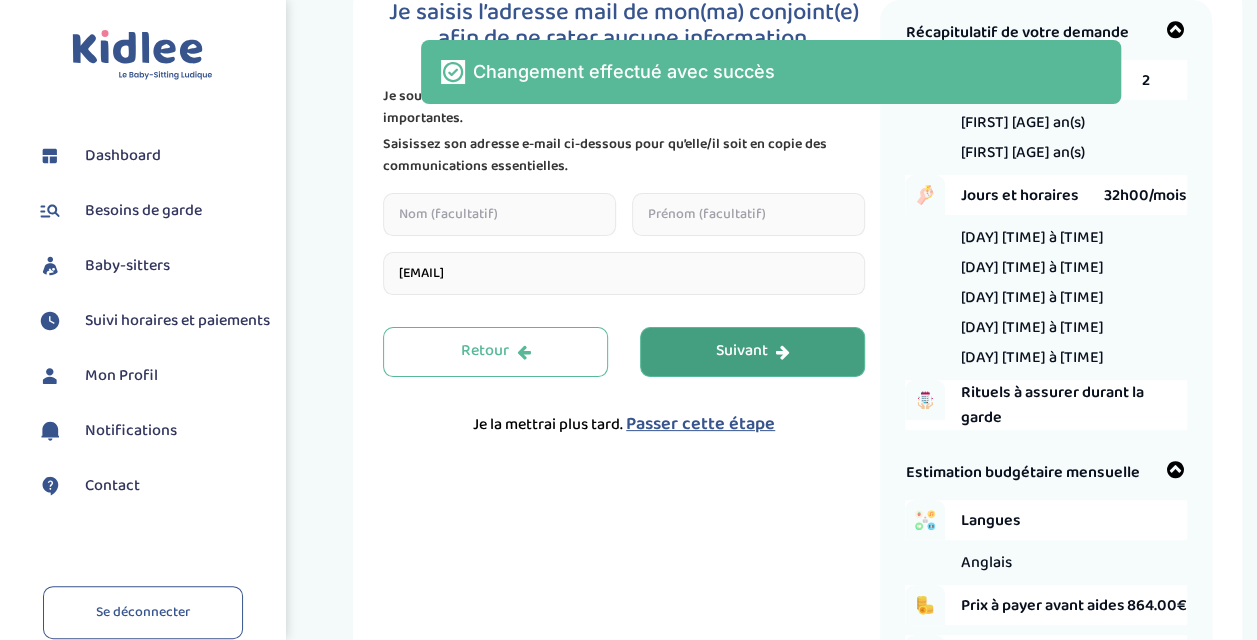 click on "Suivant" at bounding box center (753, 351) 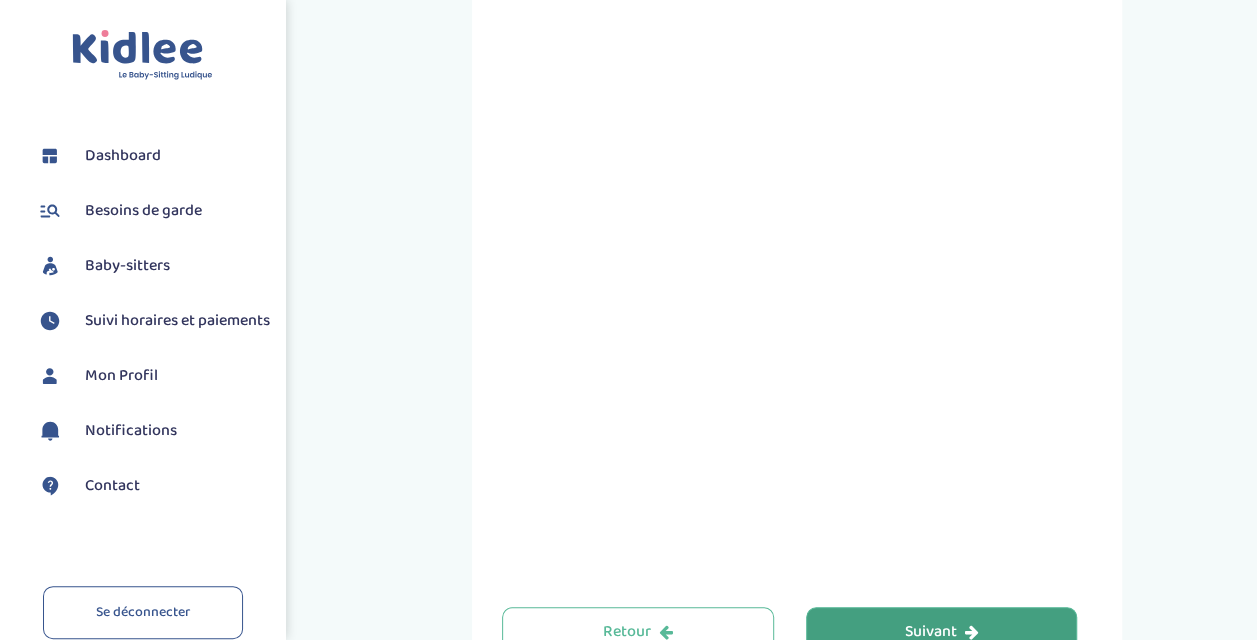scroll, scrollTop: 394, scrollLeft: 0, axis: vertical 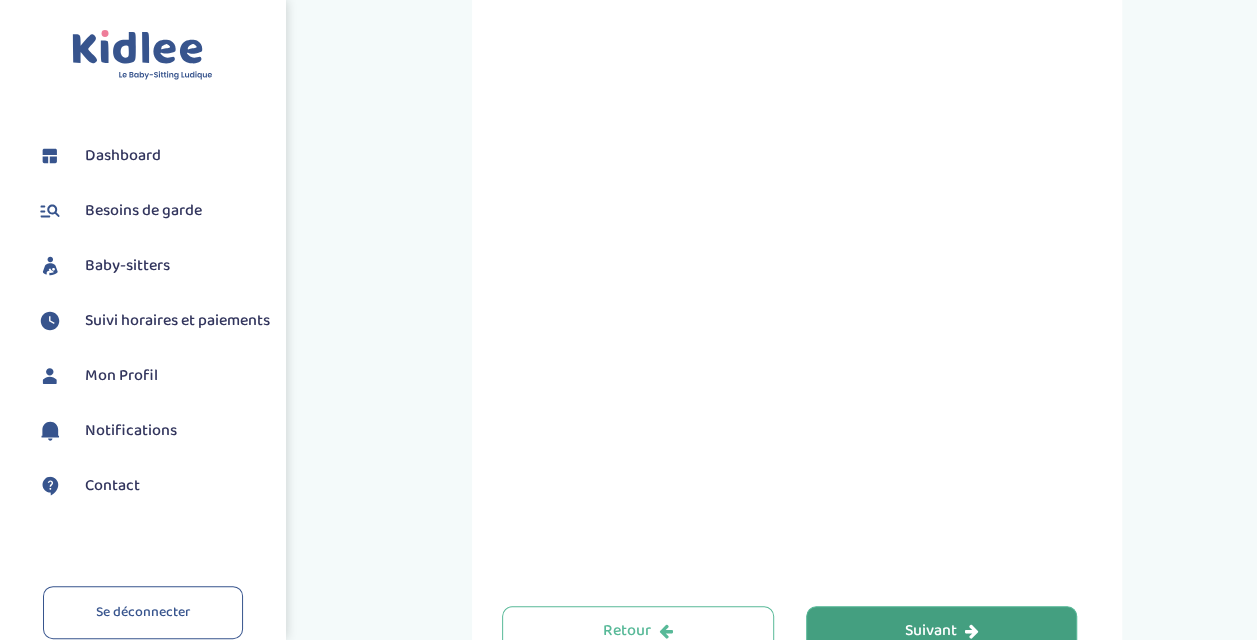 click on "Suivant" at bounding box center [942, 631] 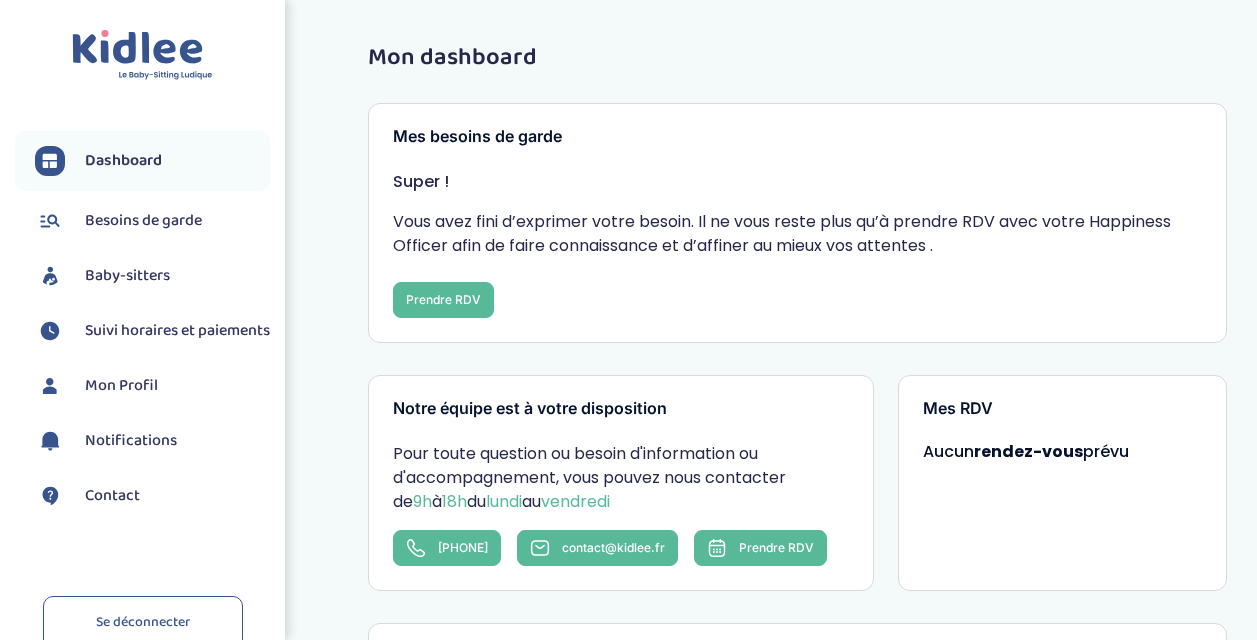 scroll, scrollTop: 0, scrollLeft: 0, axis: both 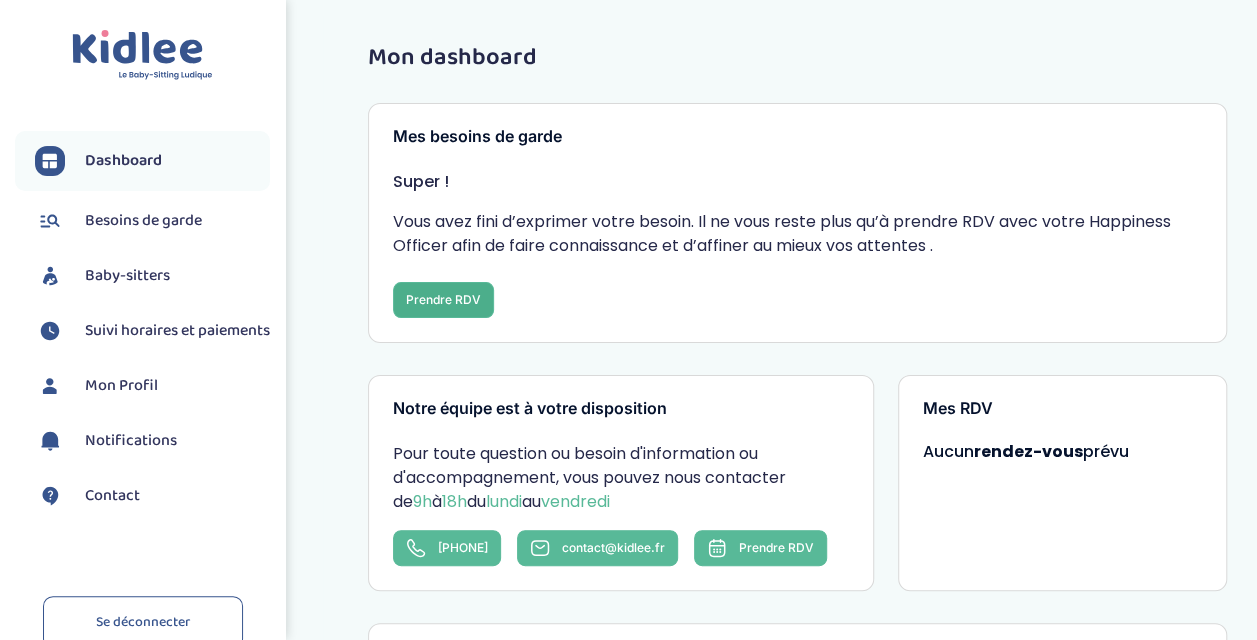 click on "Prendre RDV" at bounding box center (443, 300) 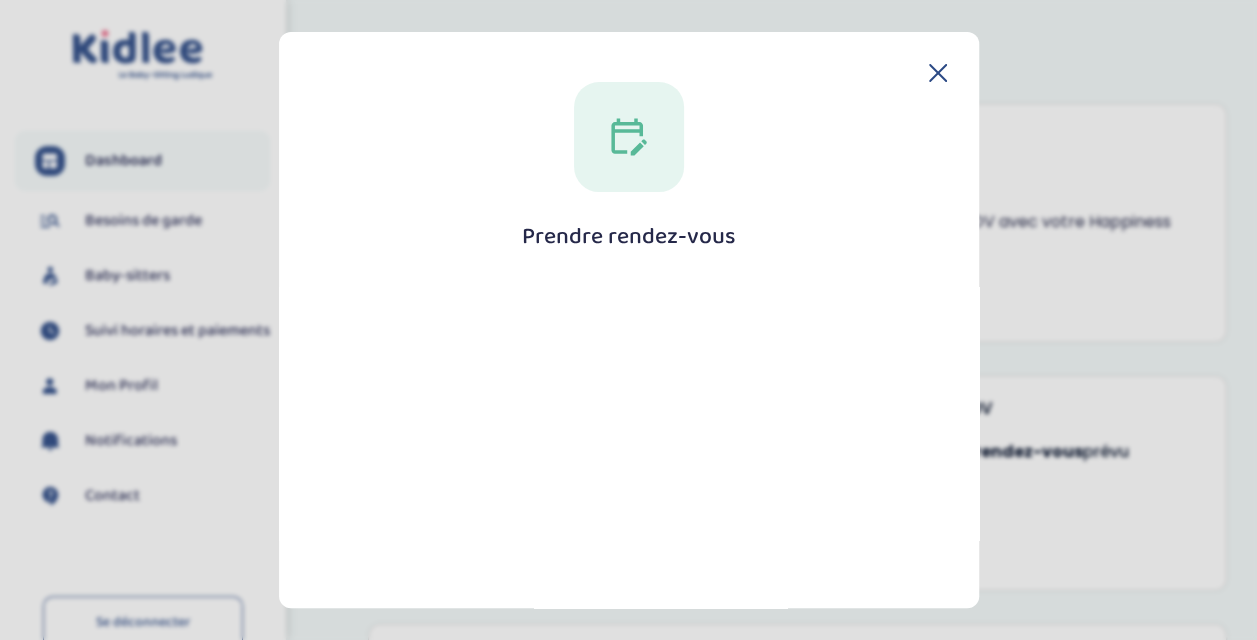 scroll, scrollTop: 590, scrollLeft: 0, axis: vertical 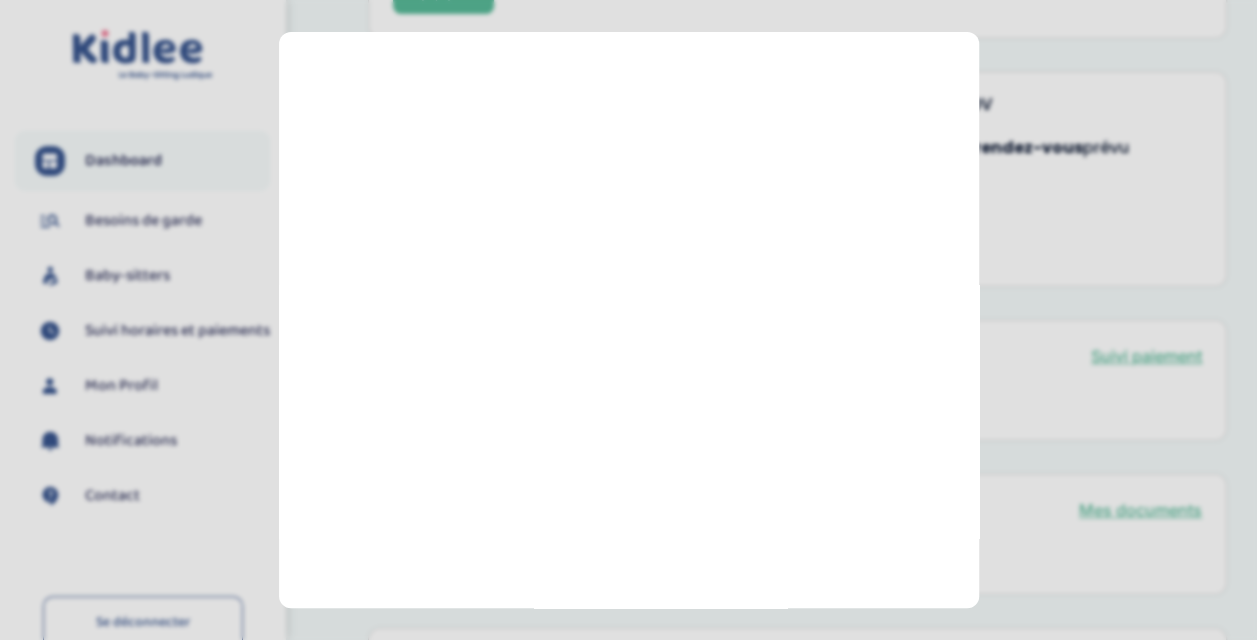 click on "Prendre rendez-vous
Fermer" at bounding box center (628, 320) 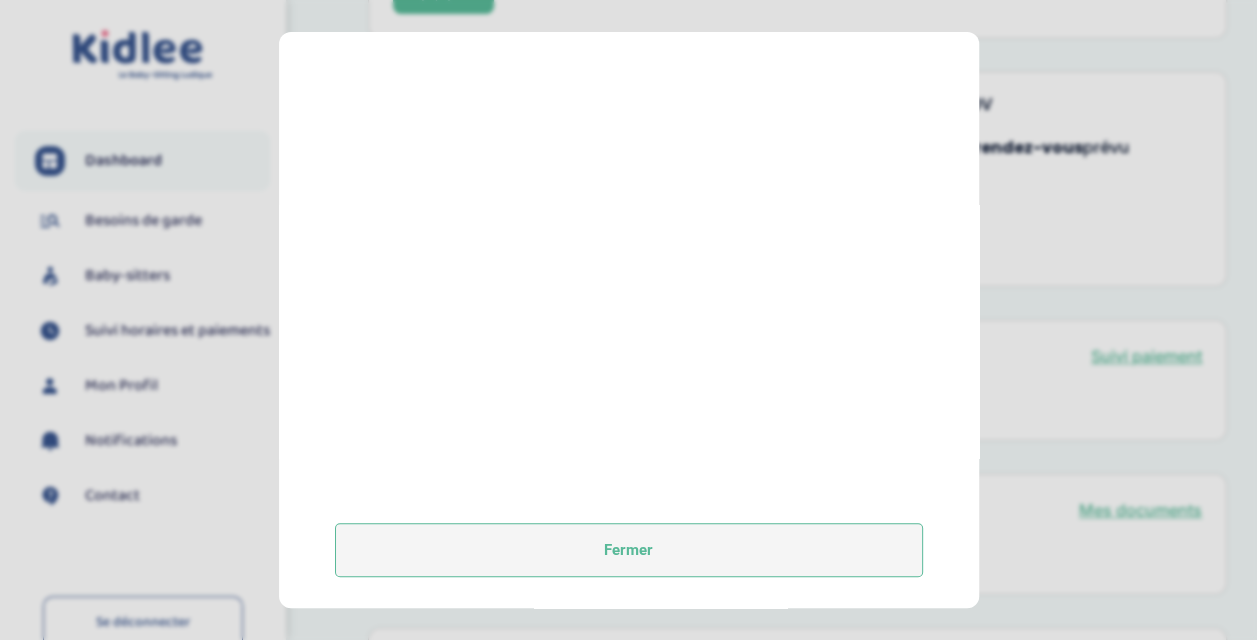 click on "Fermer" at bounding box center [629, 550] 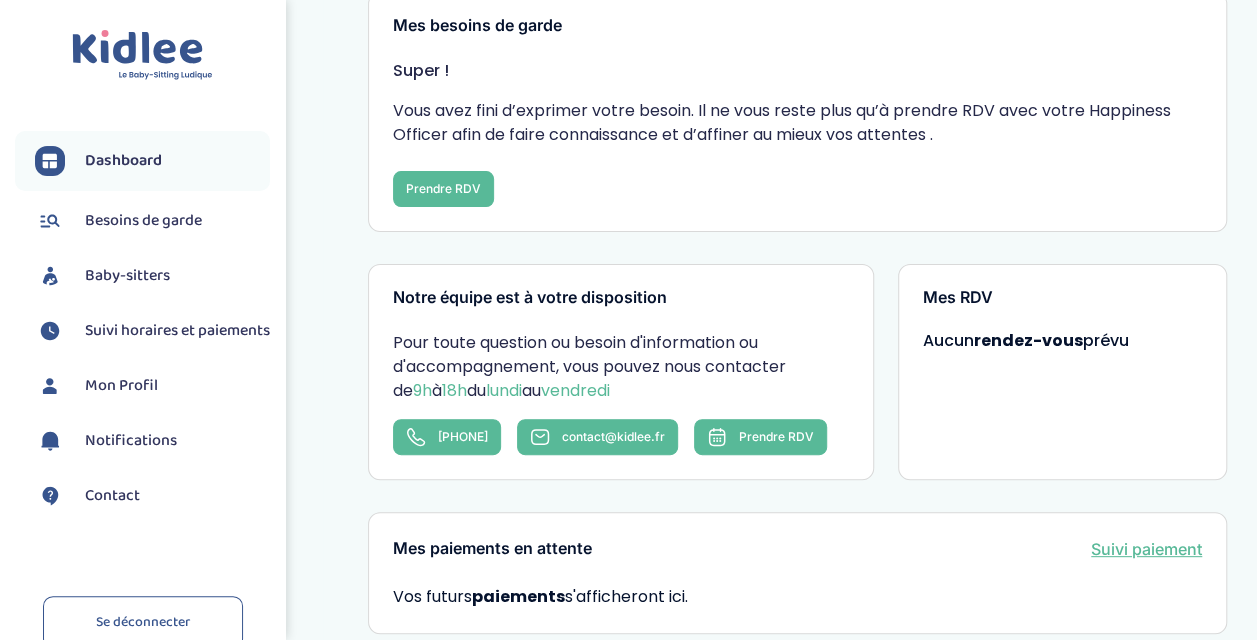 scroll, scrollTop: 108, scrollLeft: 0, axis: vertical 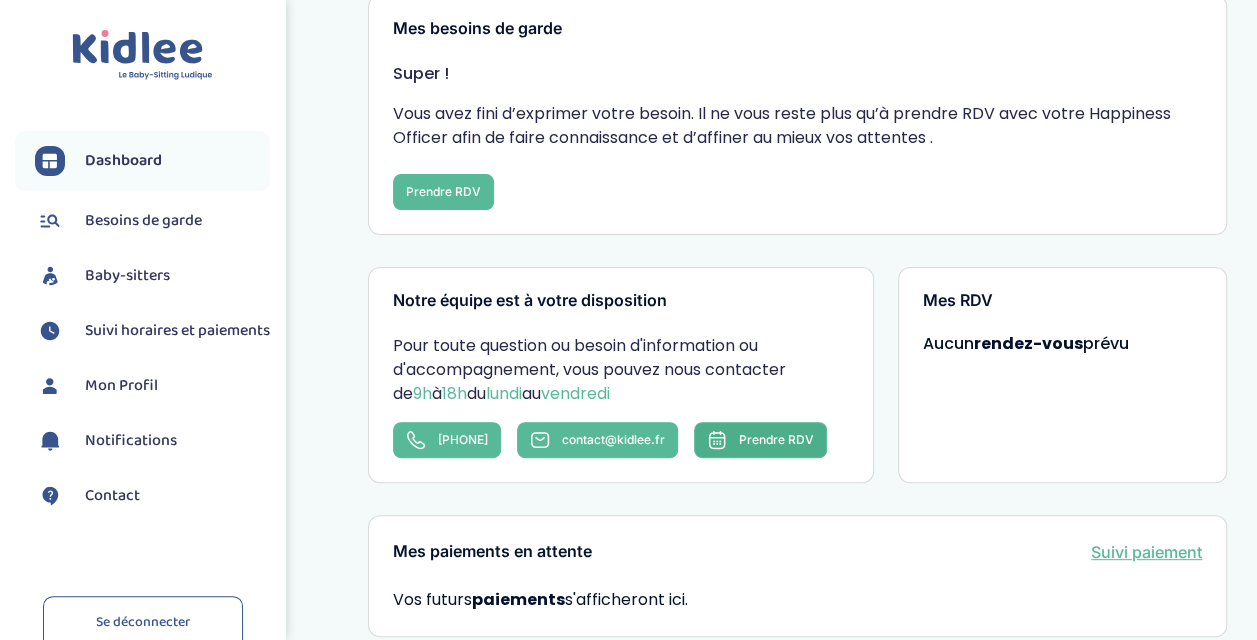 click on "Prendre RDV" at bounding box center [776, 439] 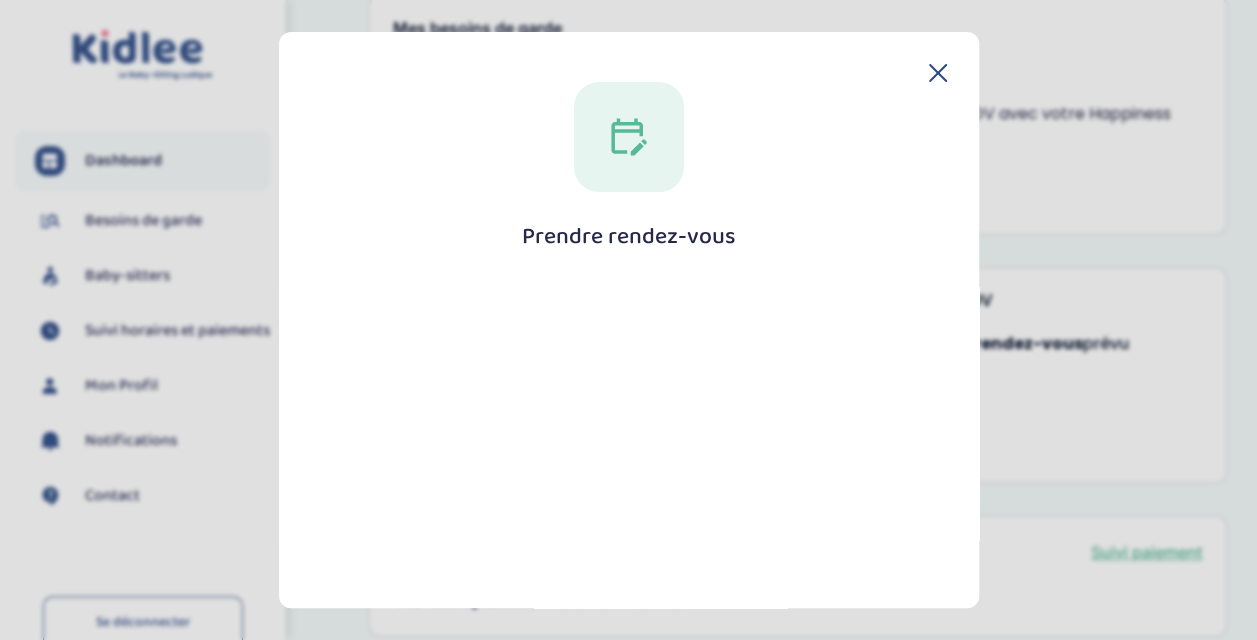 click 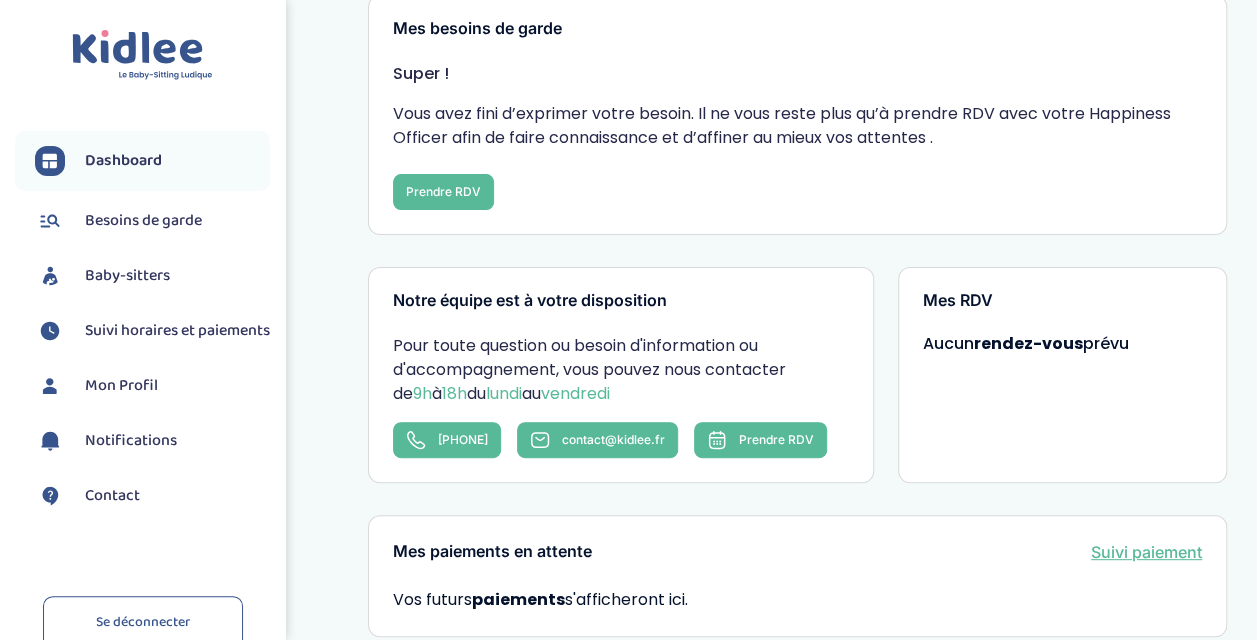scroll, scrollTop: 0, scrollLeft: 0, axis: both 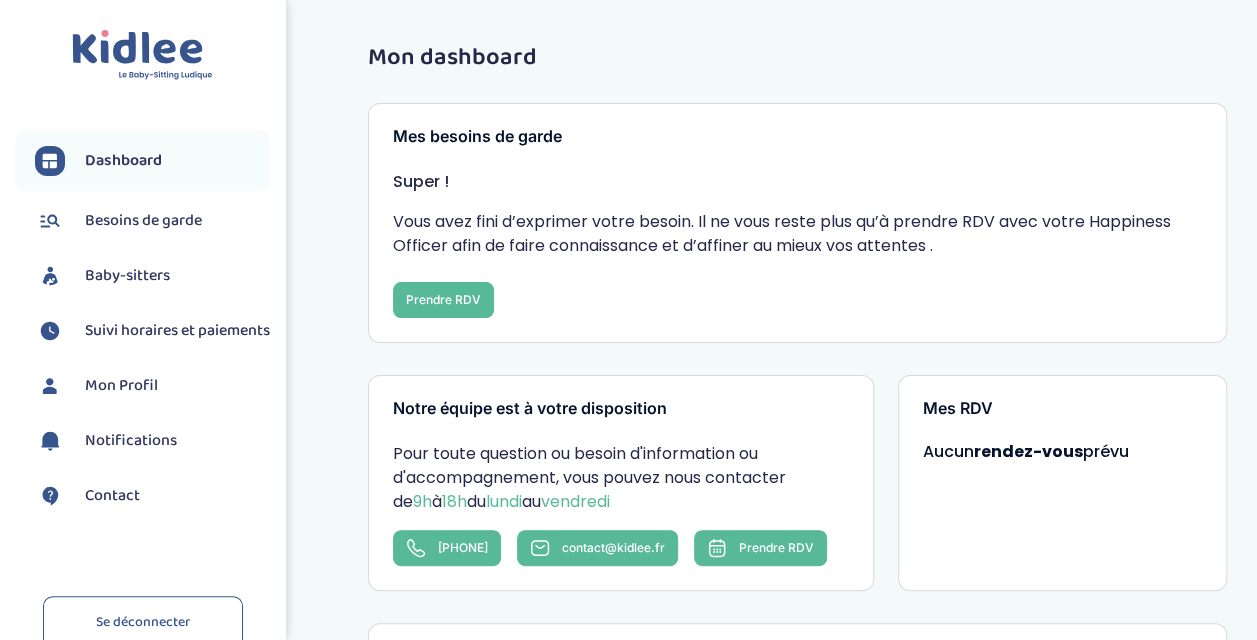 click on "Baby-sitters" at bounding box center [152, 276] 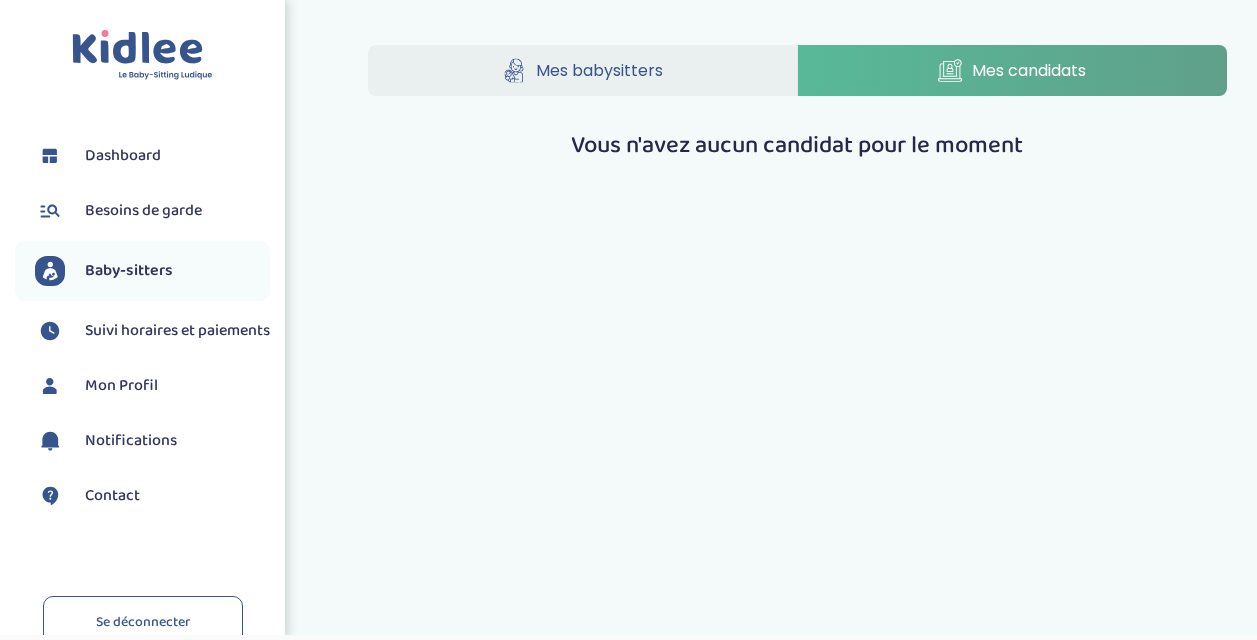 scroll, scrollTop: 0, scrollLeft: 0, axis: both 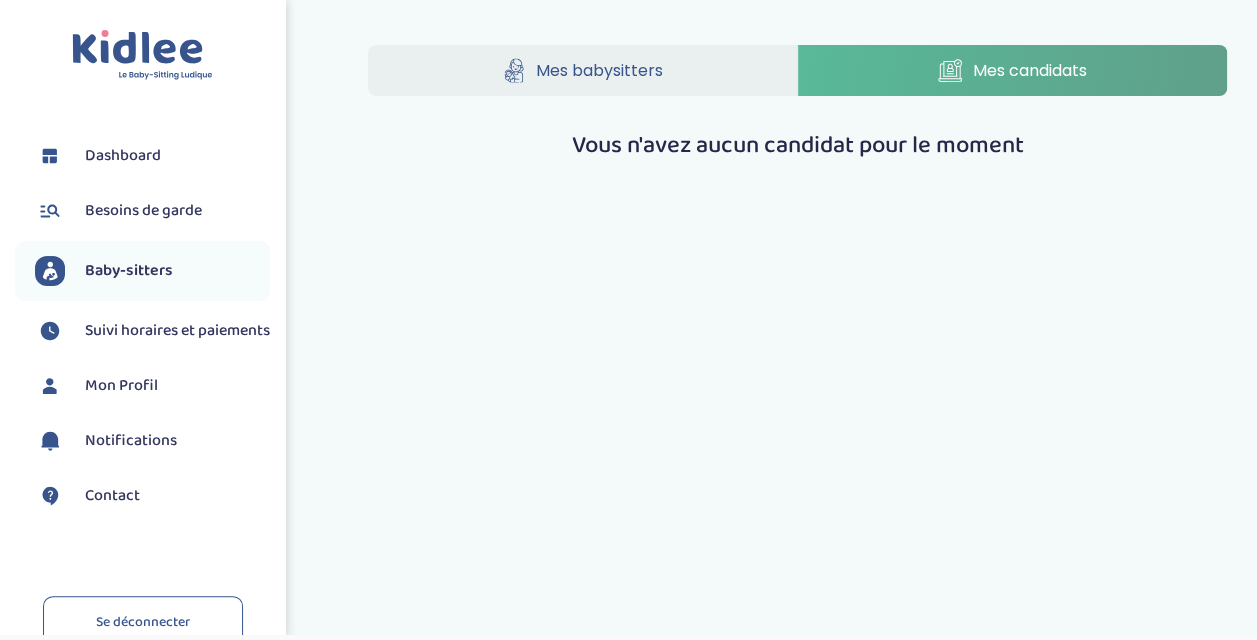 click on "Mes babysitters" at bounding box center [599, 70] 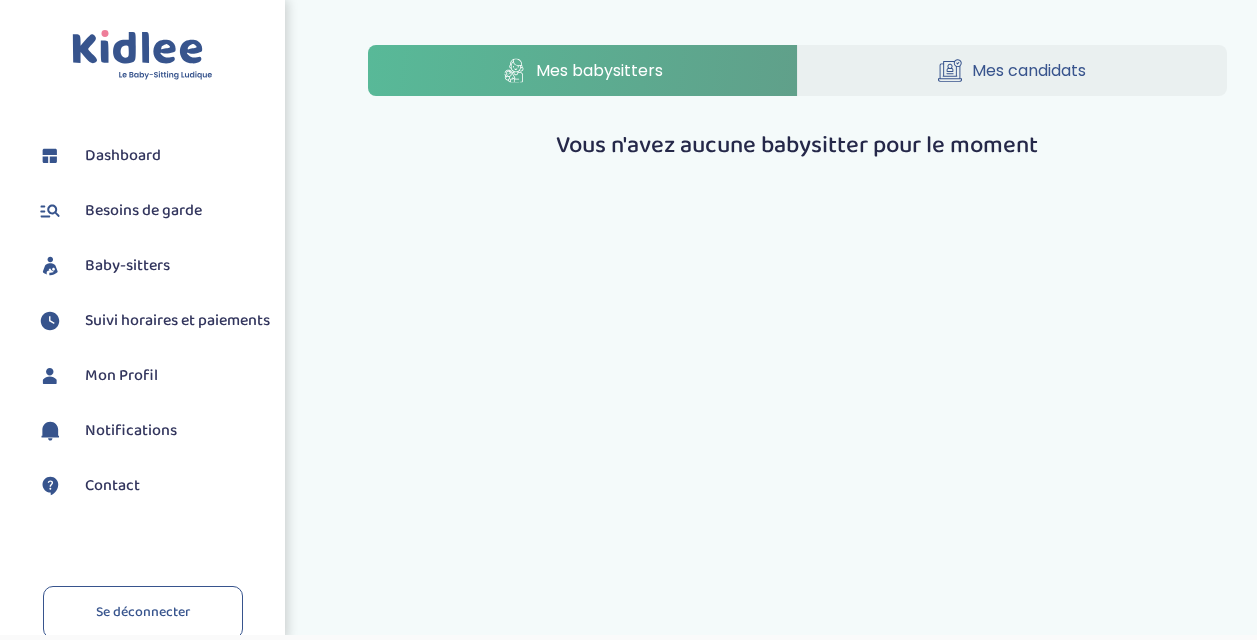scroll, scrollTop: 0, scrollLeft: 0, axis: both 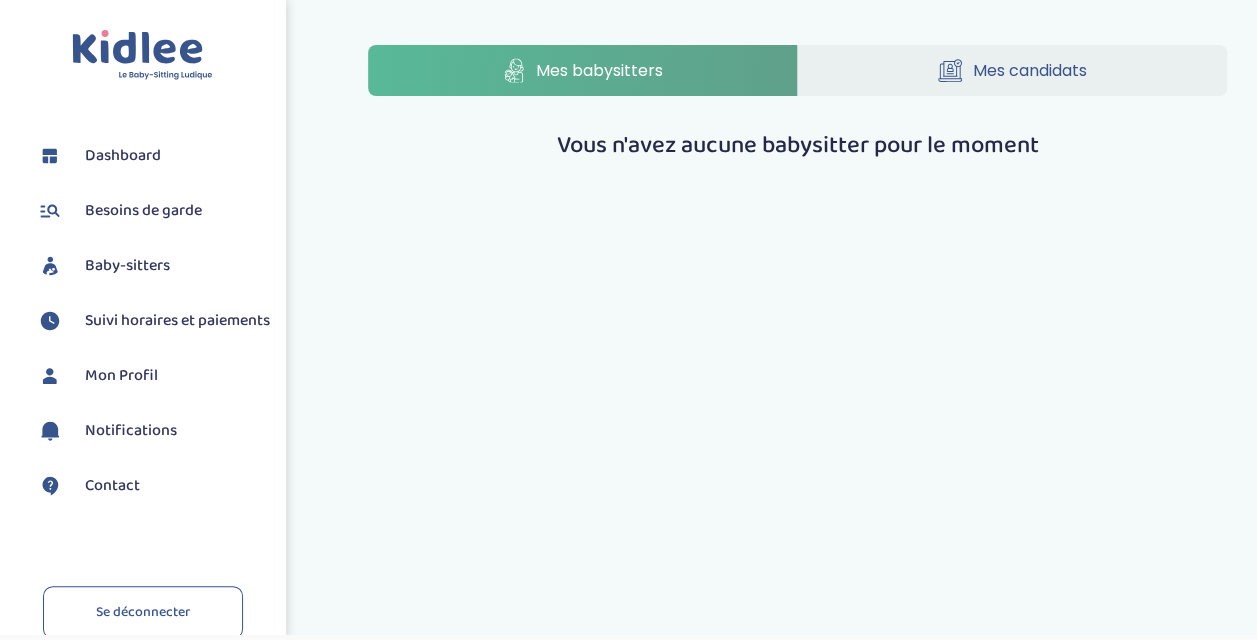 click on "Dashboard" at bounding box center [123, 156] 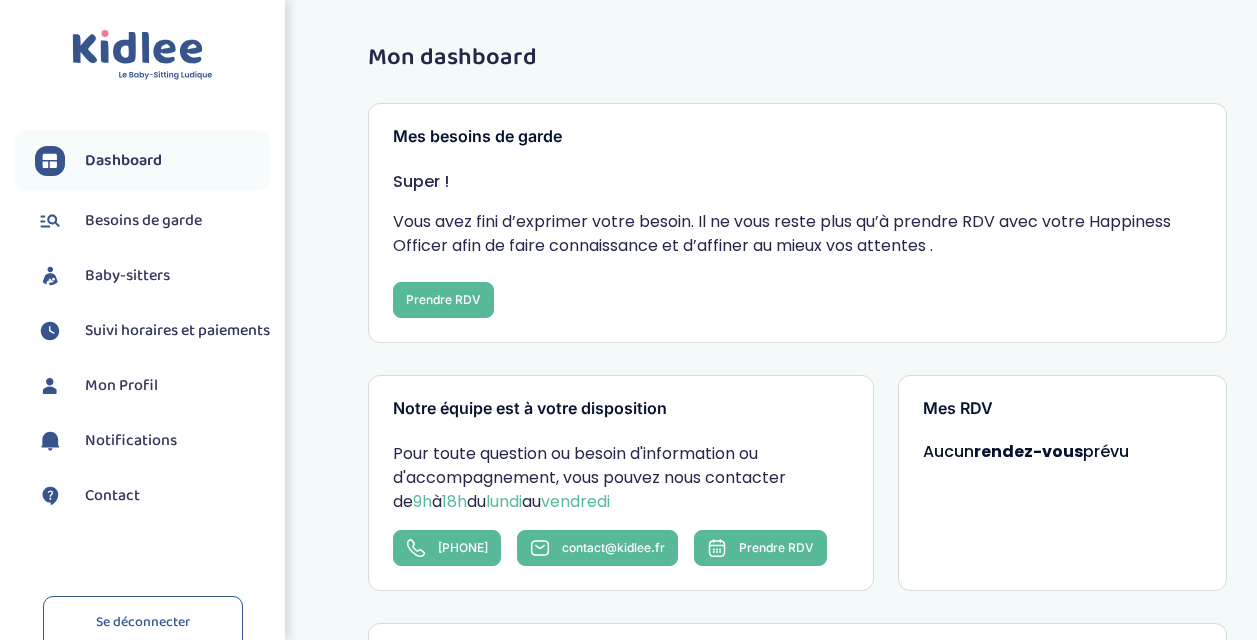 scroll, scrollTop: 0, scrollLeft: 0, axis: both 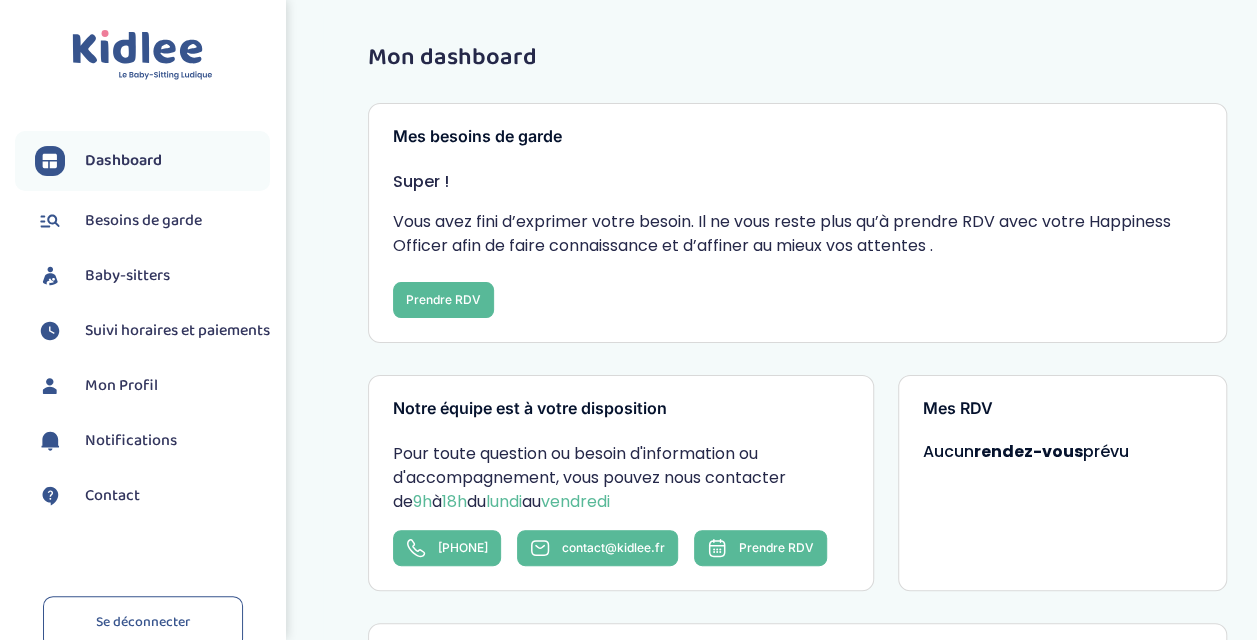 click on "Baby-sitters" at bounding box center [127, 276] 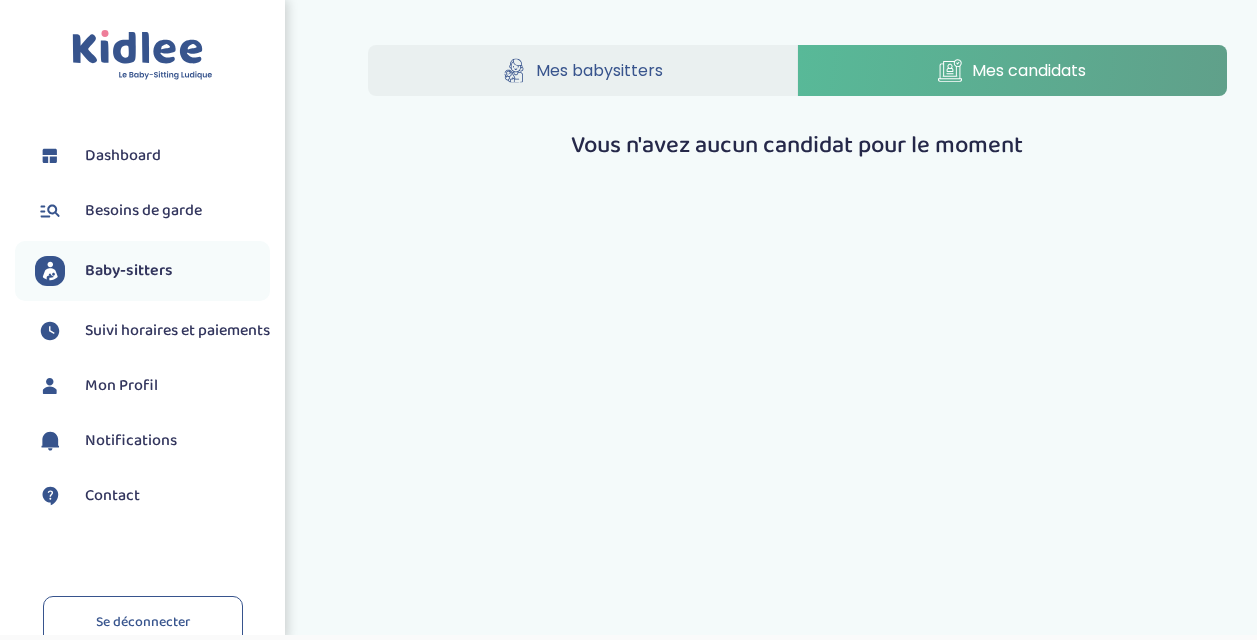 scroll, scrollTop: 0, scrollLeft: 0, axis: both 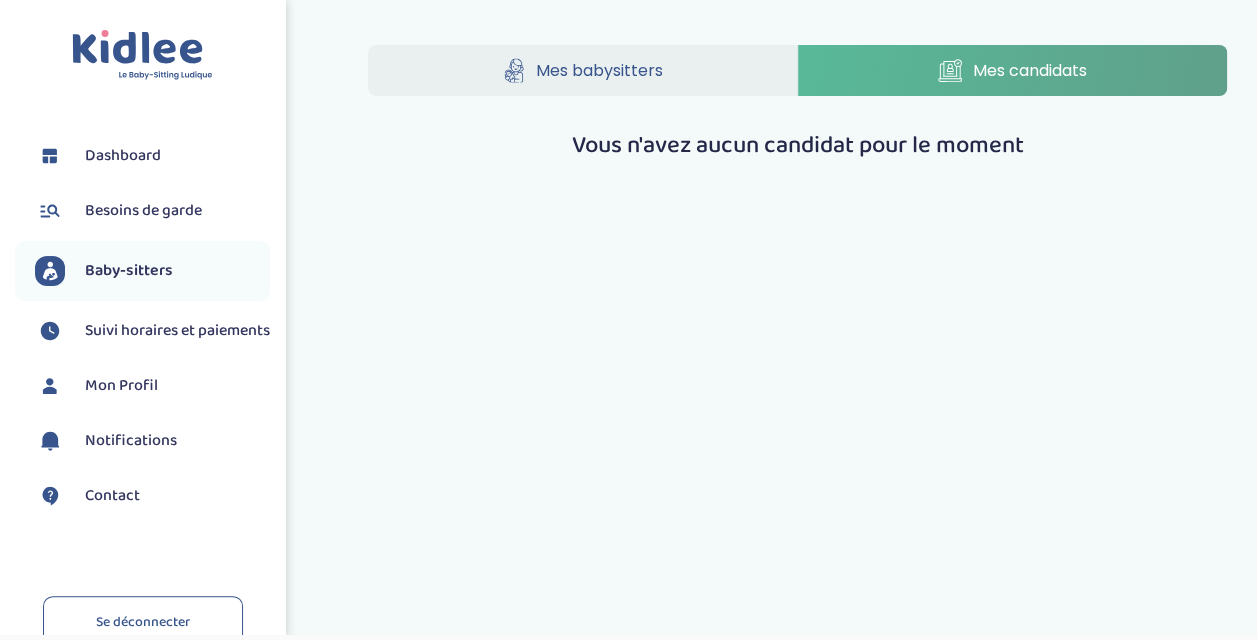 click on "Besoins de garde" at bounding box center (143, 211) 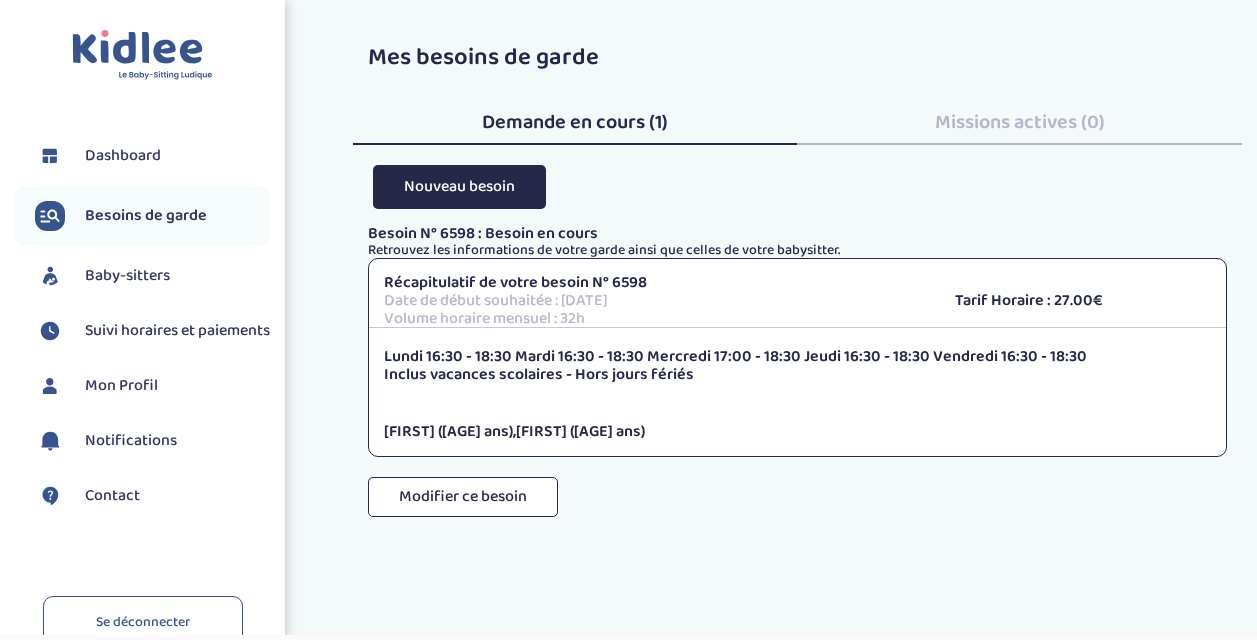 scroll, scrollTop: 0, scrollLeft: 0, axis: both 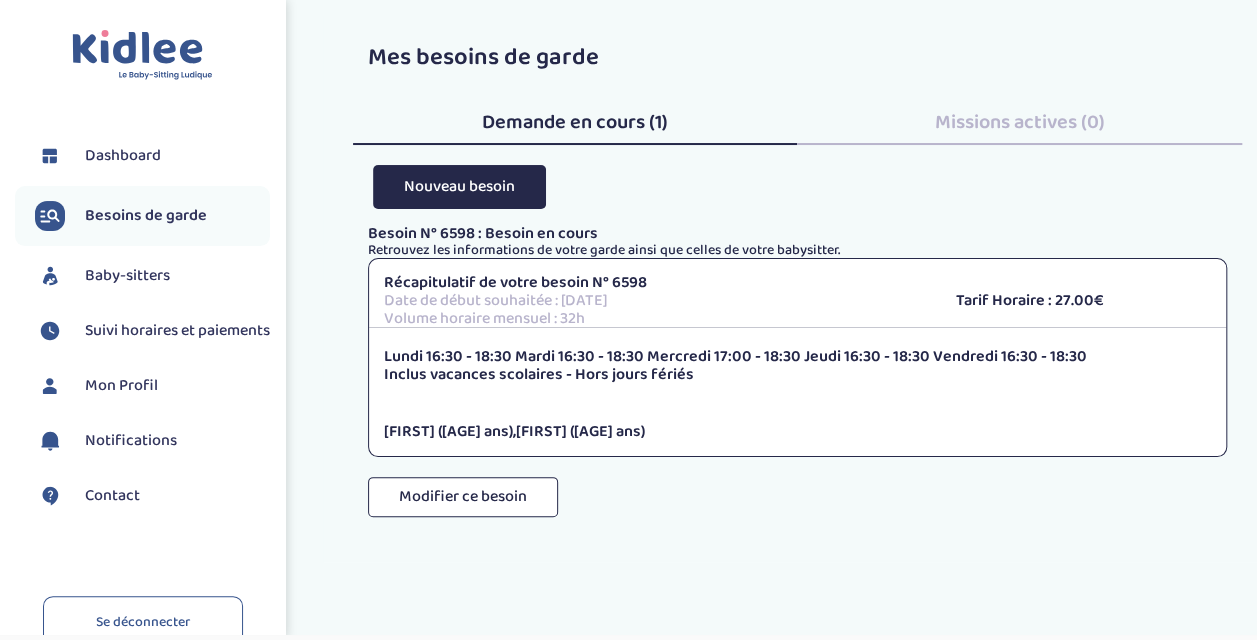 click on "Dashboard" at bounding box center (123, 156) 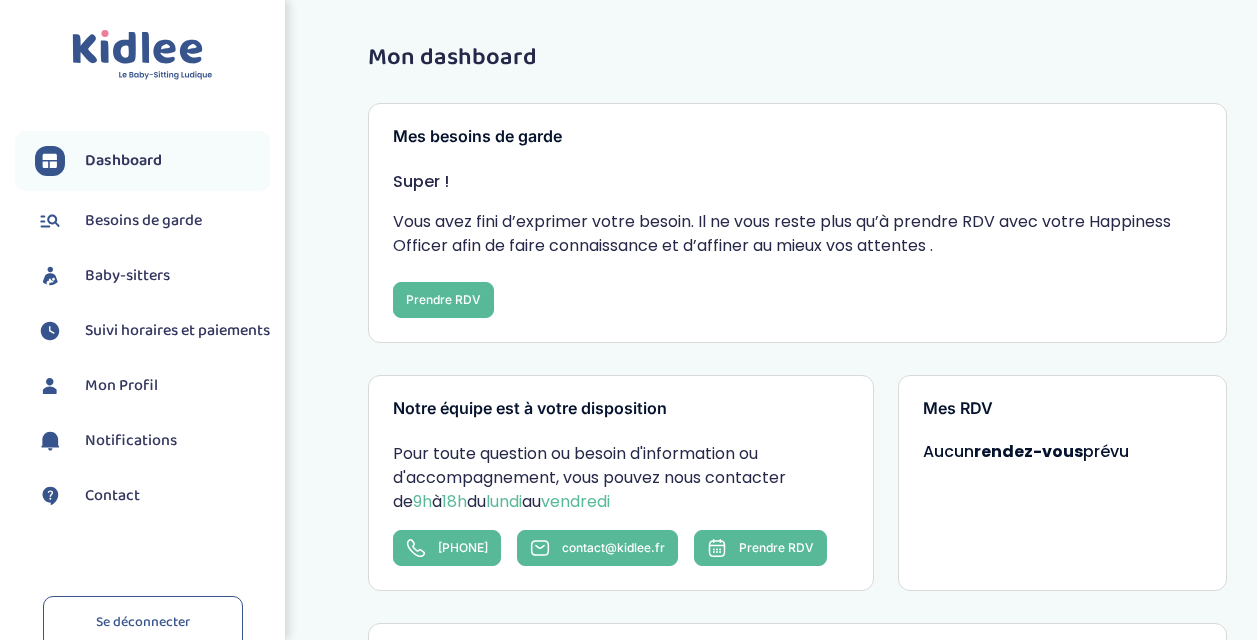 scroll, scrollTop: 0, scrollLeft: 0, axis: both 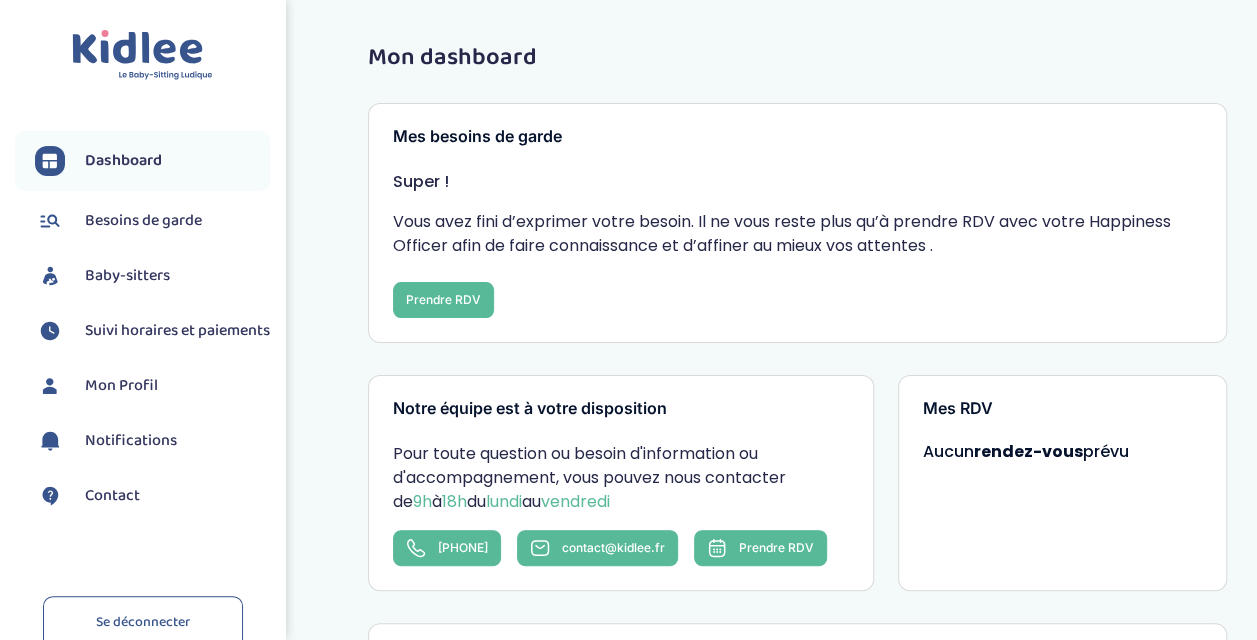 click on "Besoins de garde" at bounding box center (143, 221) 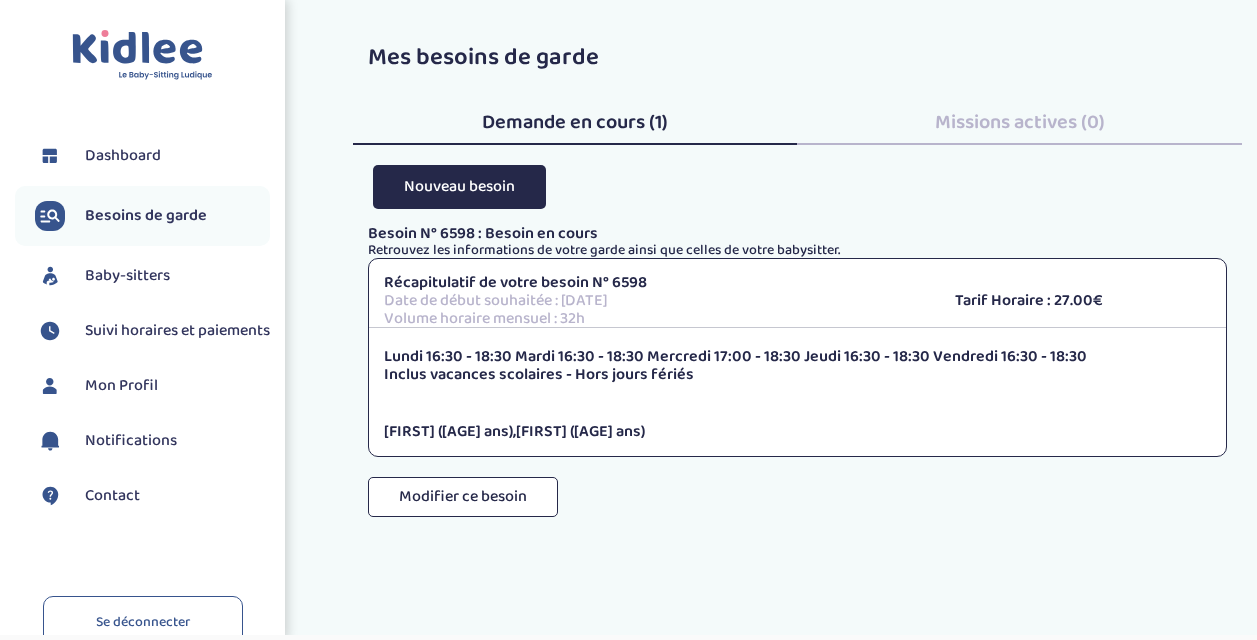 scroll, scrollTop: 0, scrollLeft: 0, axis: both 